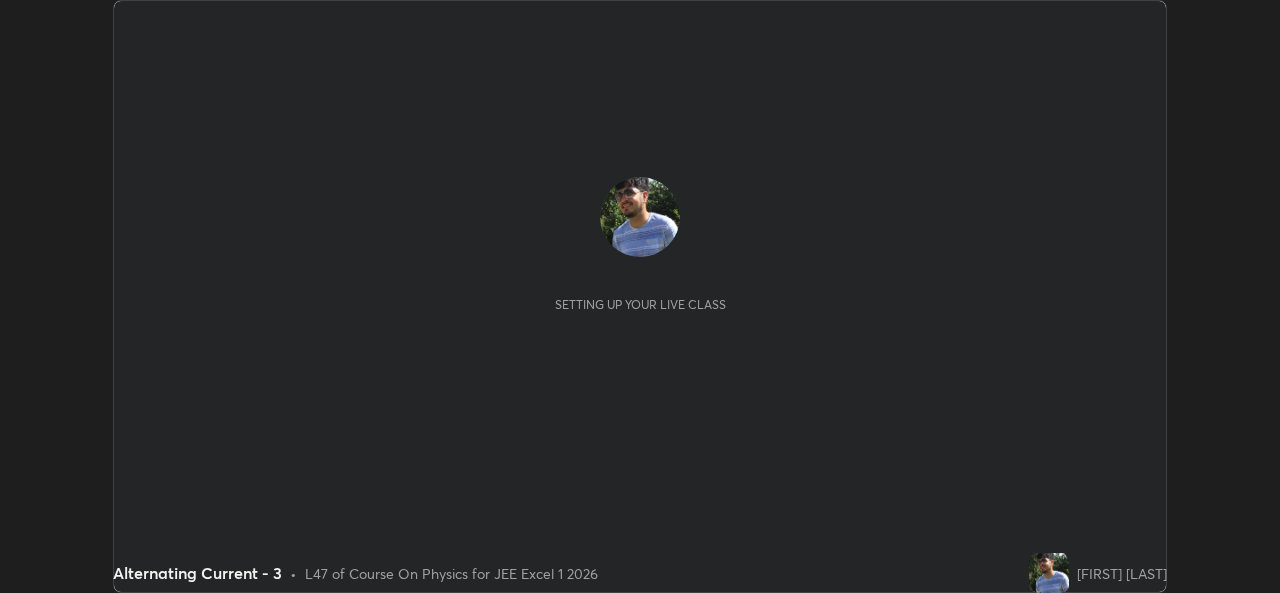 scroll, scrollTop: 0, scrollLeft: 0, axis: both 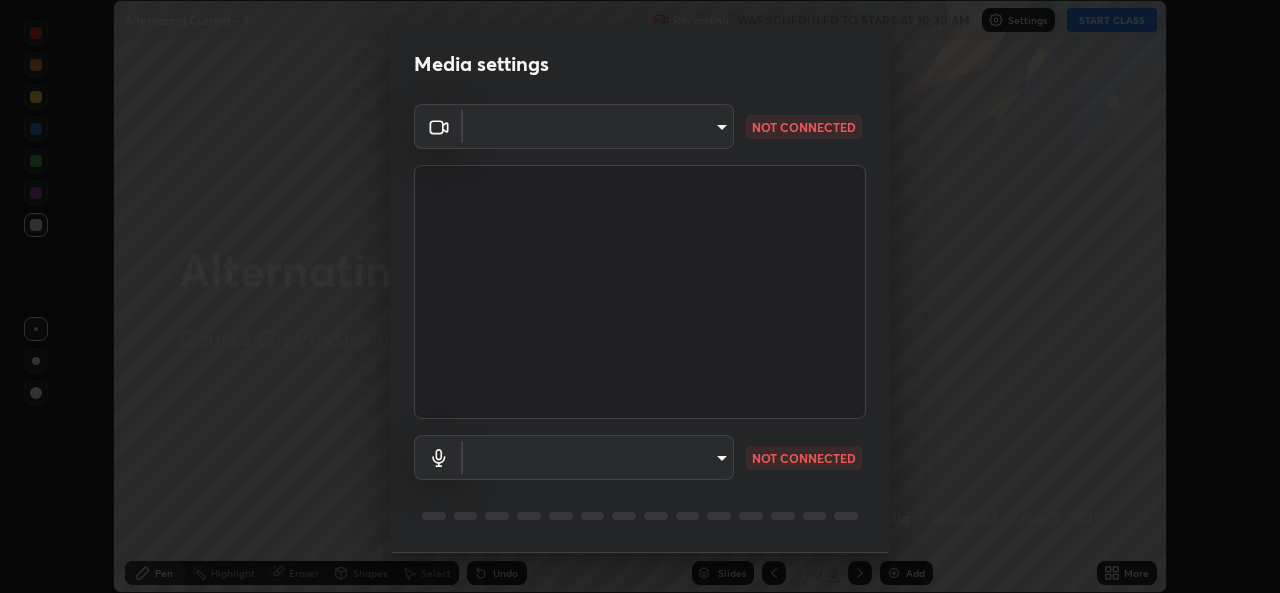 type on "7782a15b5501a514bfe648ece045007bd442f83437d397bf9c3fc663f0680d58" 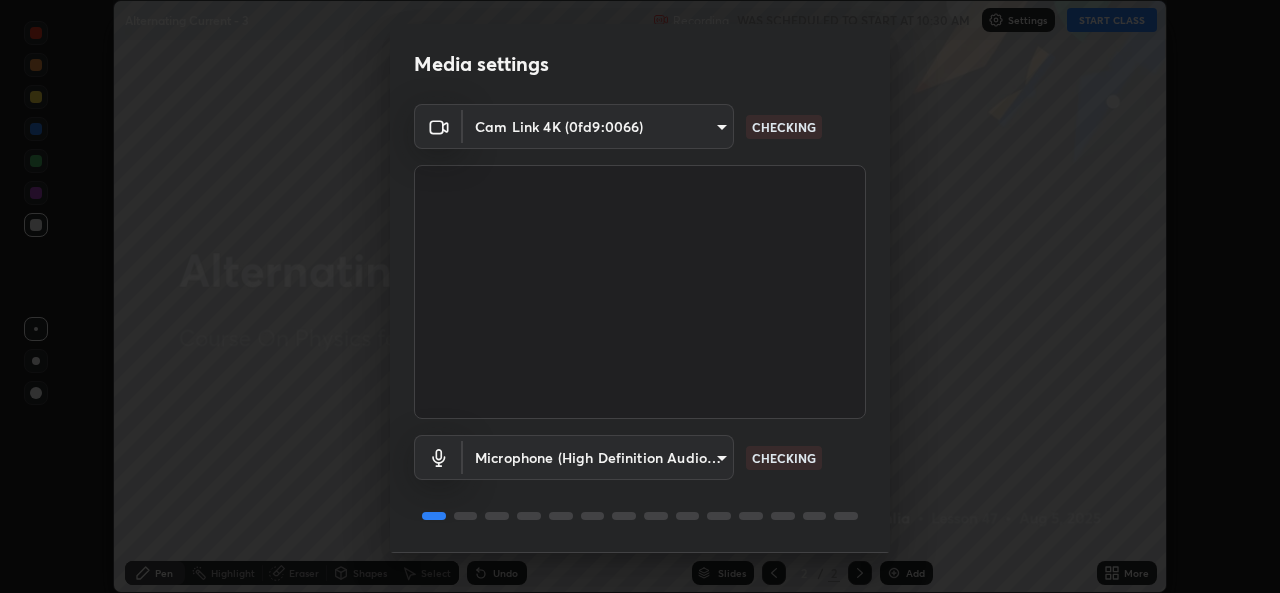 scroll, scrollTop: 63, scrollLeft: 0, axis: vertical 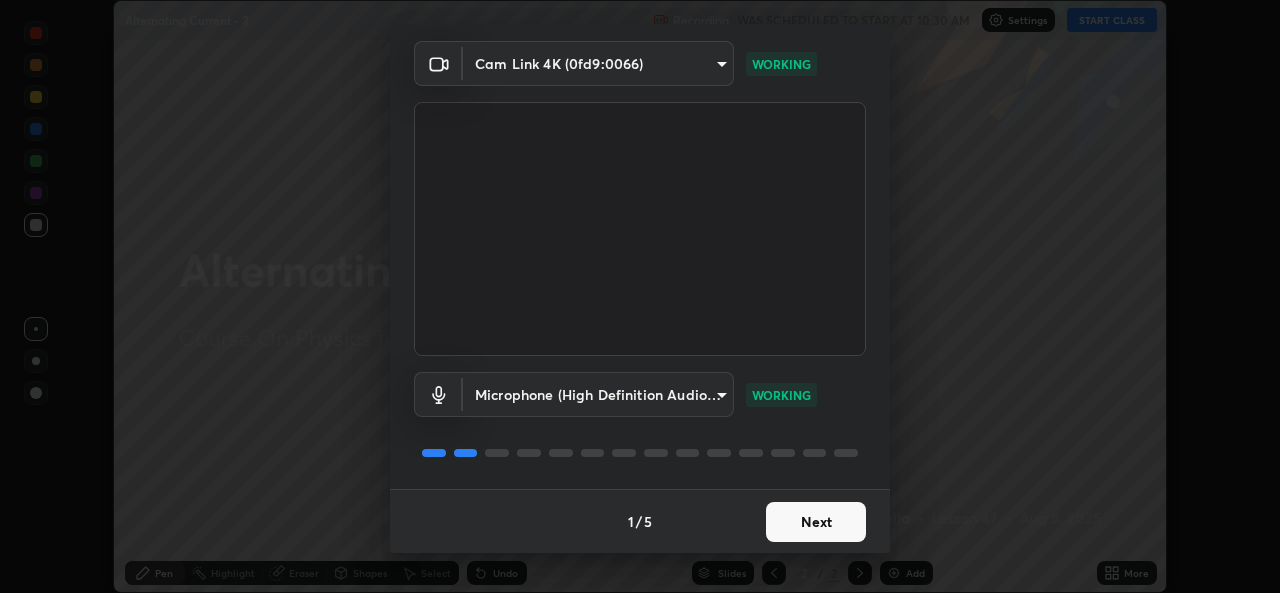click on "Next" at bounding box center [816, 522] 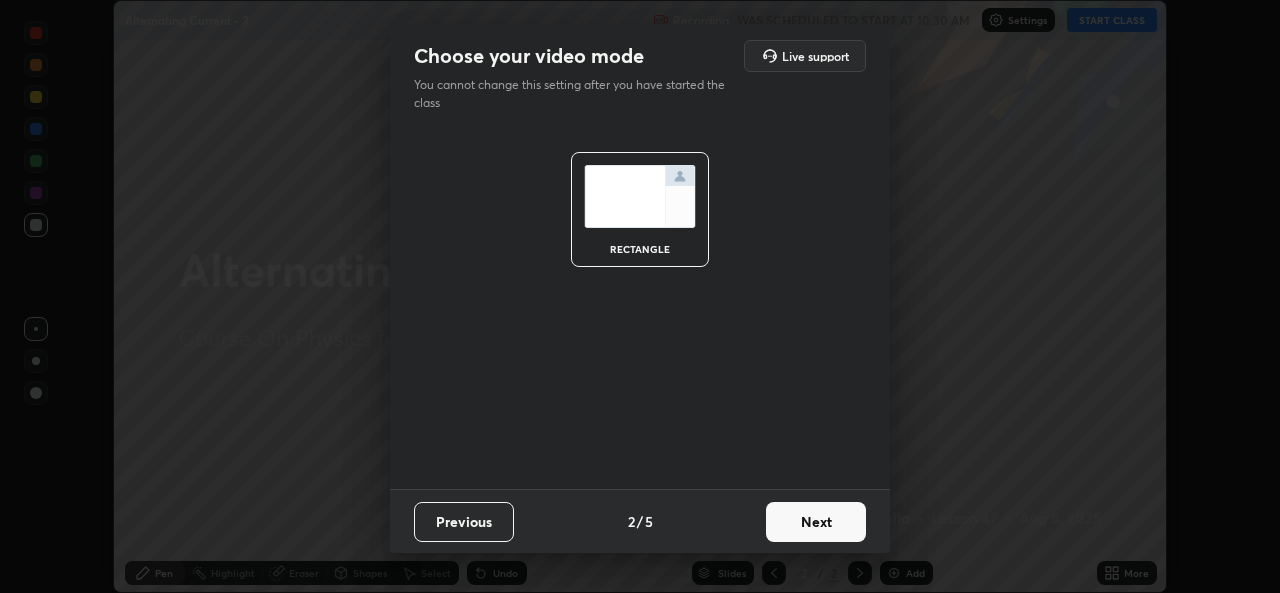 scroll, scrollTop: 0, scrollLeft: 0, axis: both 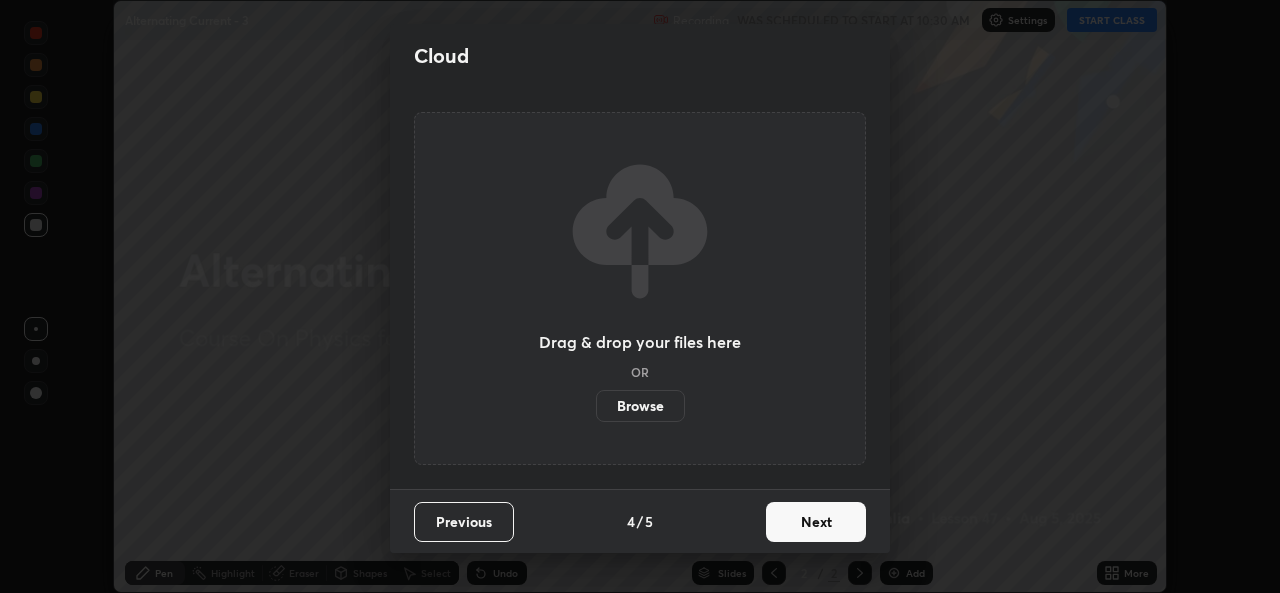 click on "Next" at bounding box center (816, 522) 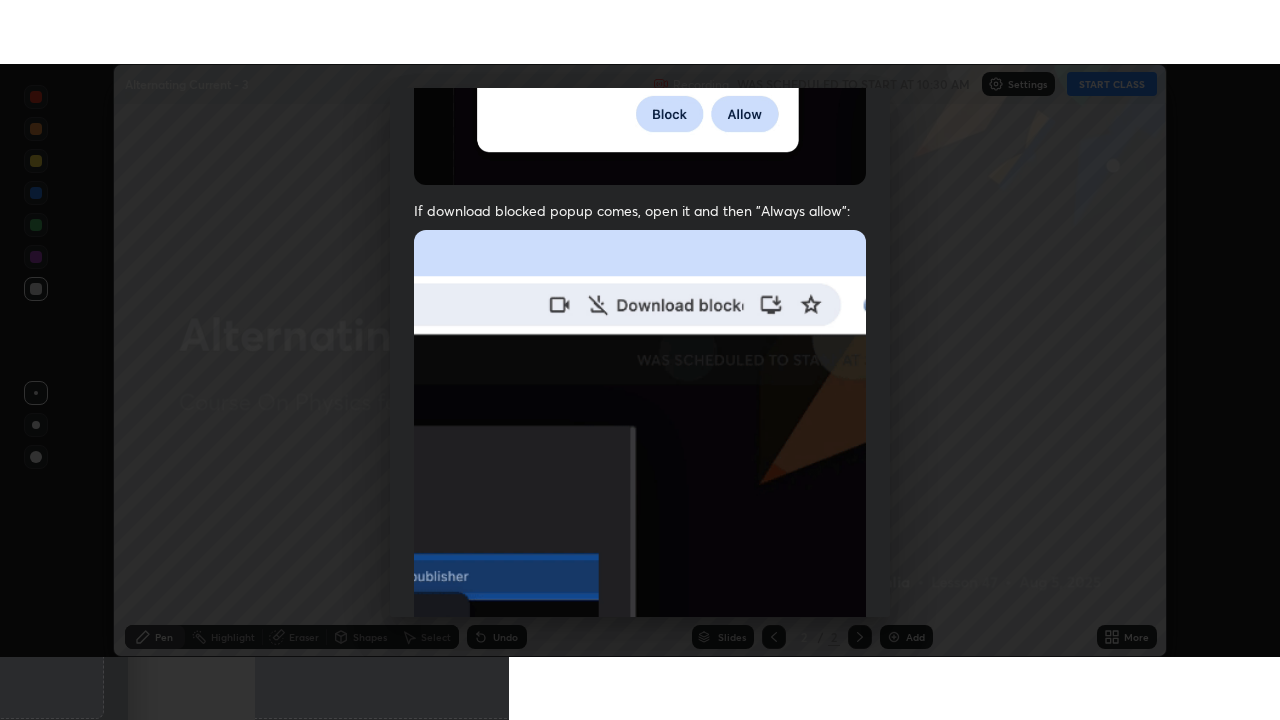 scroll, scrollTop: 471, scrollLeft: 0, axis: vertical 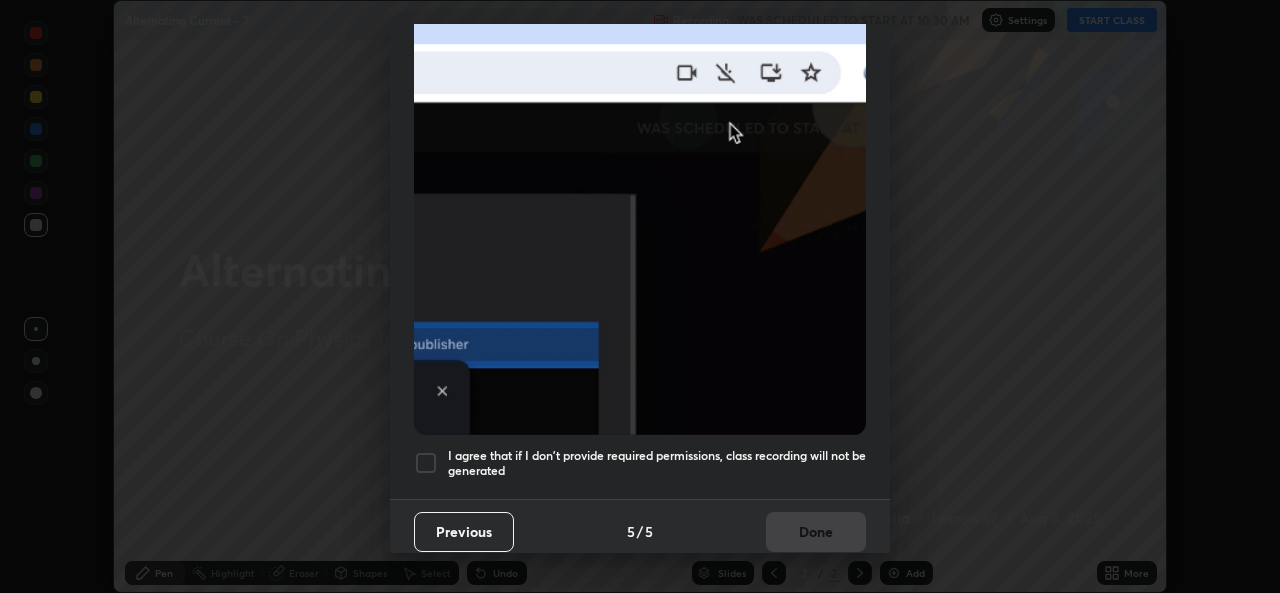 click at bounding box center [426, 463] 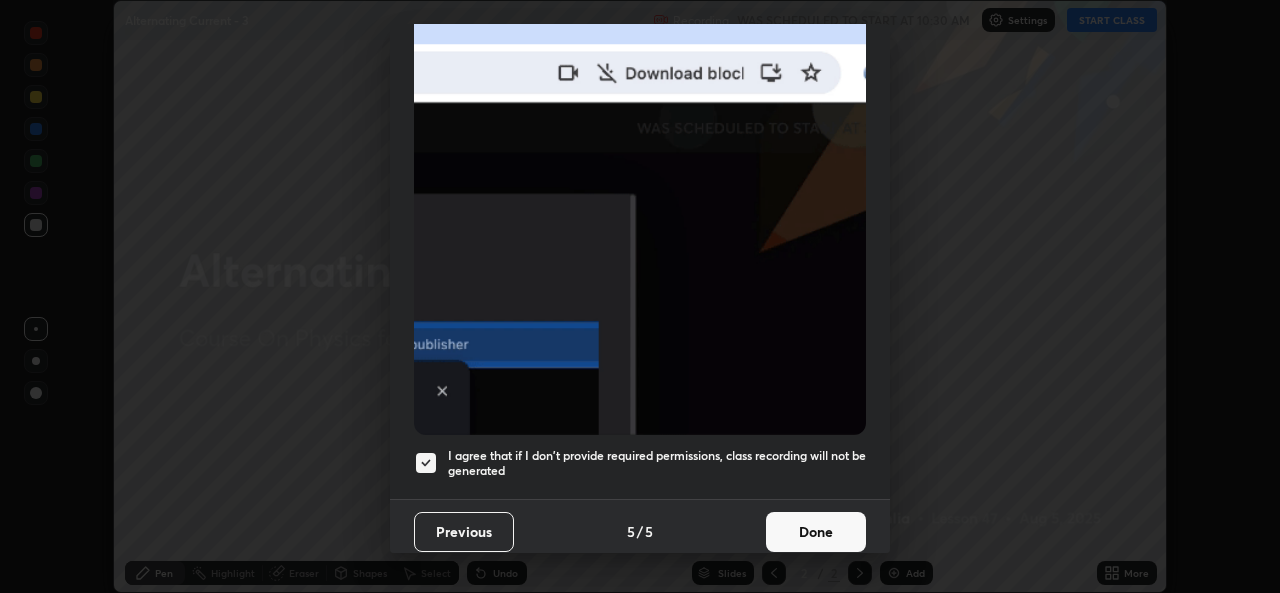 click on "Done" at bounding box center (816, 532) 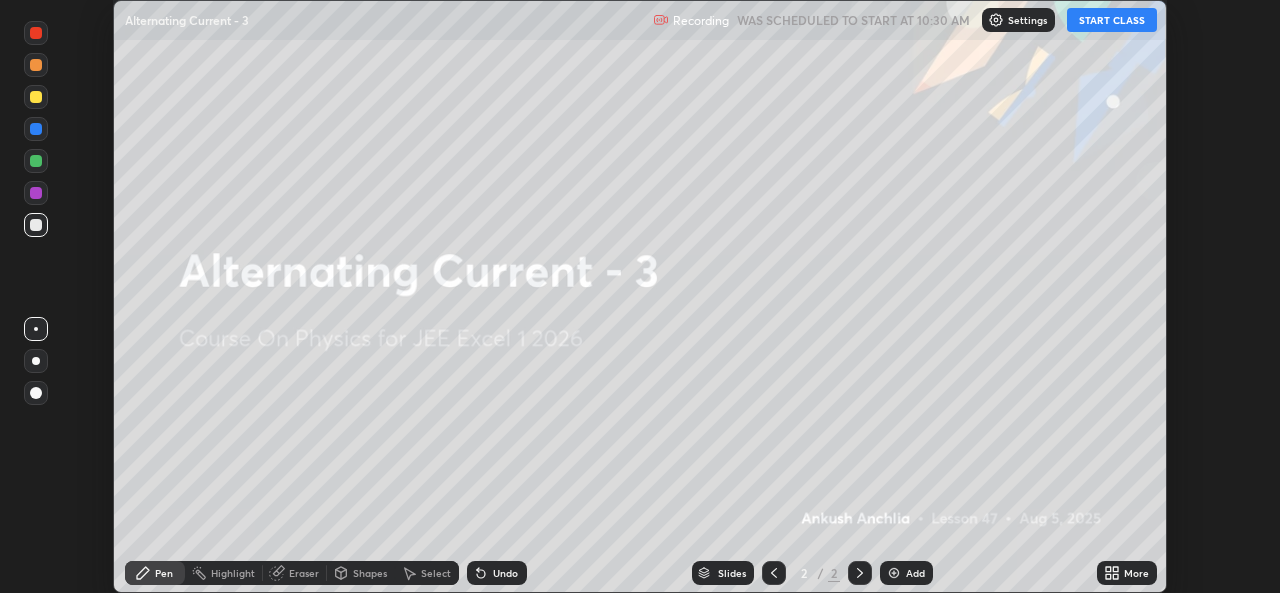click on "START CLASS" at bounding box center (1112, 20) 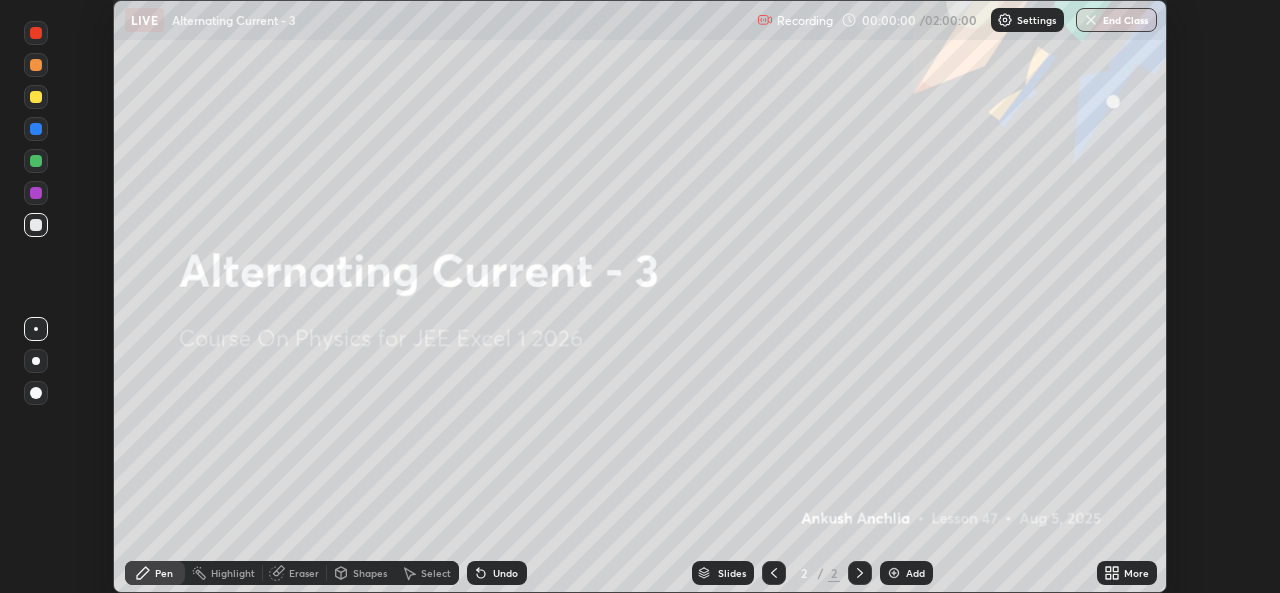 click 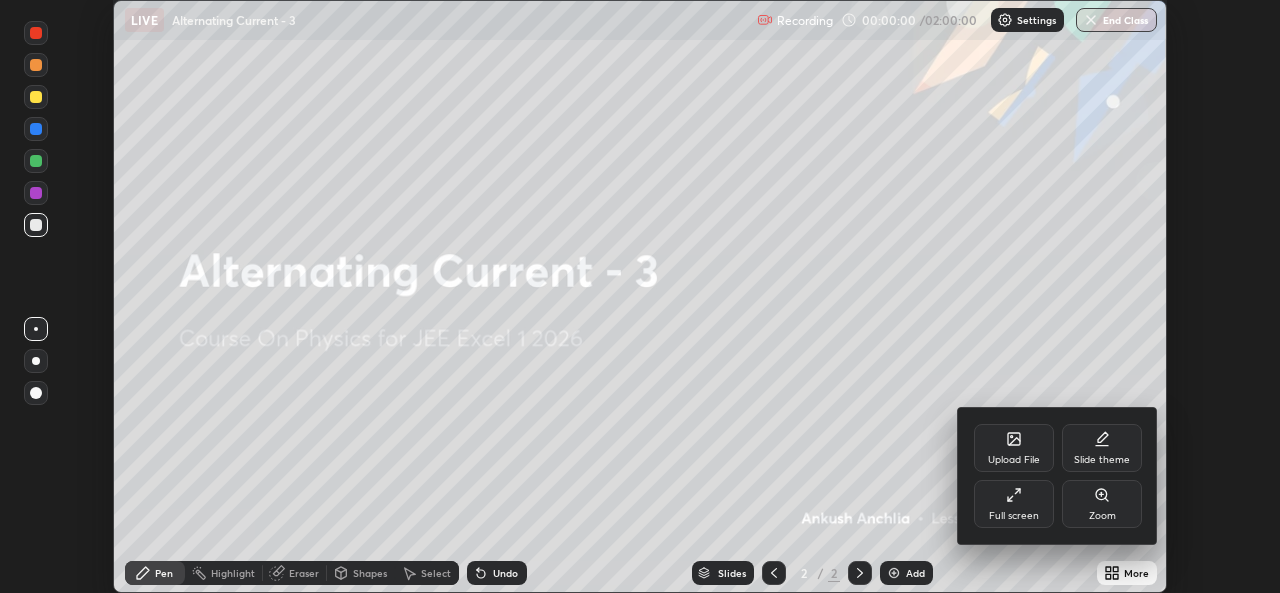 click 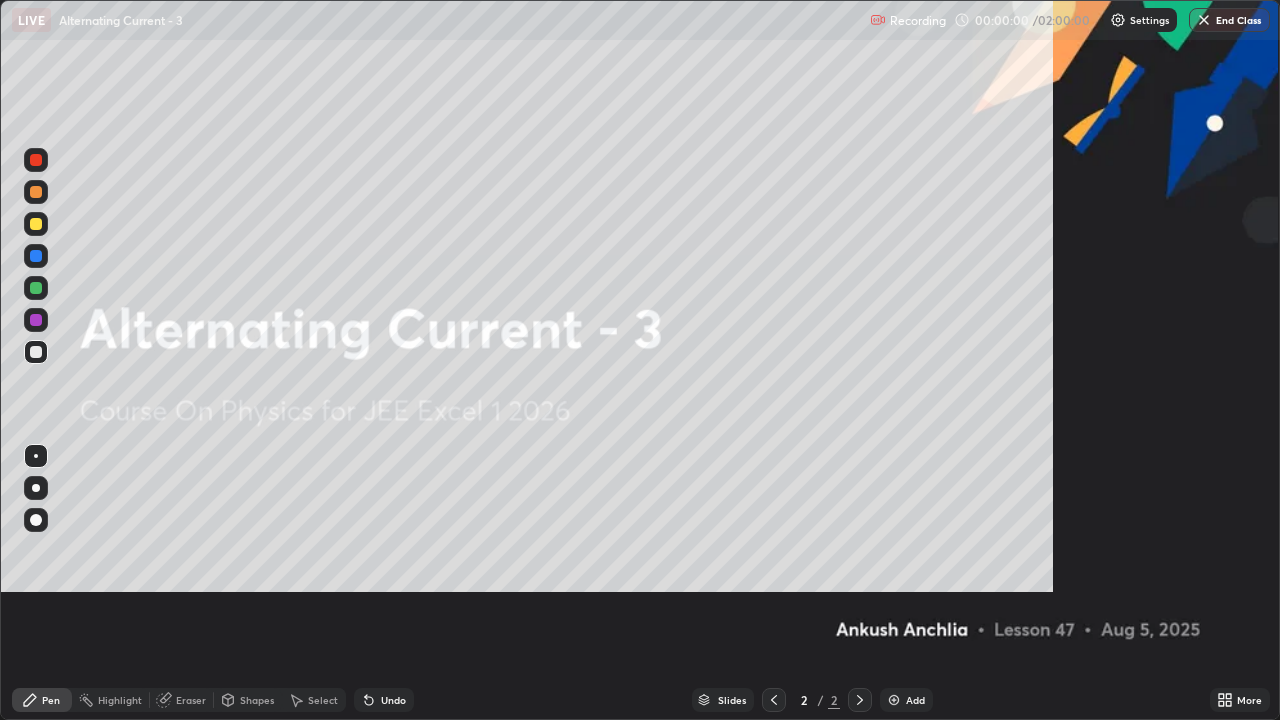 scroll, scrollTop: 99280, scrollLeft: 98720, axis: both 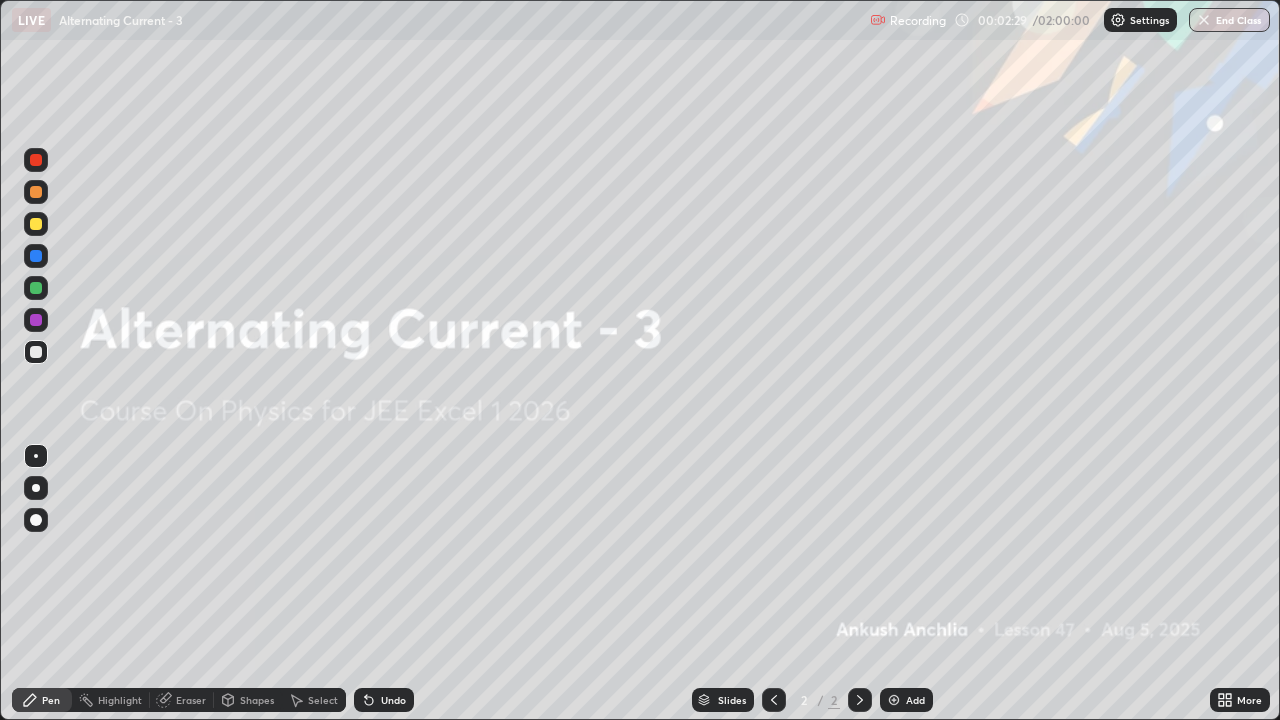 click at bounding box center [894, 700] 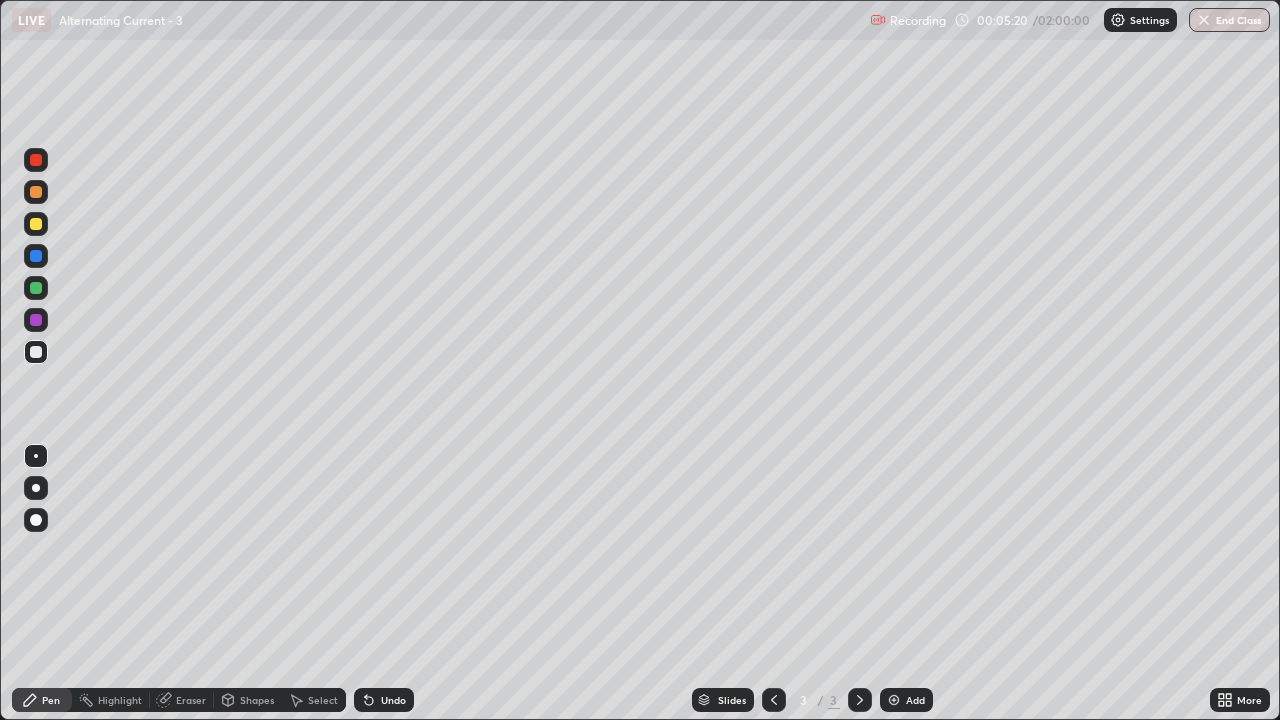 click on "Eraser" at bounding box center (182, 700) 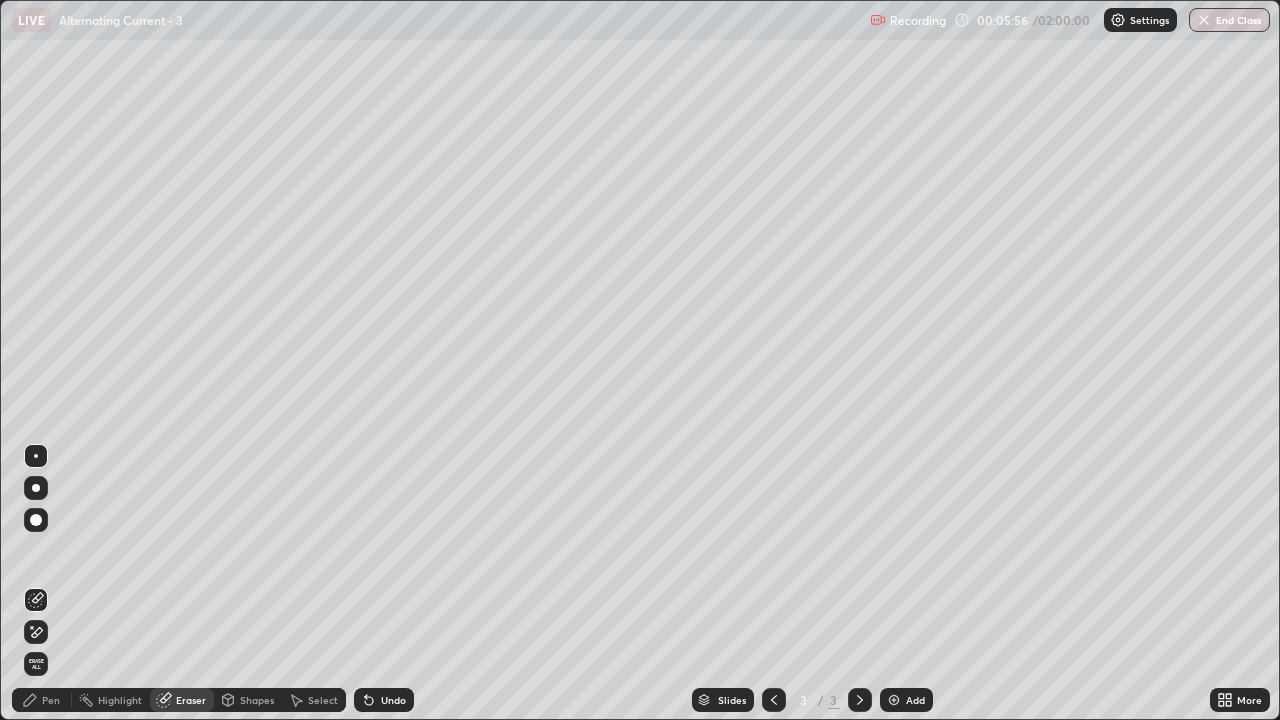 click on "Pen" at bounding box center (51, 700) 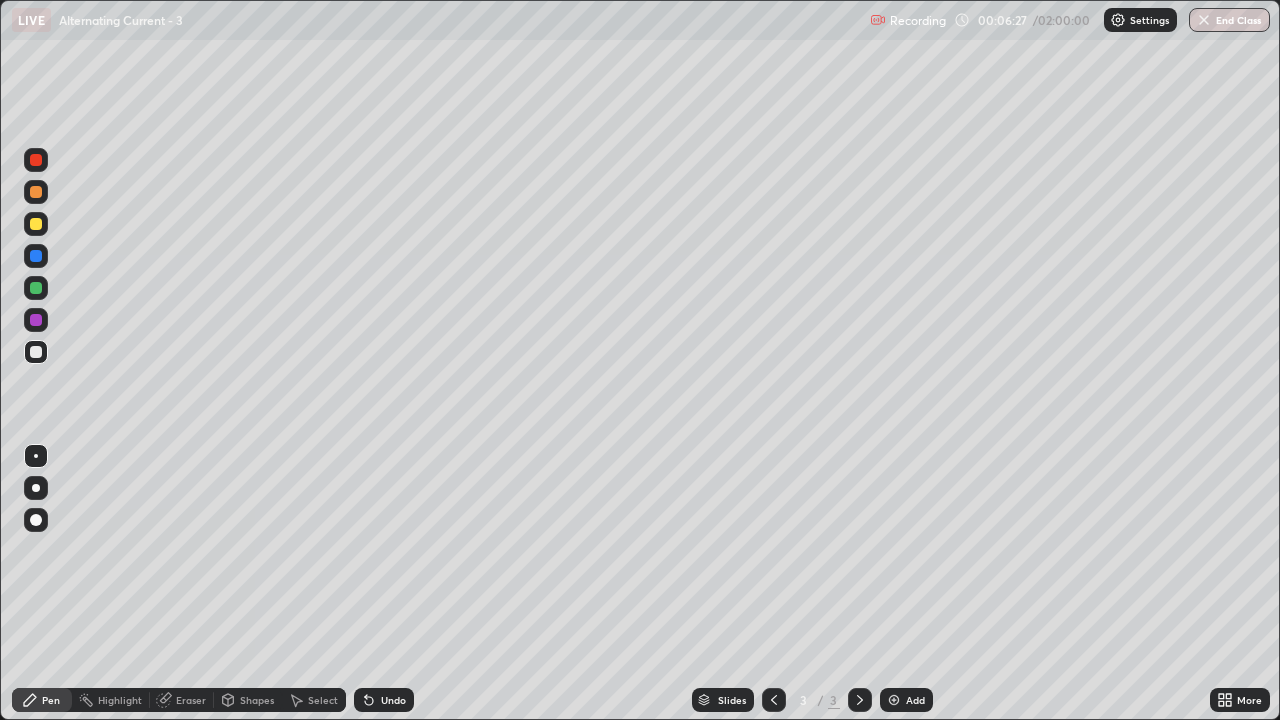 click on "Eraser" at bounding box center (191, 700) 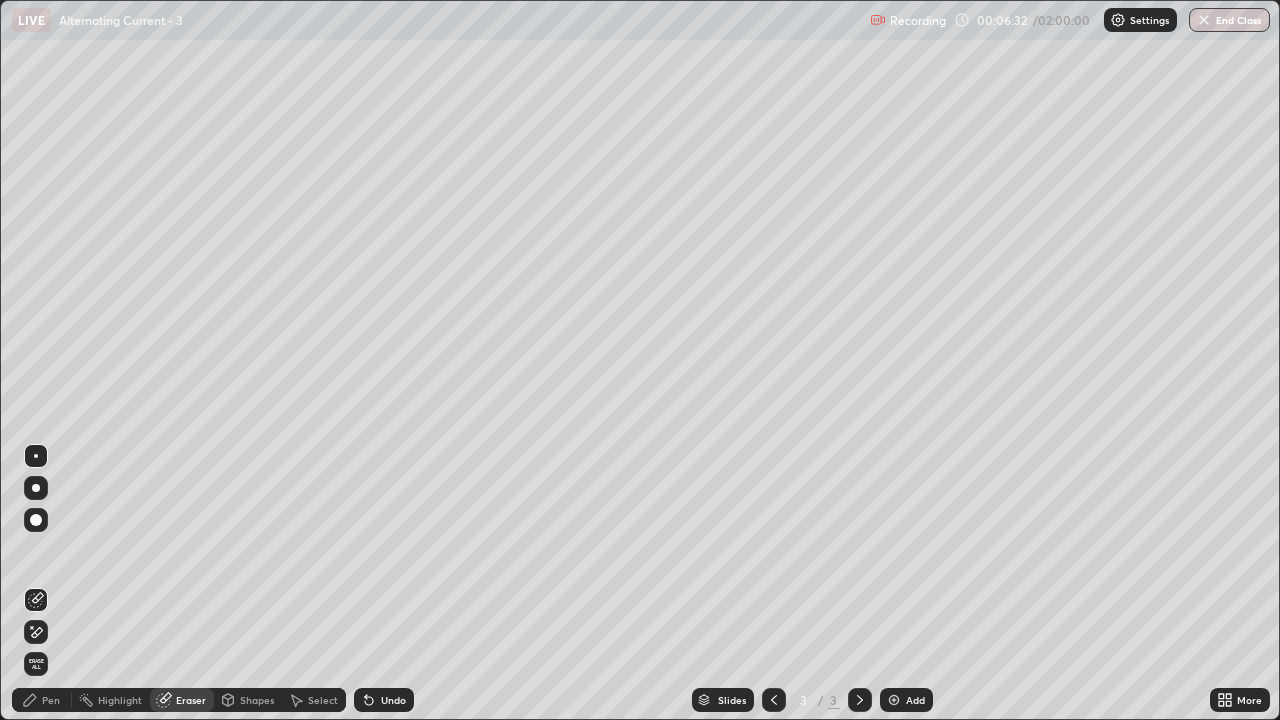 click on "Pen" at bounding box center (51, 700) 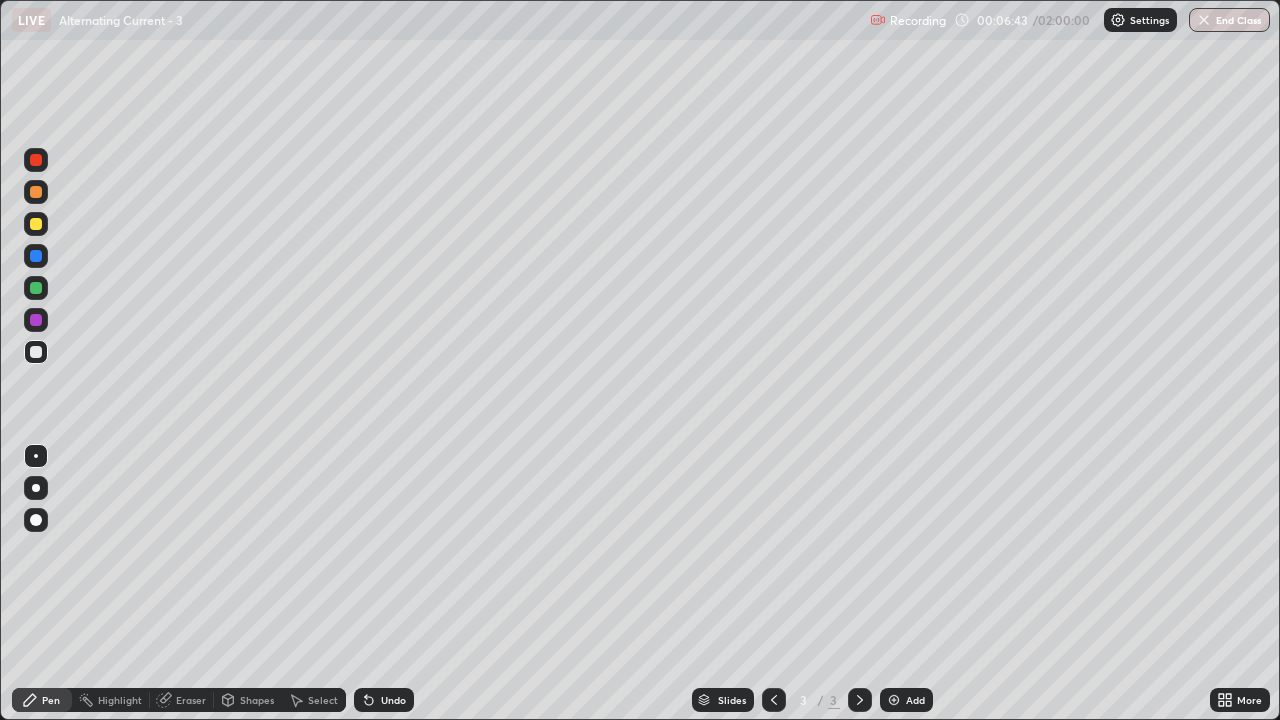 click on "Eraser" at bounding box center [182, 700] 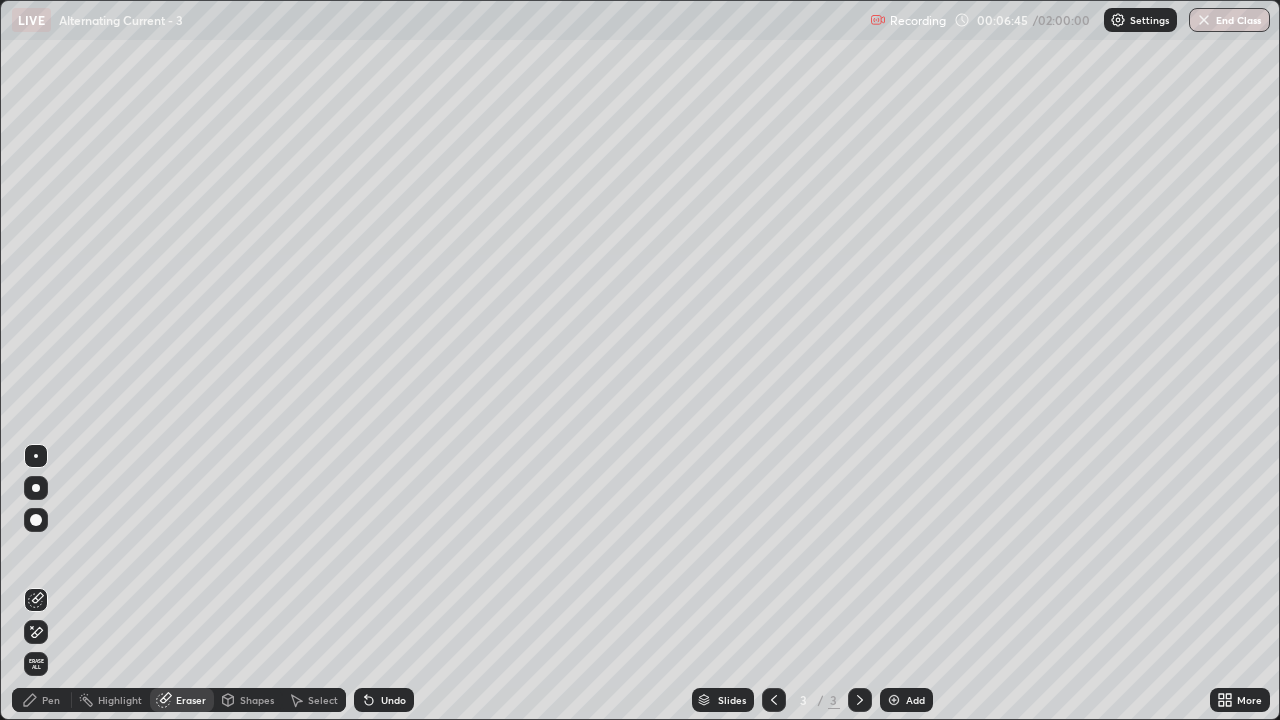 click on "Pen" at bounding box center [42, 700] 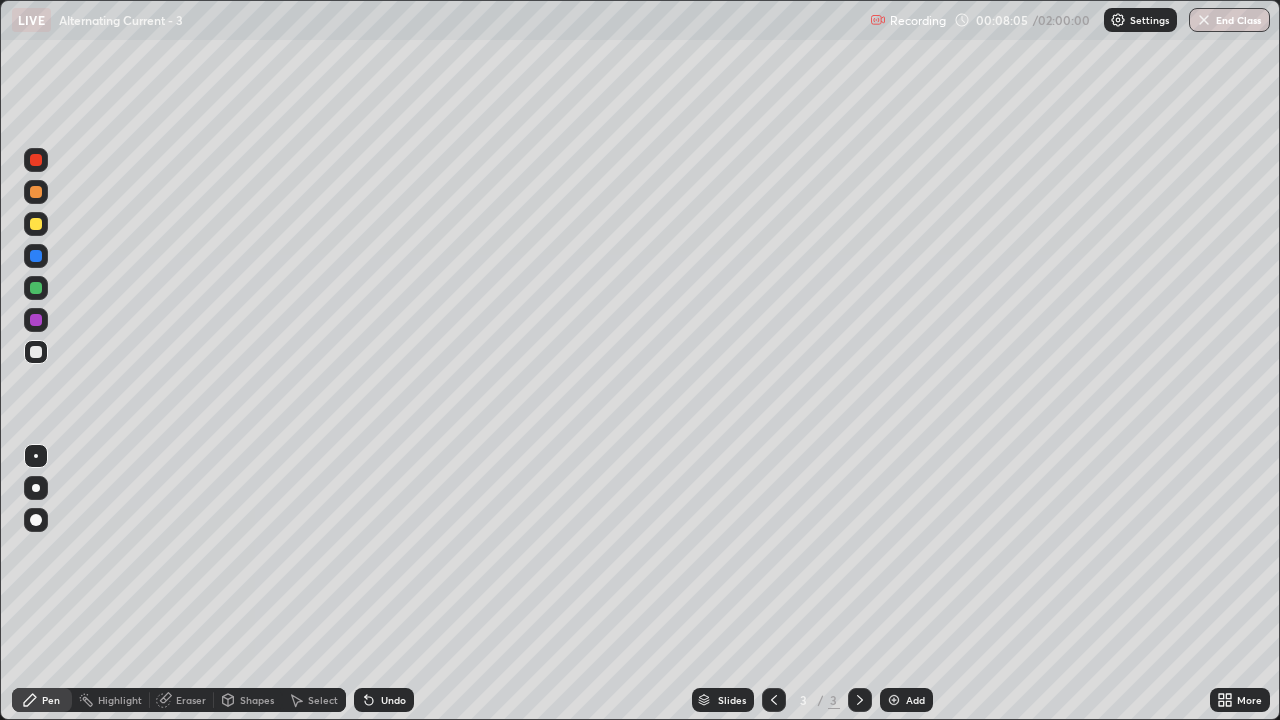click on "Eraser" at bounding box center [191, 700] 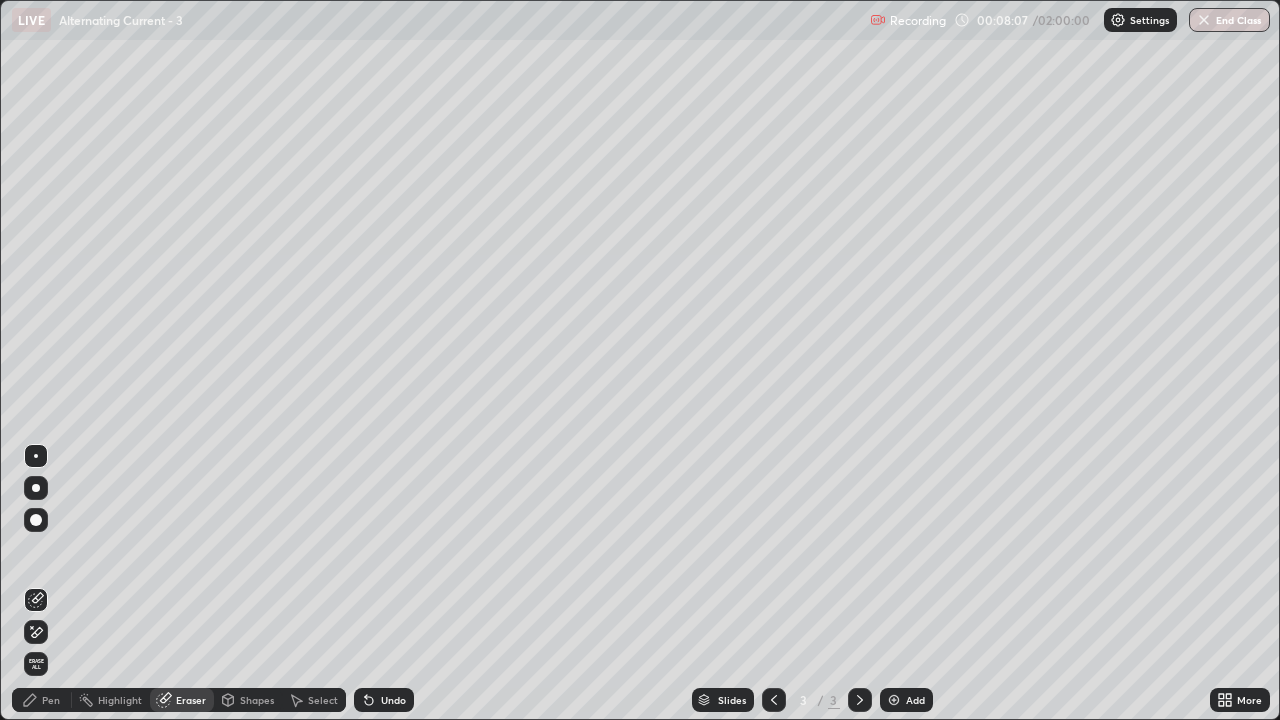 click on "Pen" at bounding box center (51, 700) 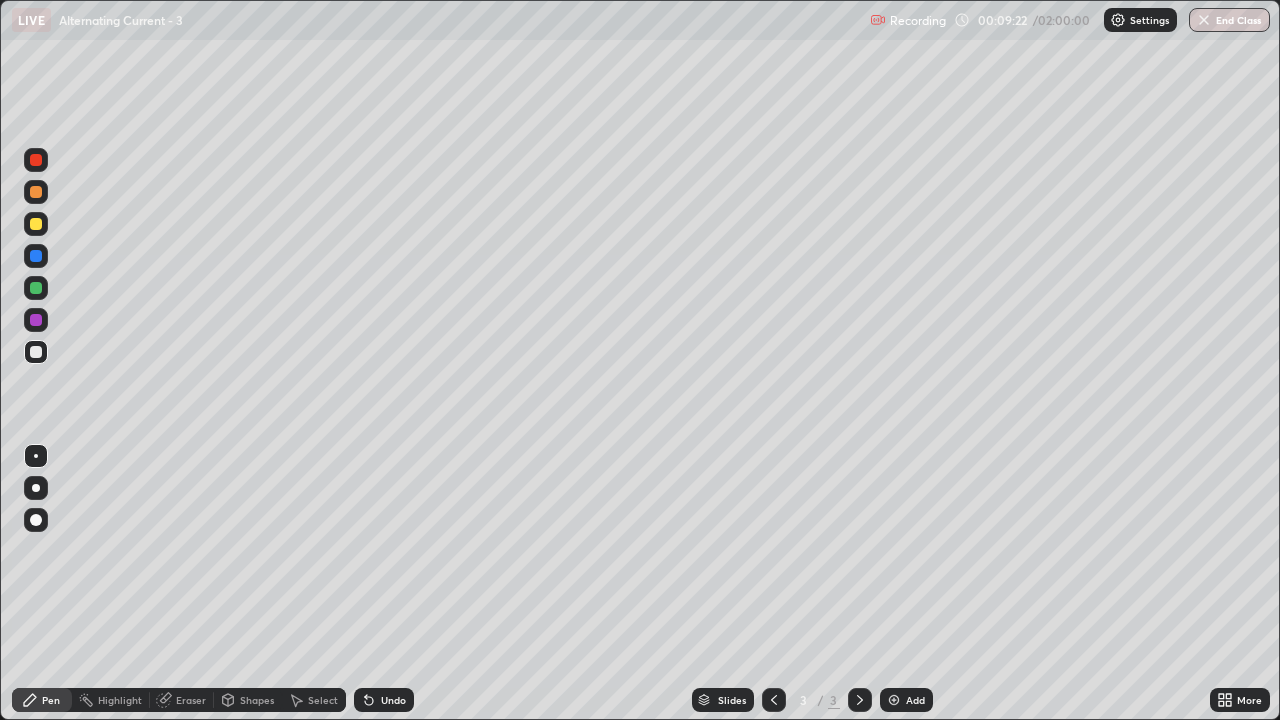 click on "Eraser" at bounding box center [182, 700] 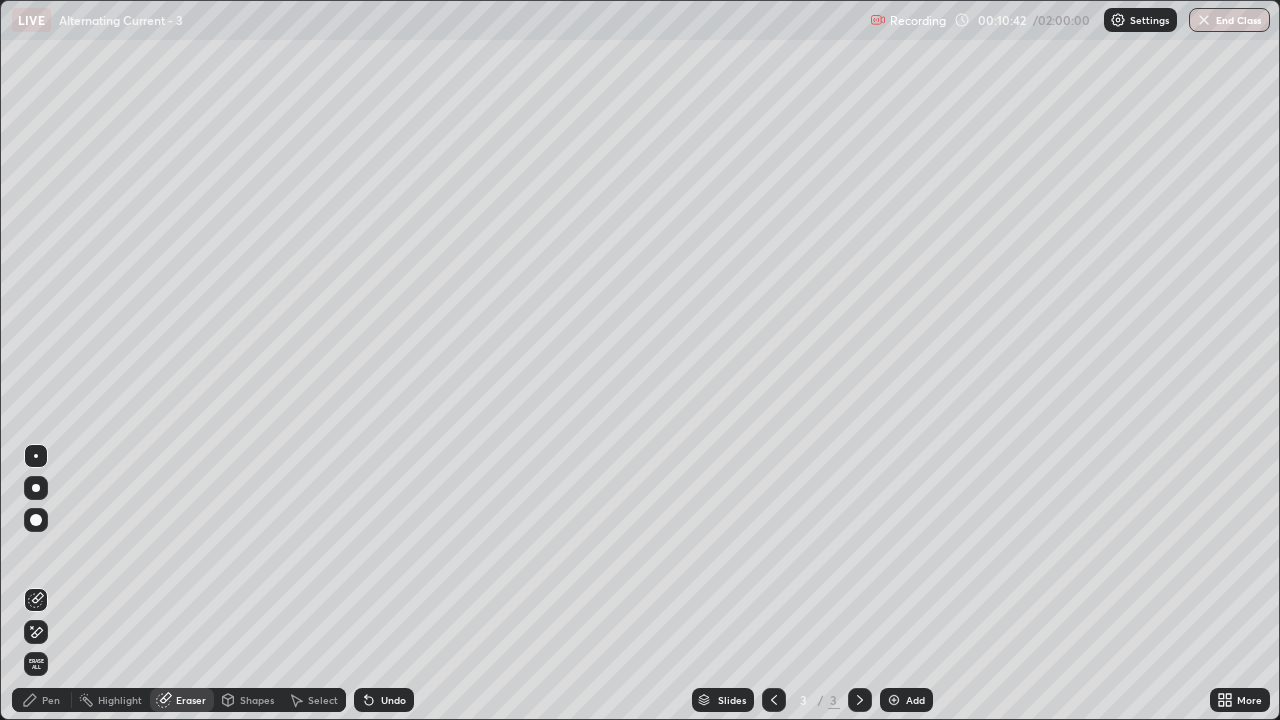 click on "Pen" at bounding box center (42, 700) 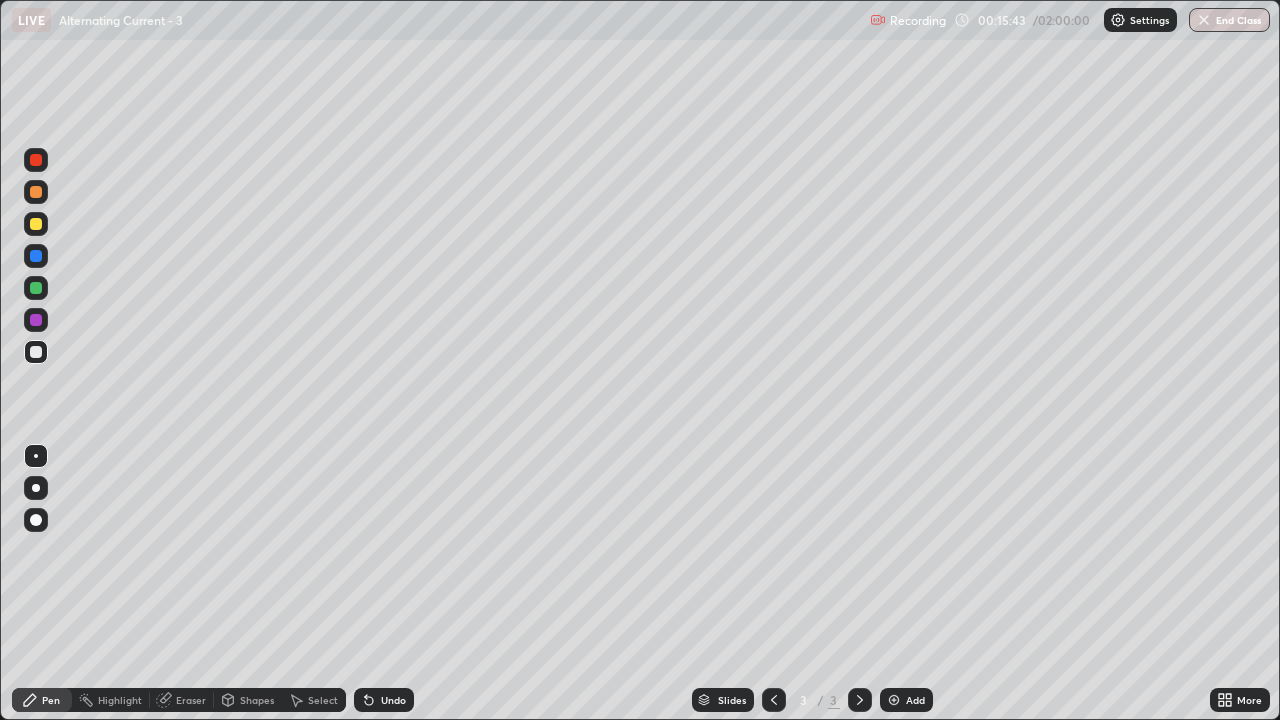 click on "Add" at bounding box center (915, 700) 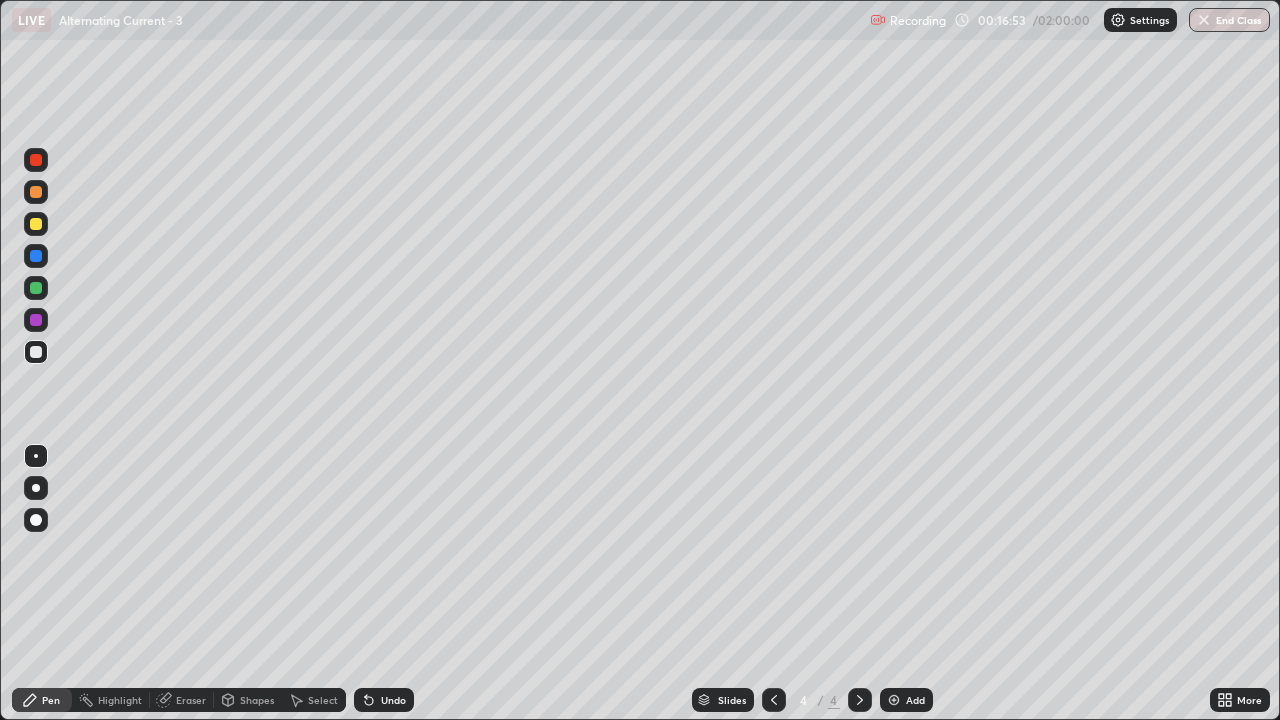 click on "Eraser" at bounding box center [182, 700] 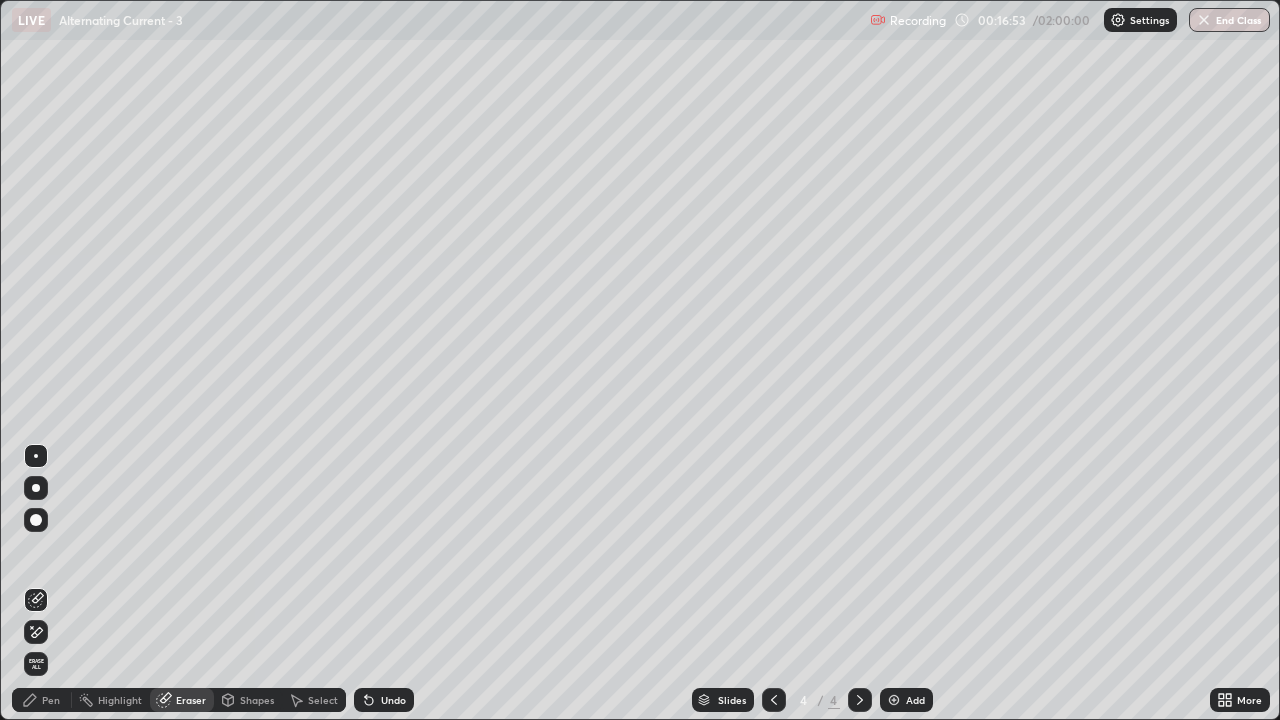 click on "Eraser" at bounding box center (191, 700) 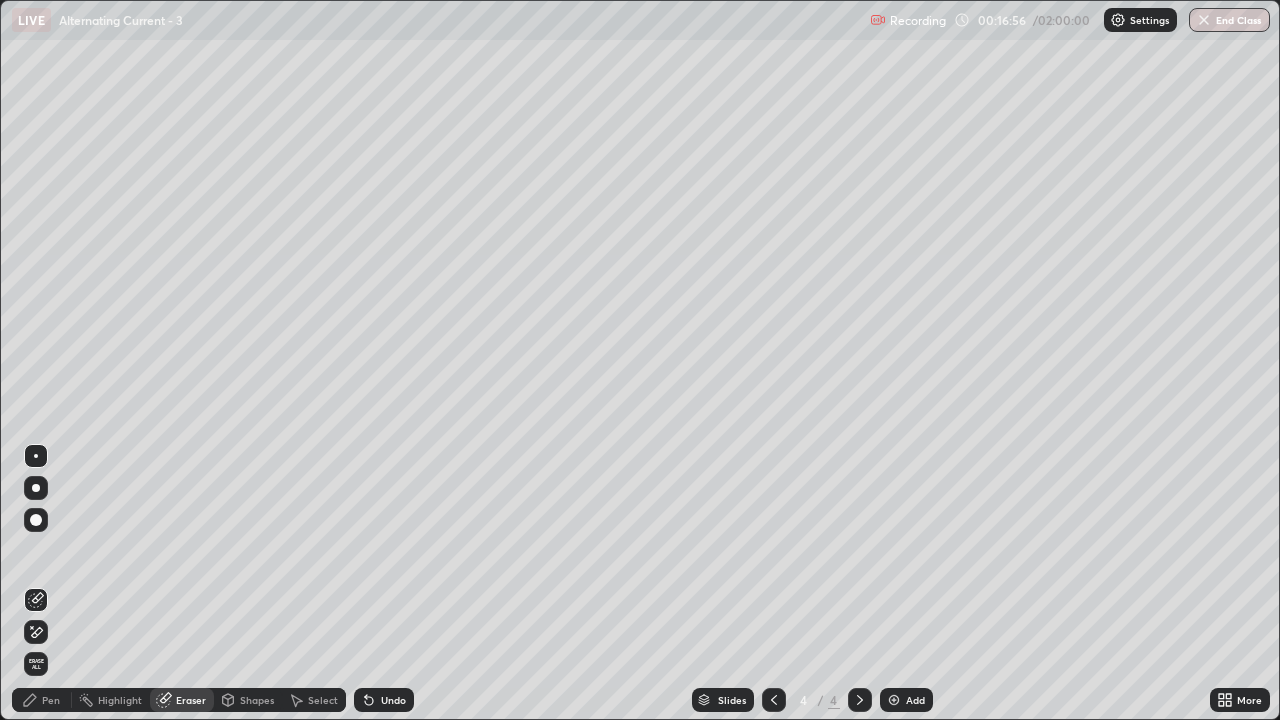 click 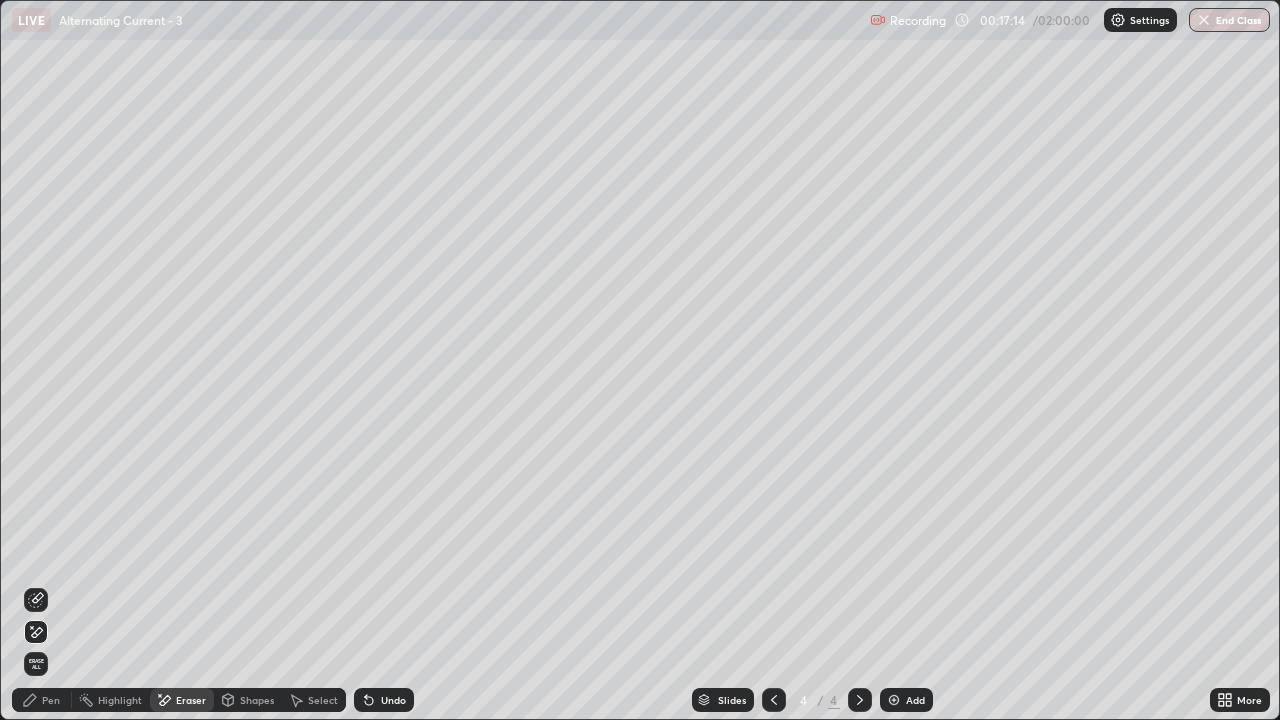click on "Pen" at bounding box center (51, 700) 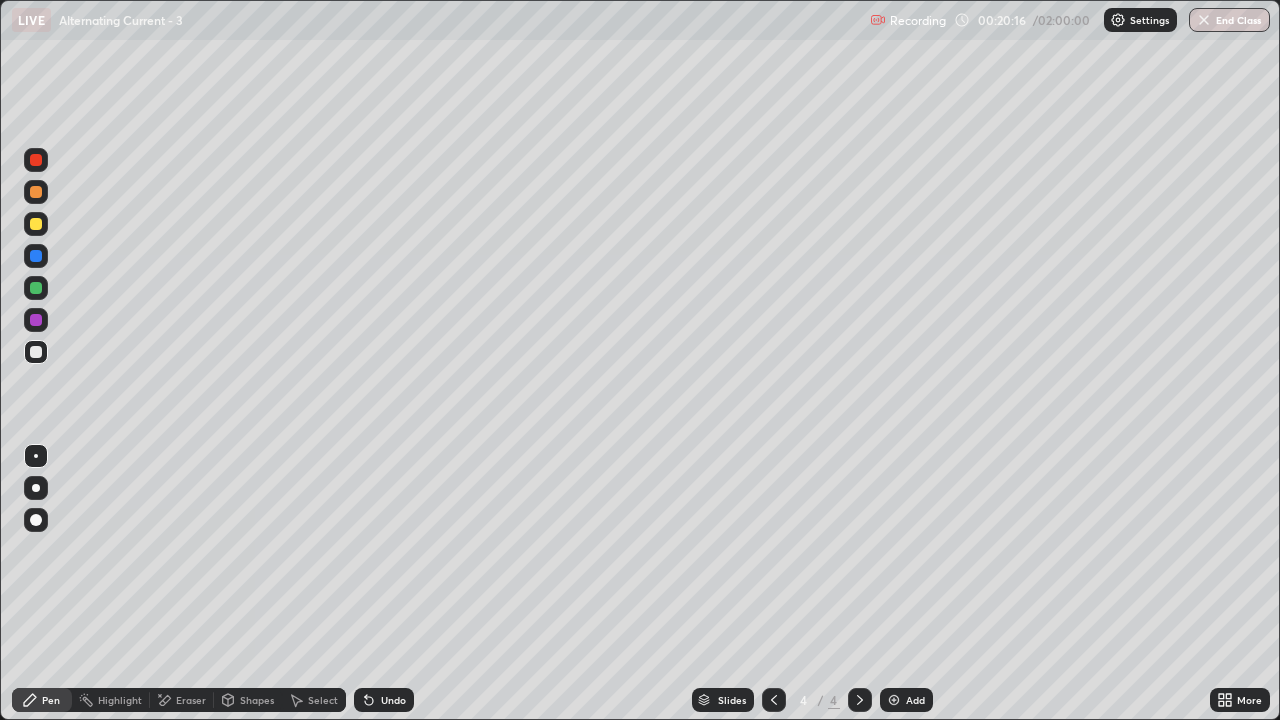 click at bounding box center (36, 160) 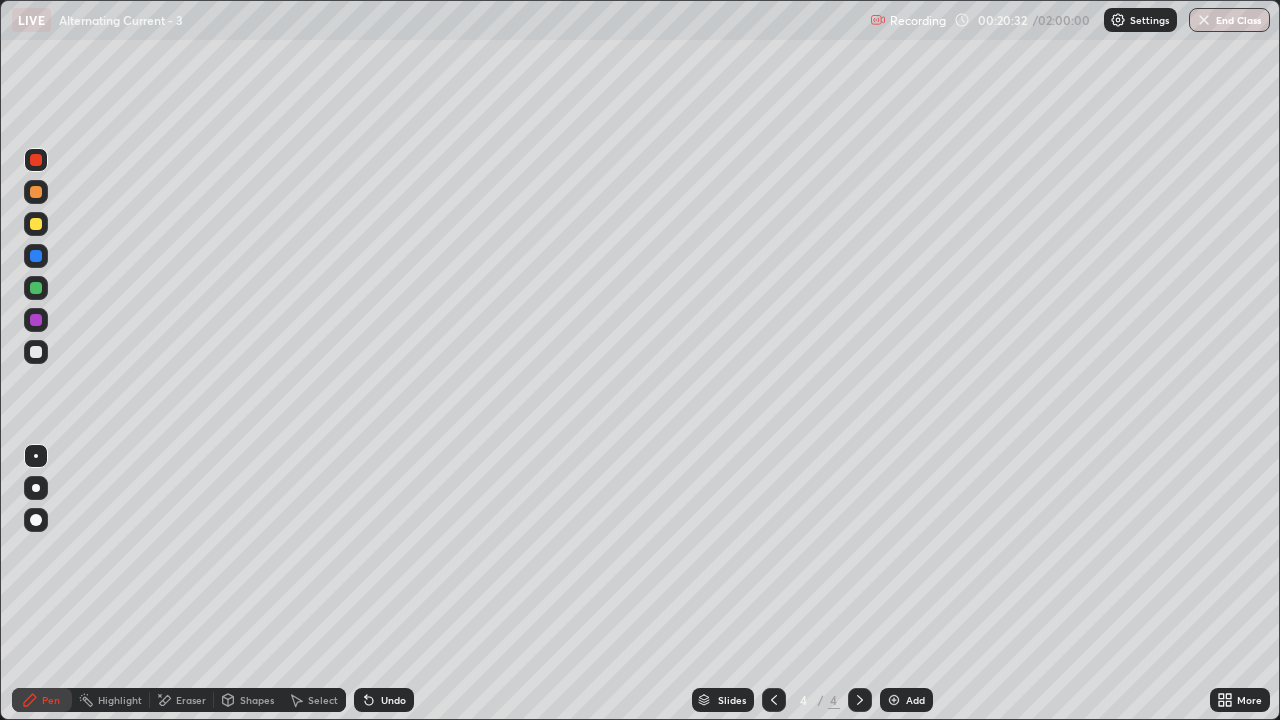 click at bounding box center [36, 352] 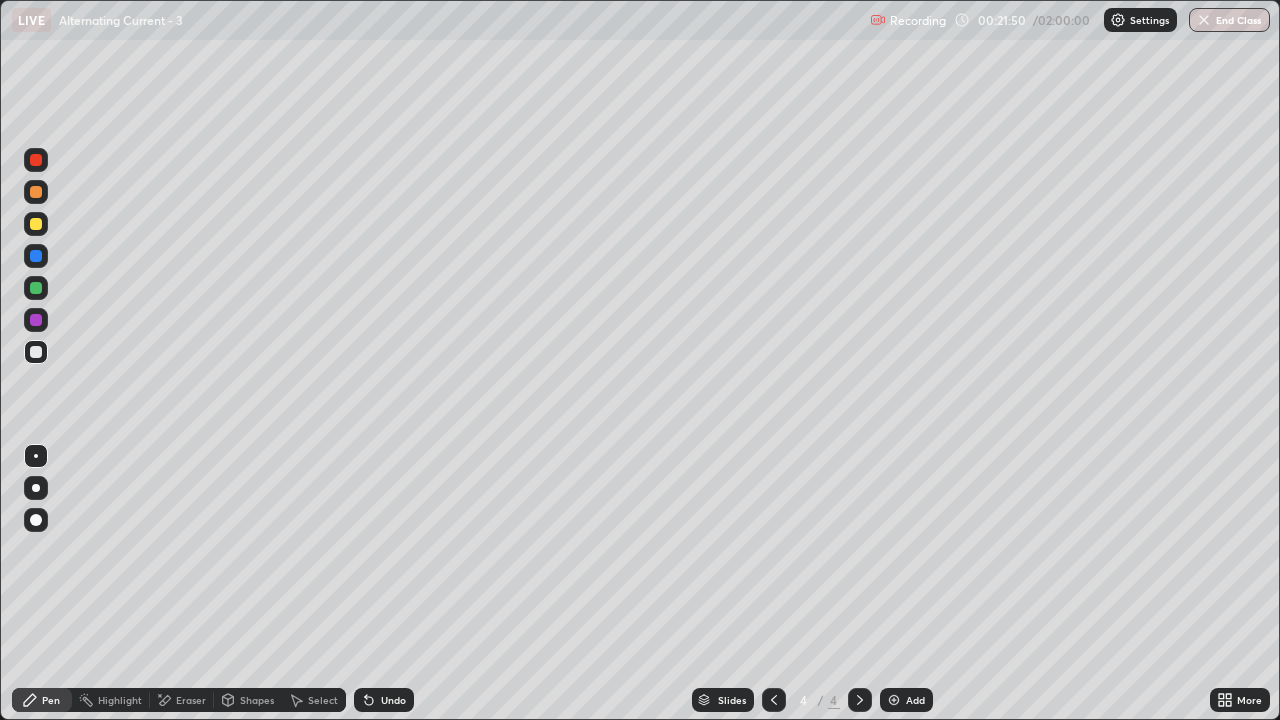 click on "Eraser" at bounding box center [182, 700] 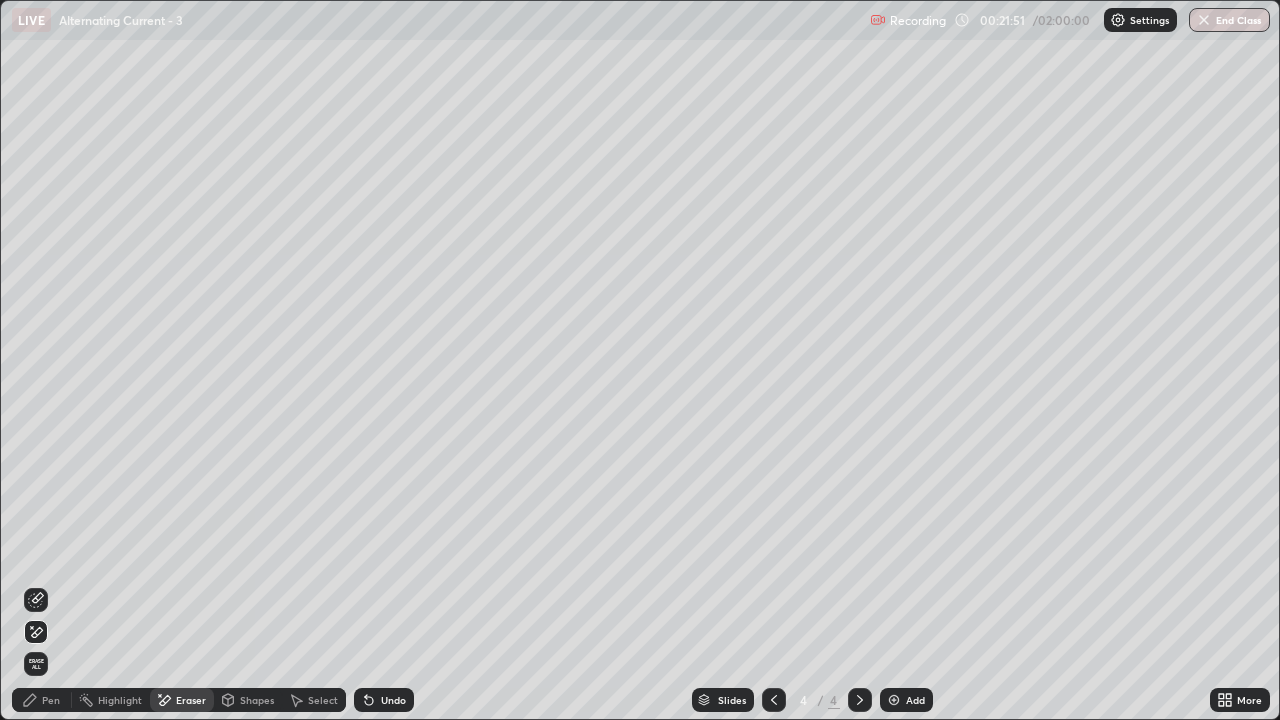 click 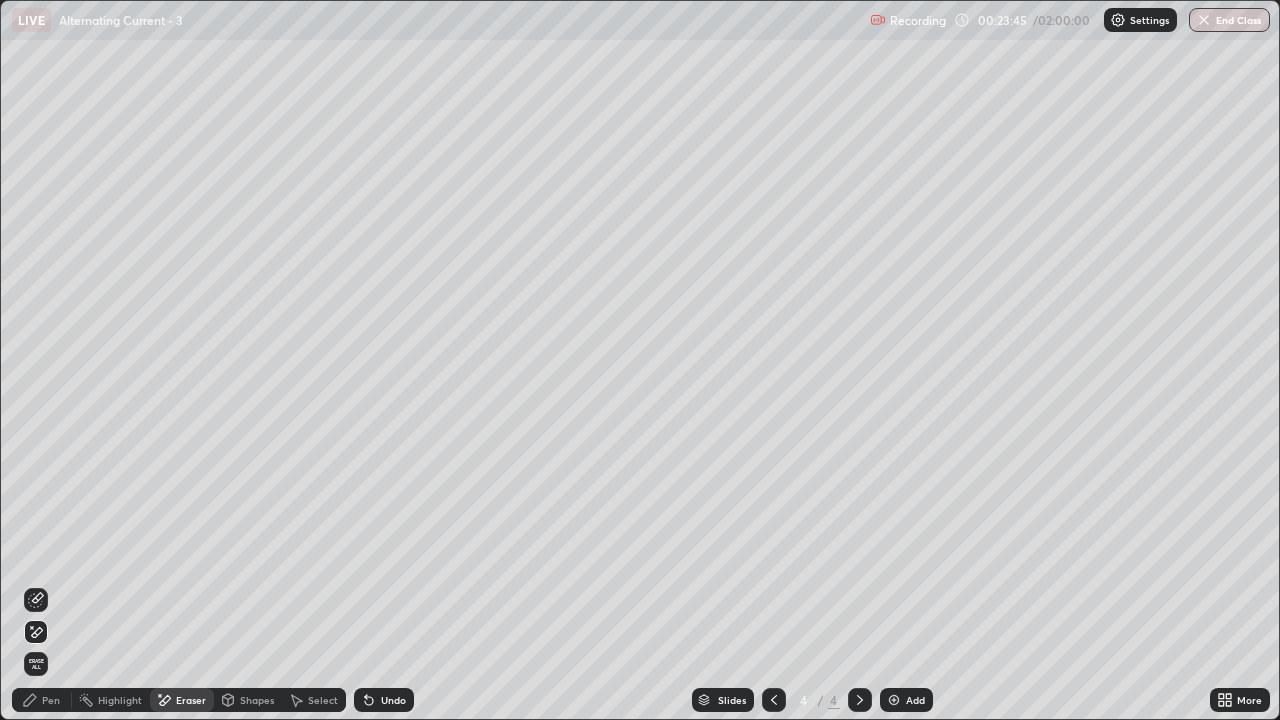 click at bounding box center [894, 700] 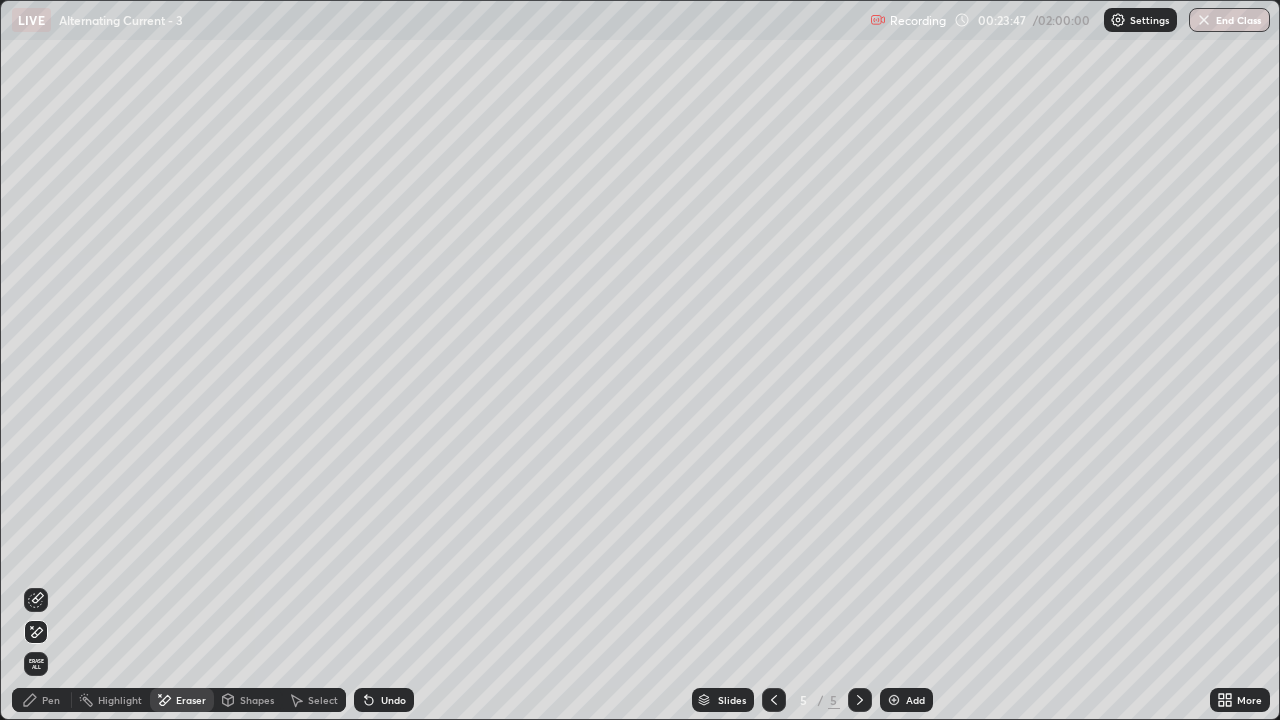 click 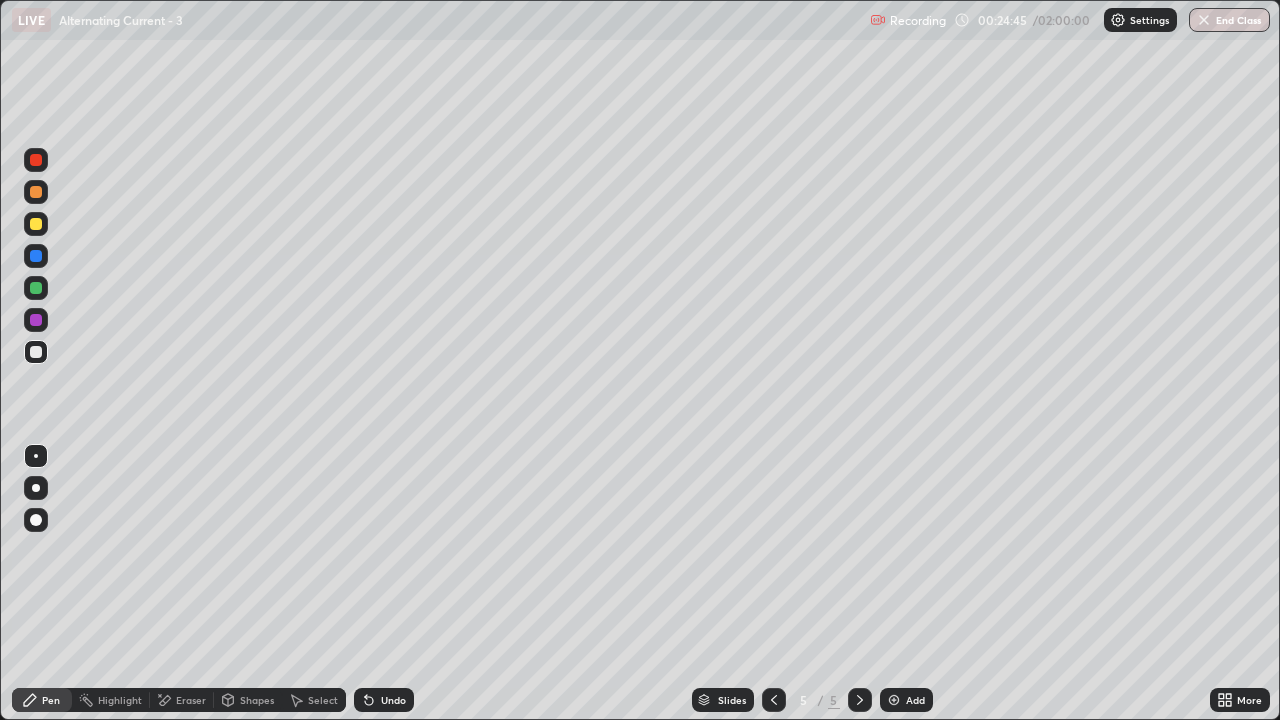 click on "Slides 5 / 5 Add" at bounding box center (812, 700) 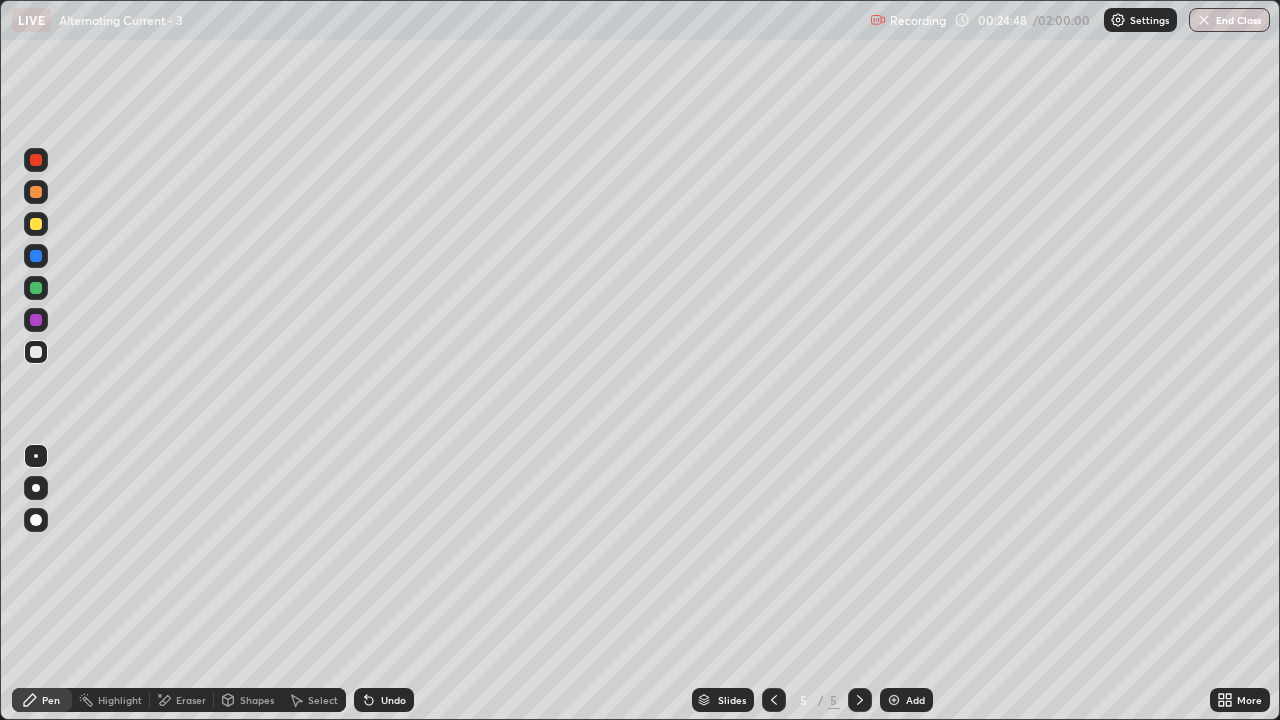 click on "Undo" at bounding box center (393, 700) 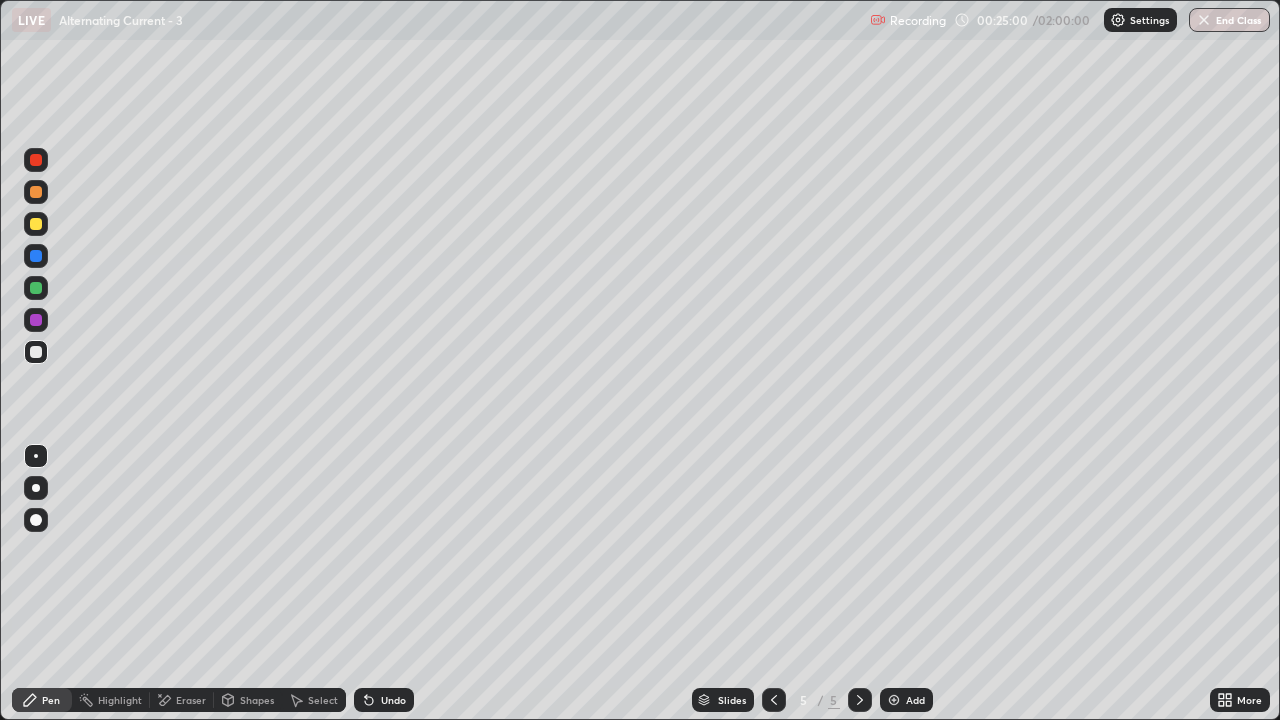 click at bounding box center (36, 160) 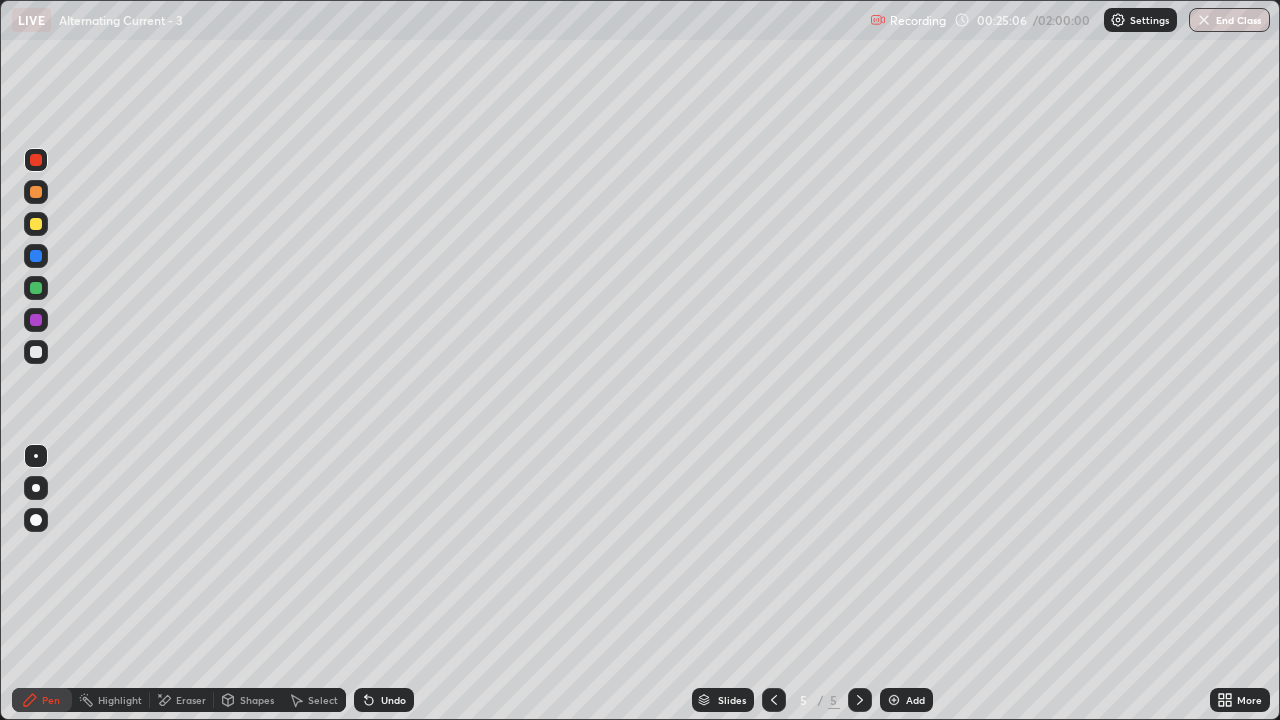 click at bounding box center [36, 352] 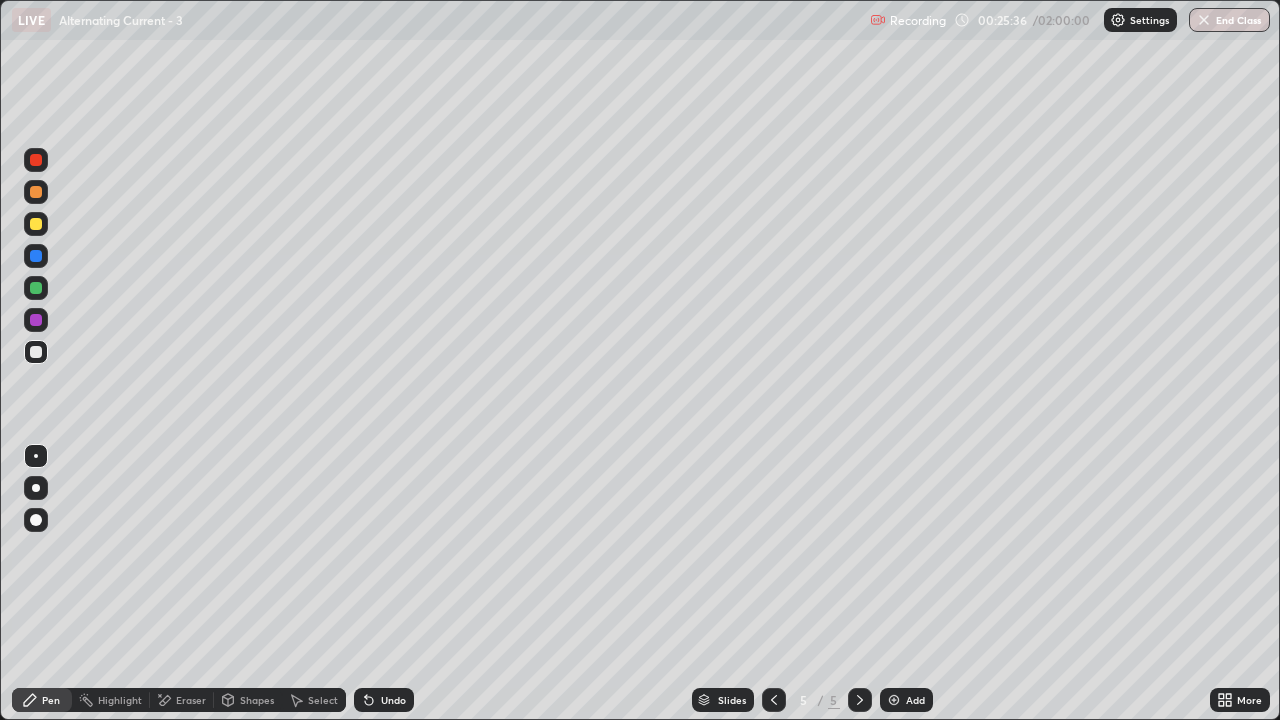 click on "Eraser" at bounding box center [191, 700] 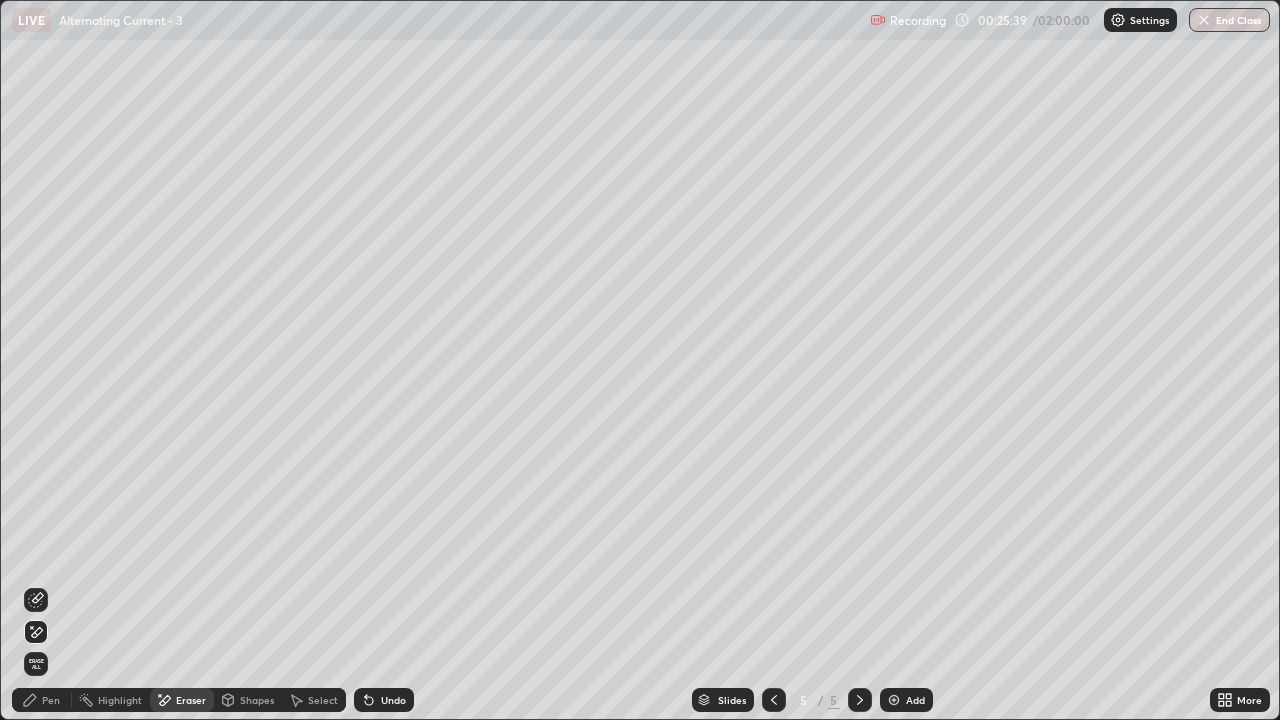click on "Pen" at bounding box center [51, 700] 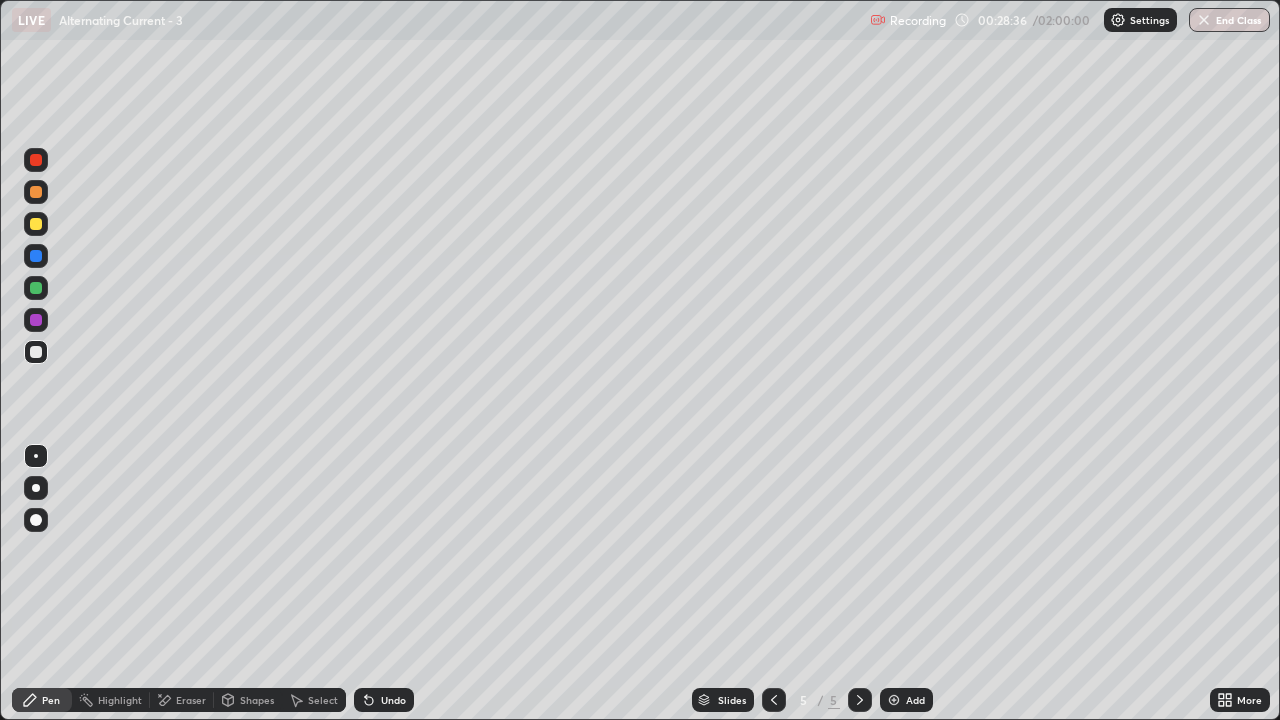 click 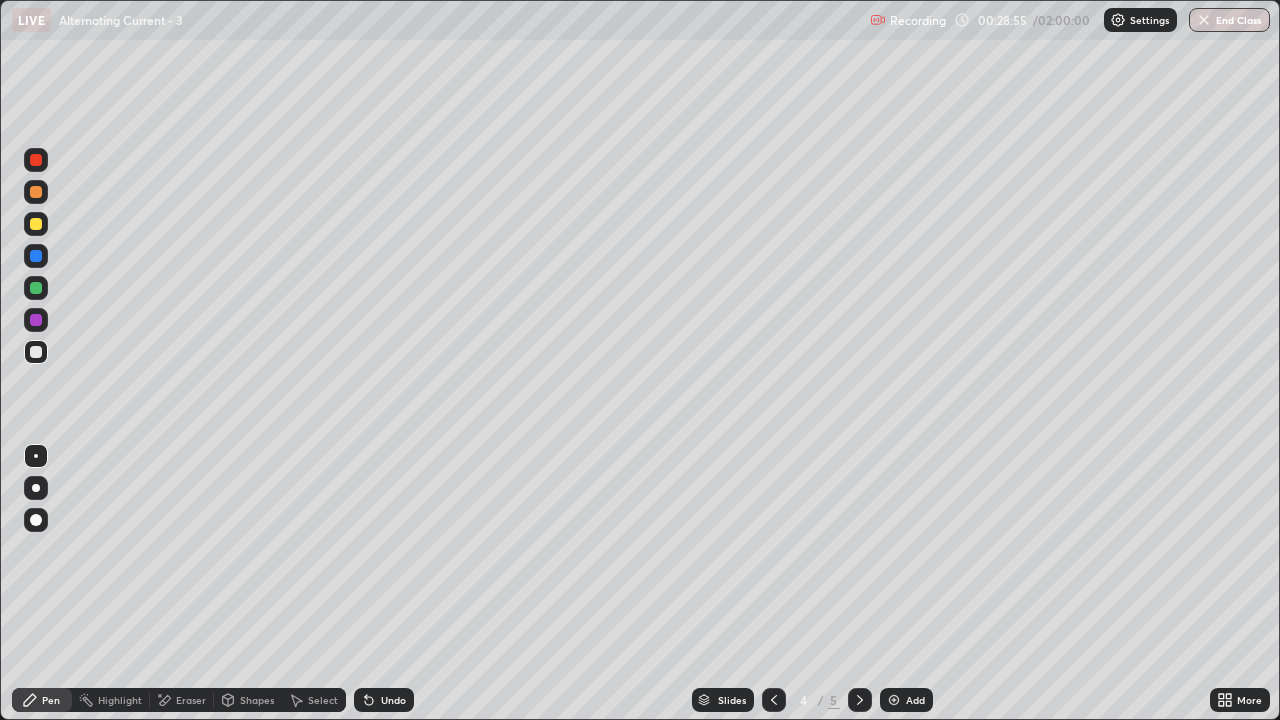 click on "Eraser" at bounding box center [182, 700] 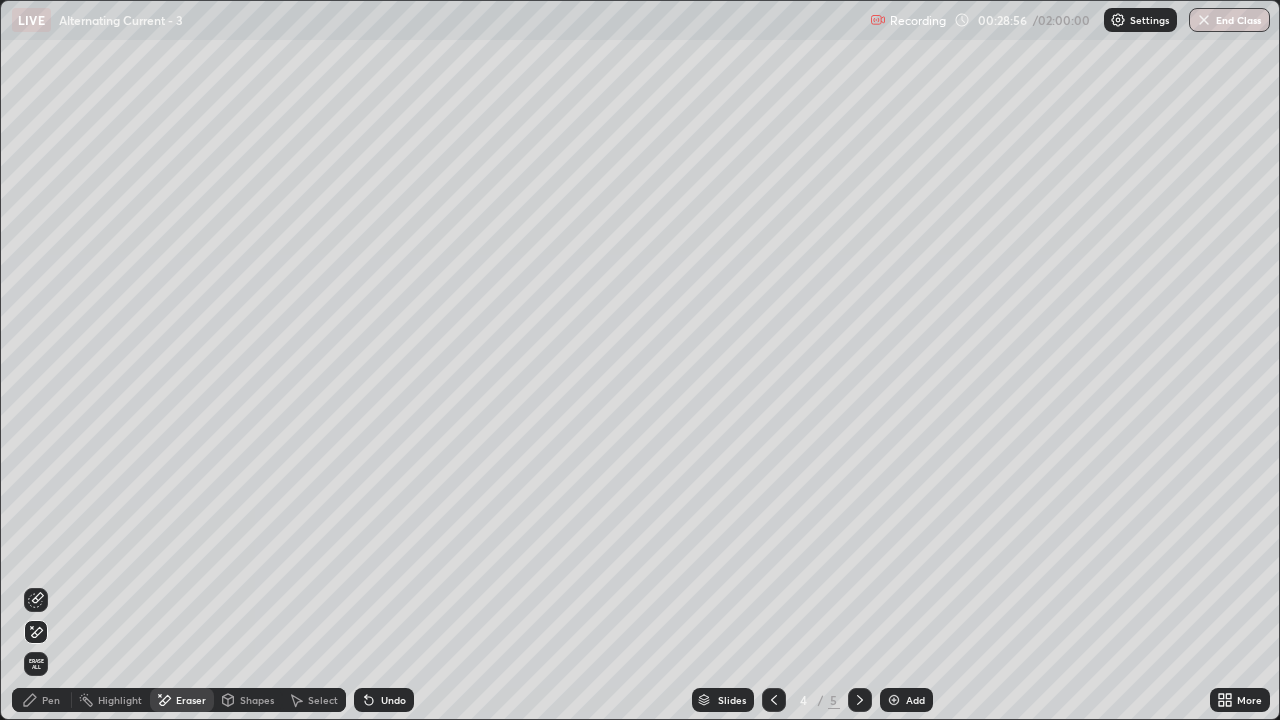 click on "Pen" at bounding box center [51, 700] 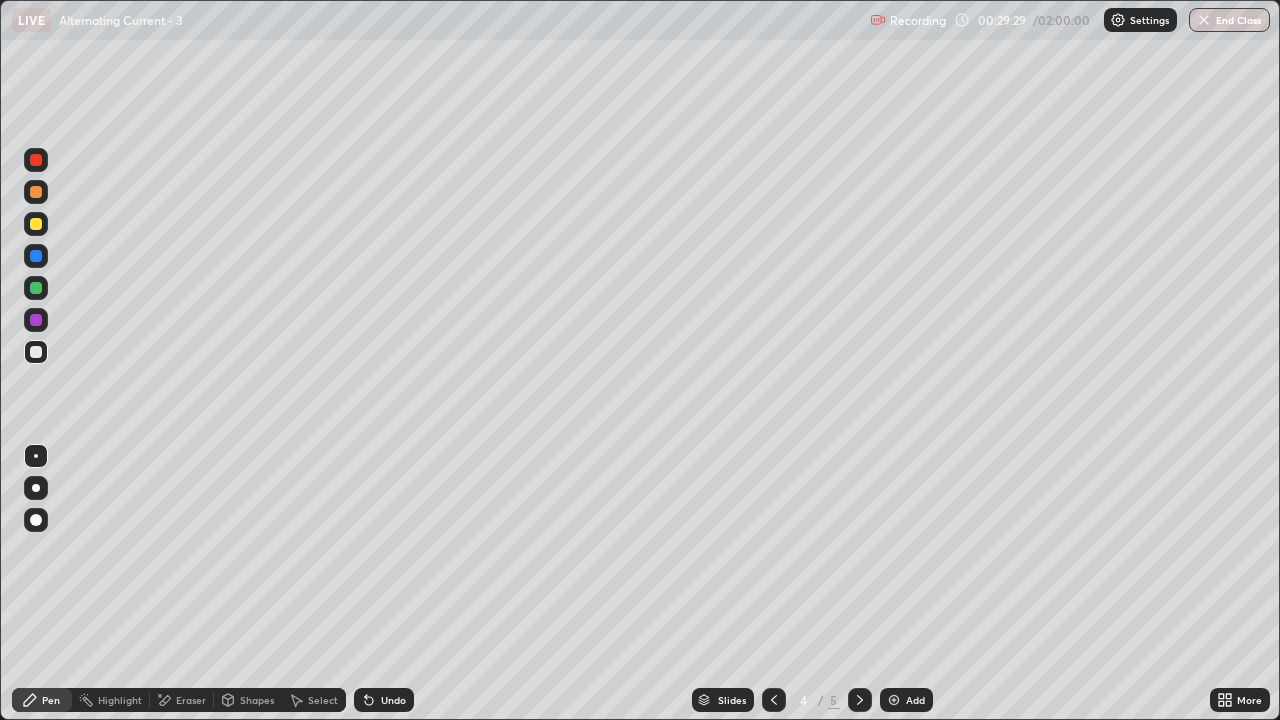 click at bounding box center [36, 160] 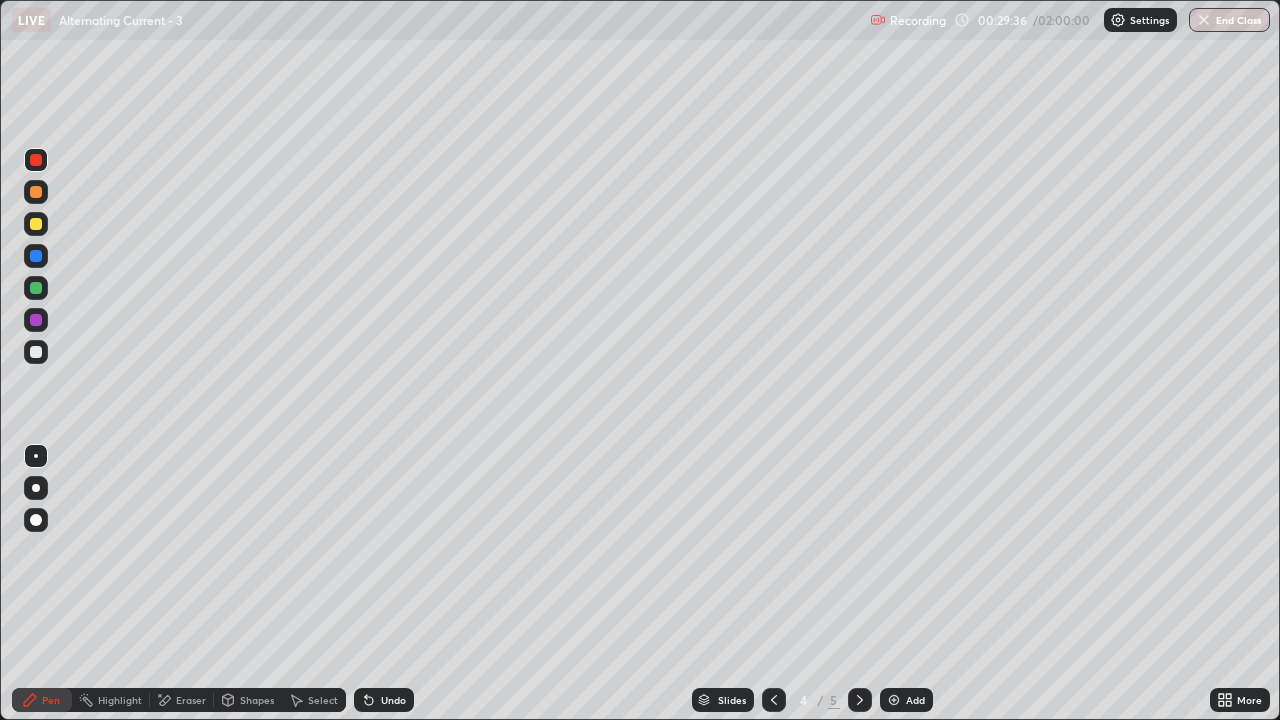 click 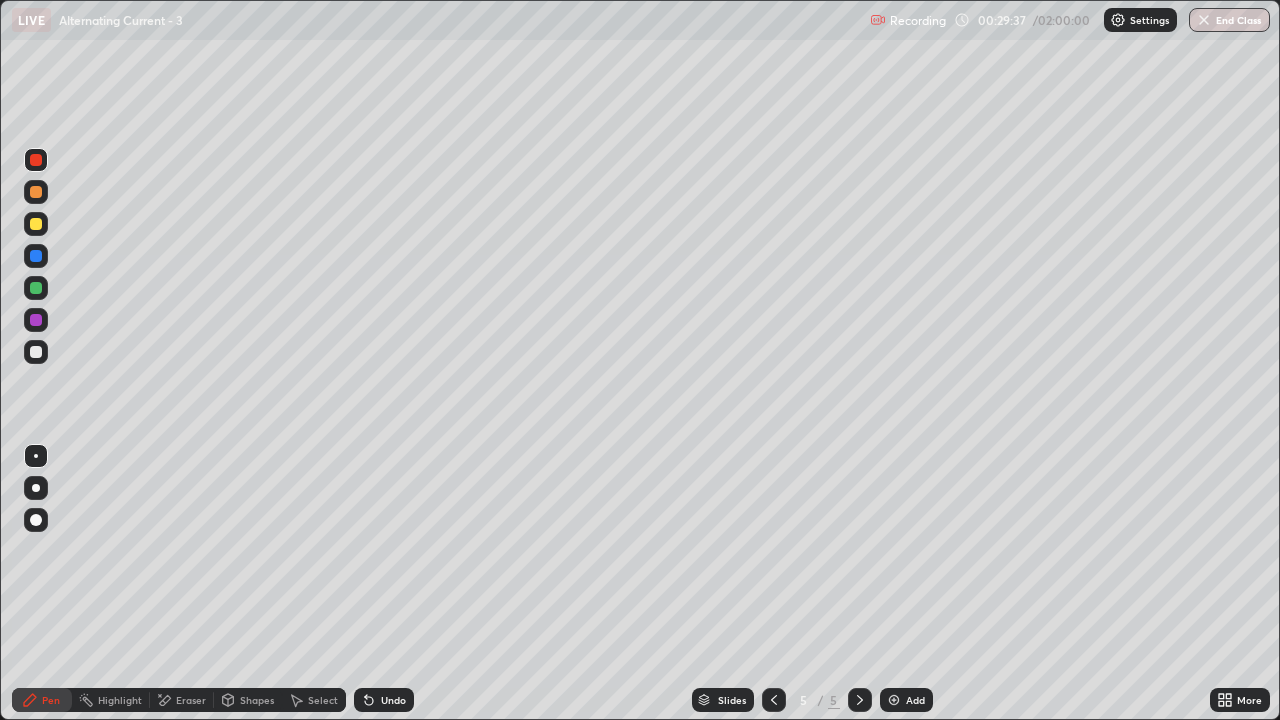 click at bounding box center (36, 352) 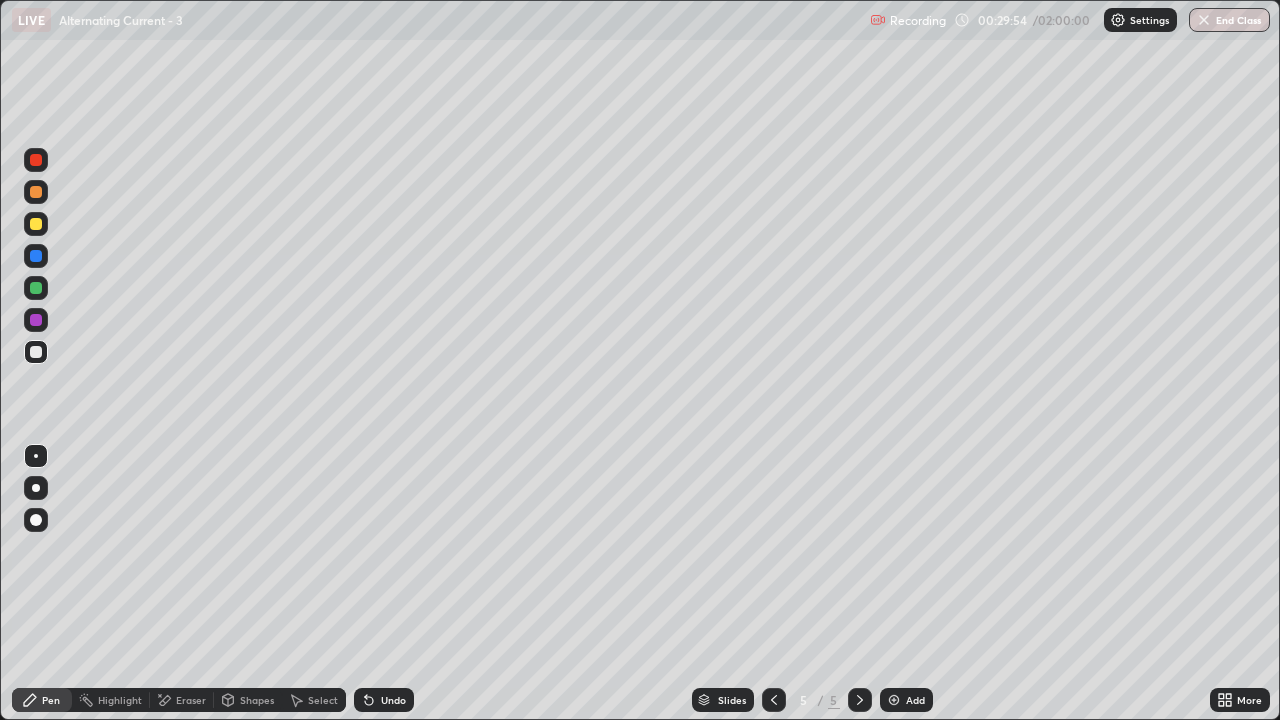 click 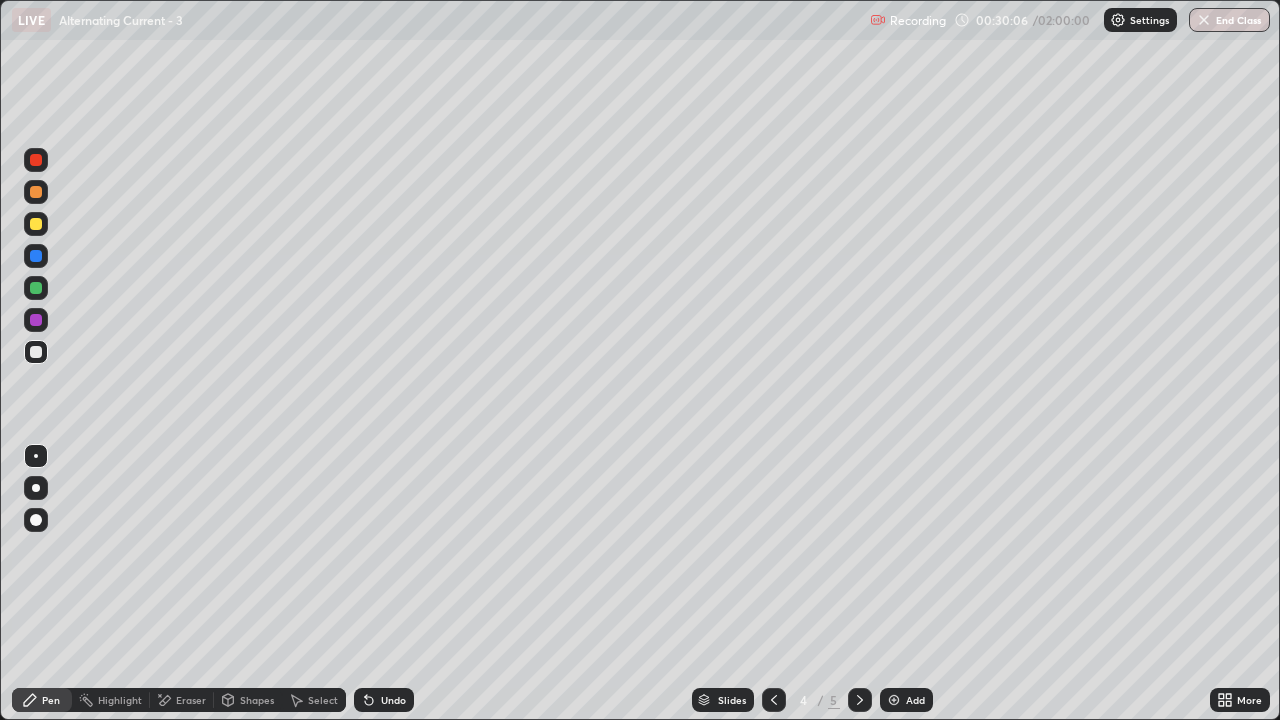 click on "Eraser" at bounding box center (182, 700) 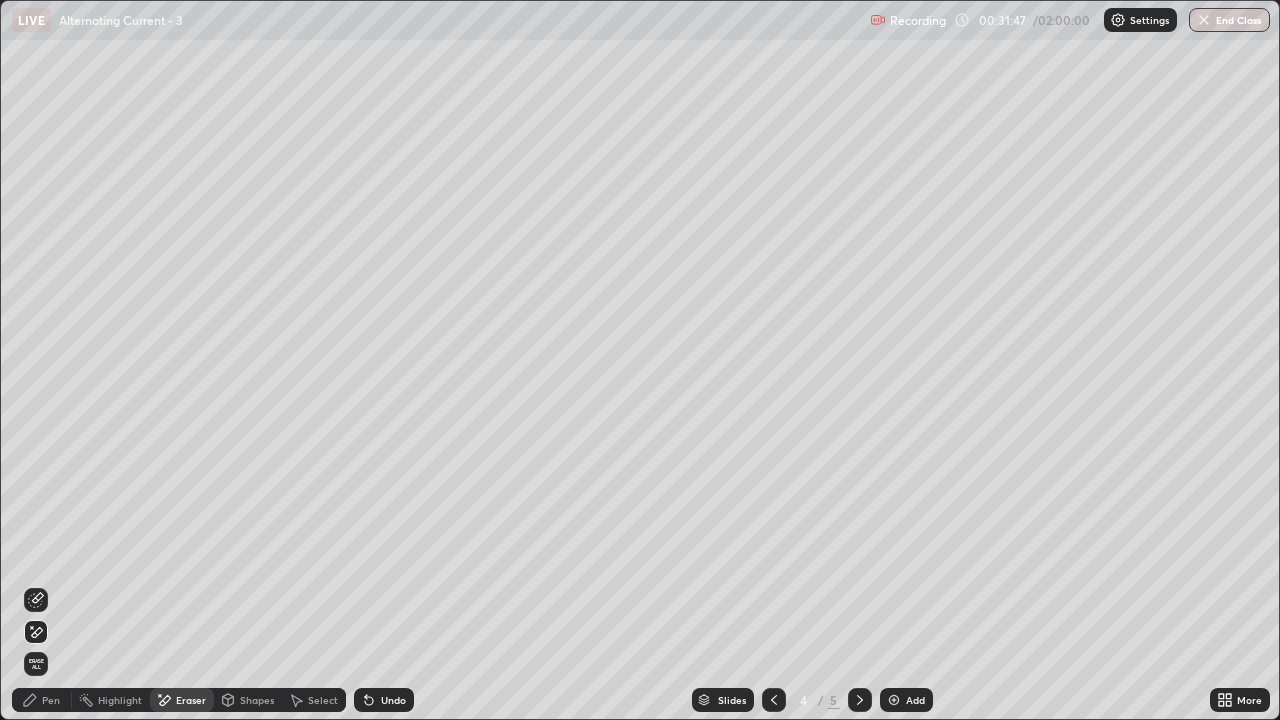 click 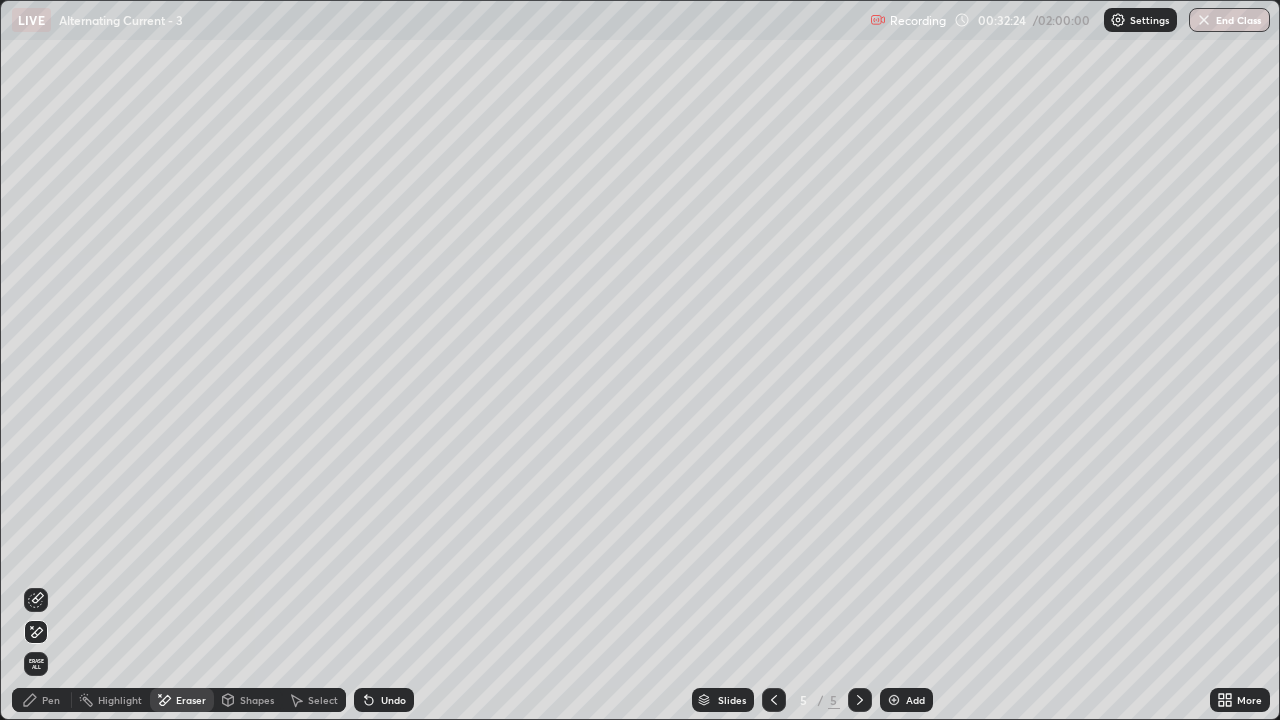 click on "Add" at bounding box center (906, 700) 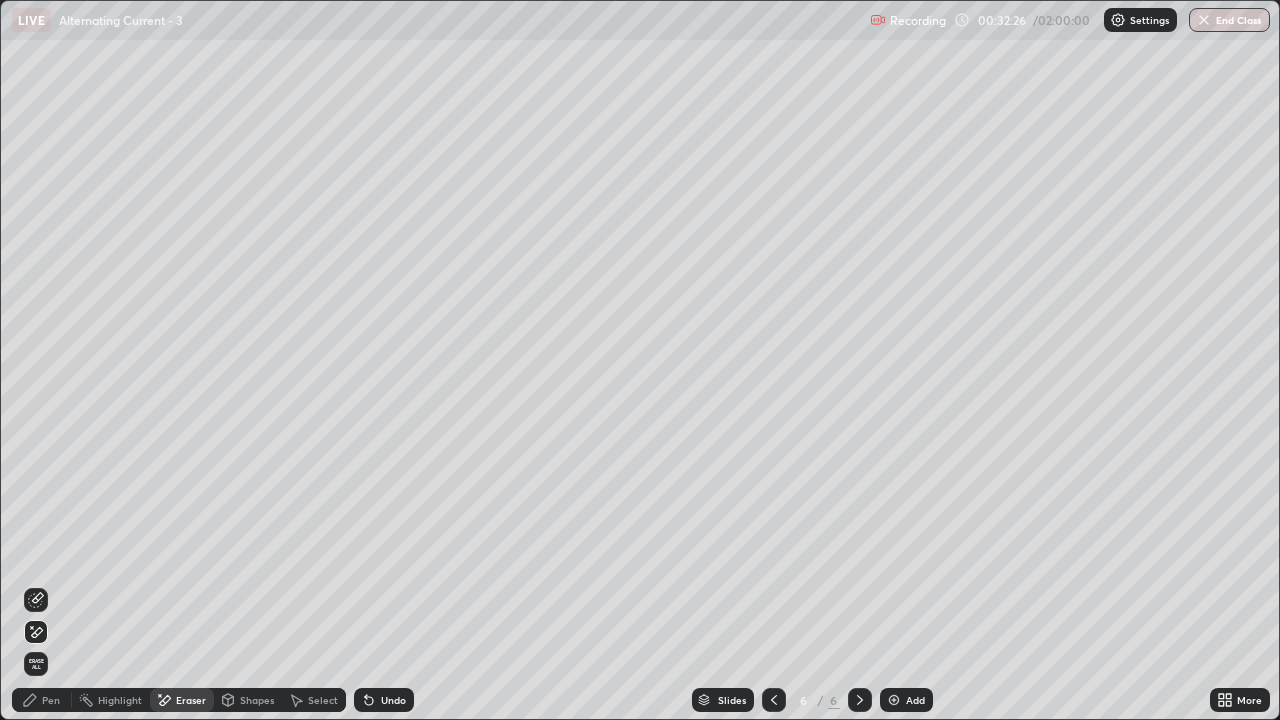 click on "Pen" at bounding box center [51, 700] 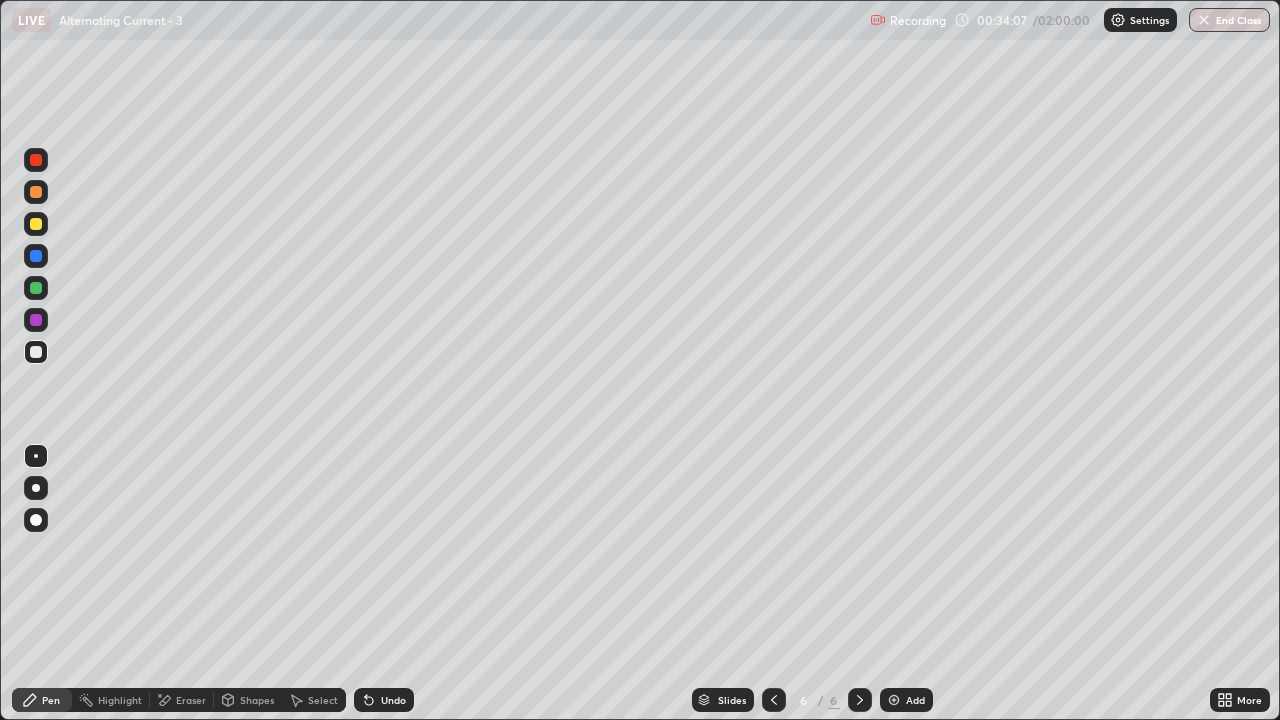 click at bounding box center (36, 160) 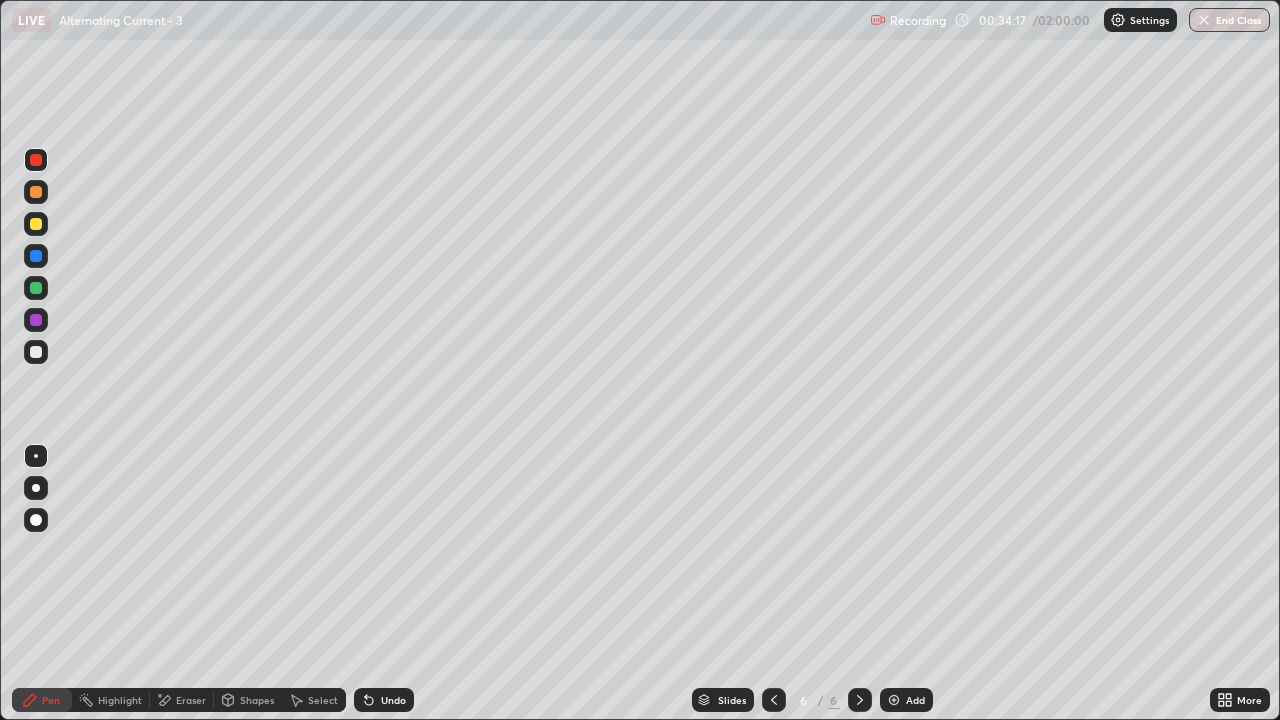click at bounding box center (36, 352) 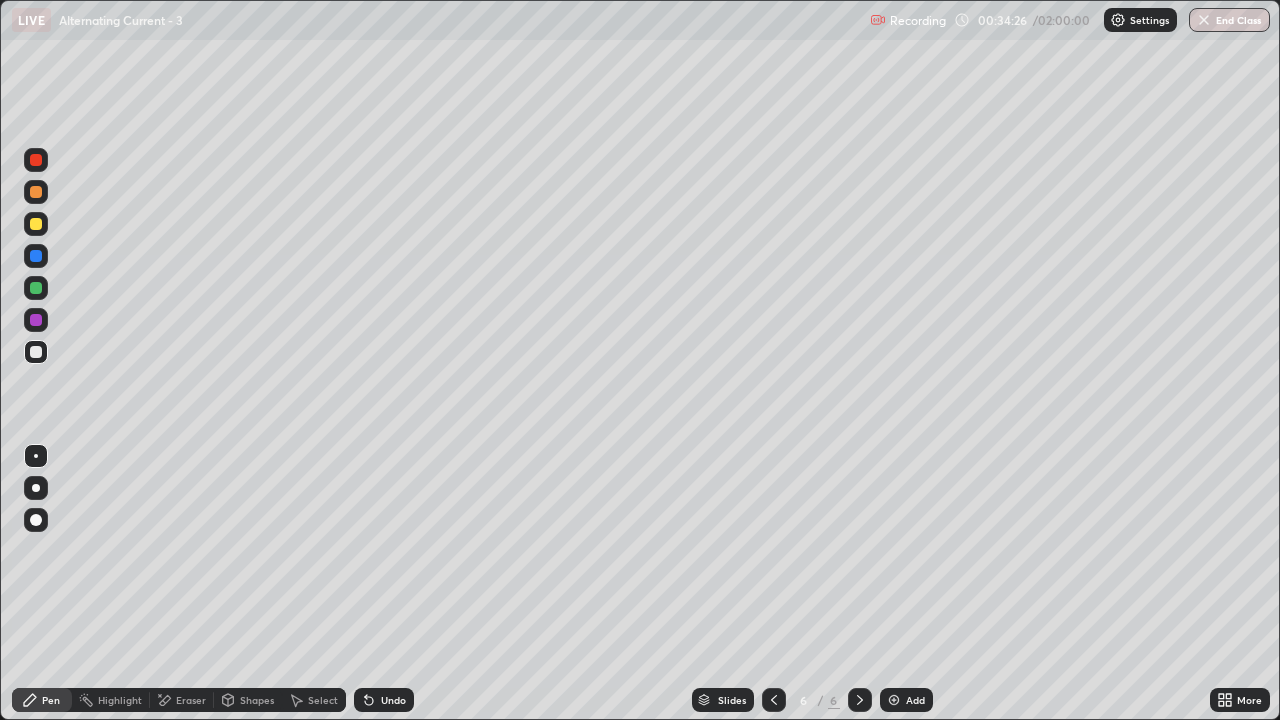 click at bounding box center (36, 288) 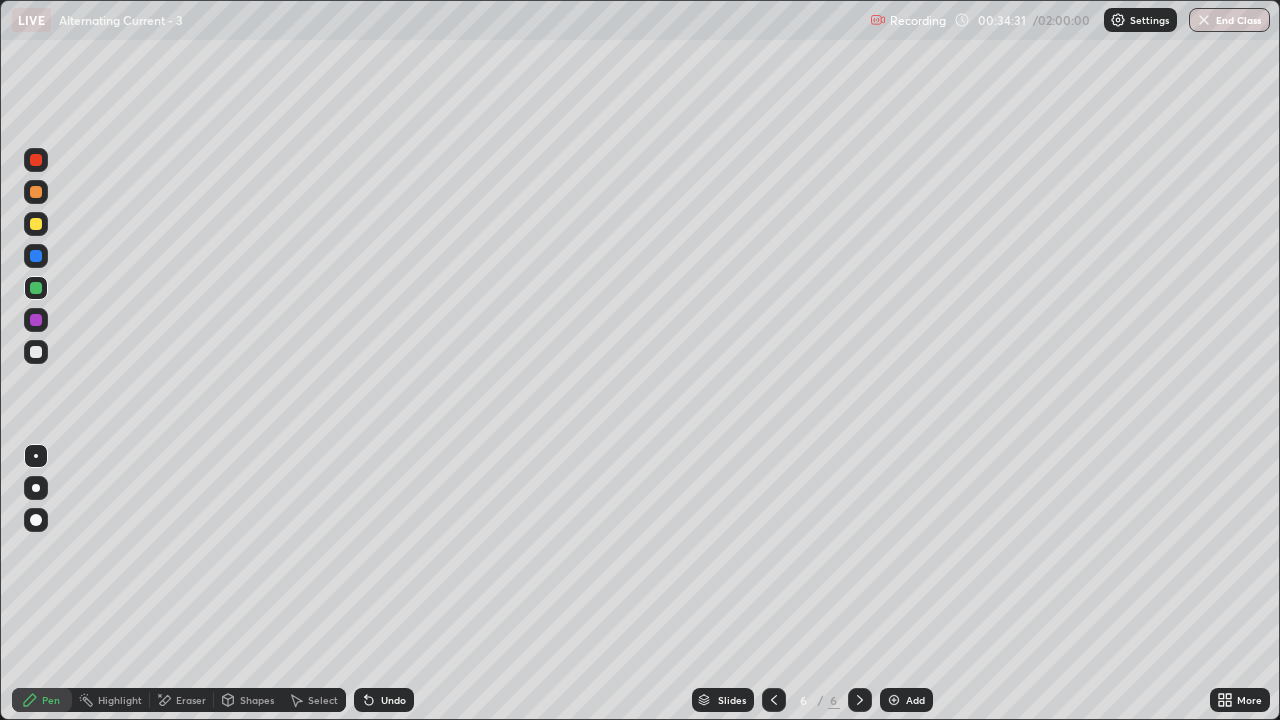 click at bounding box center [36, 352] 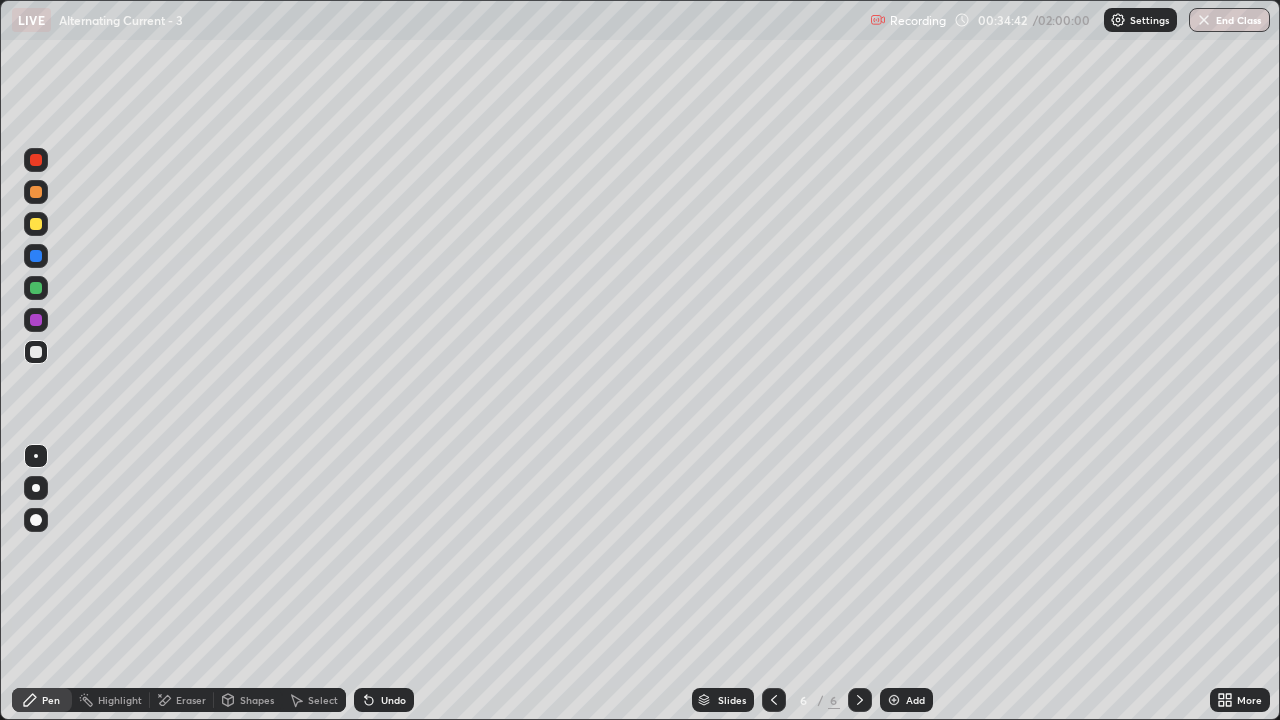 click at bounding box center (36, 160) 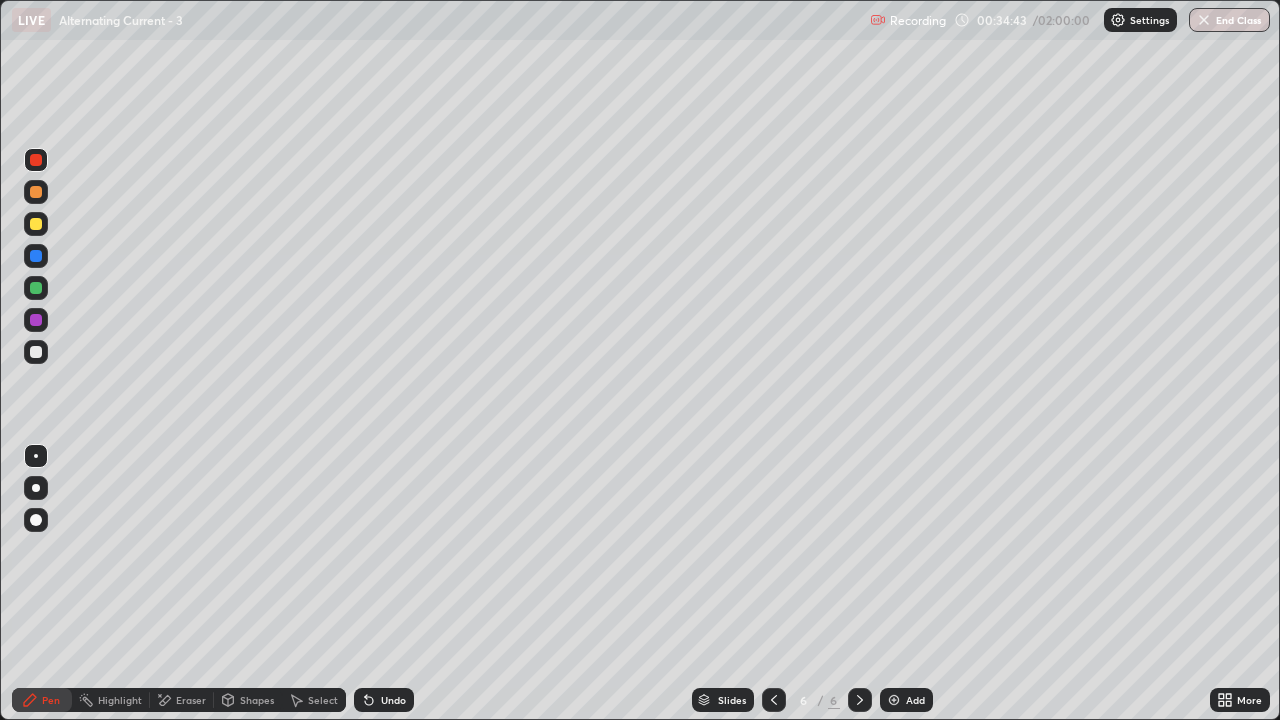click at bounding box center [36, 224] 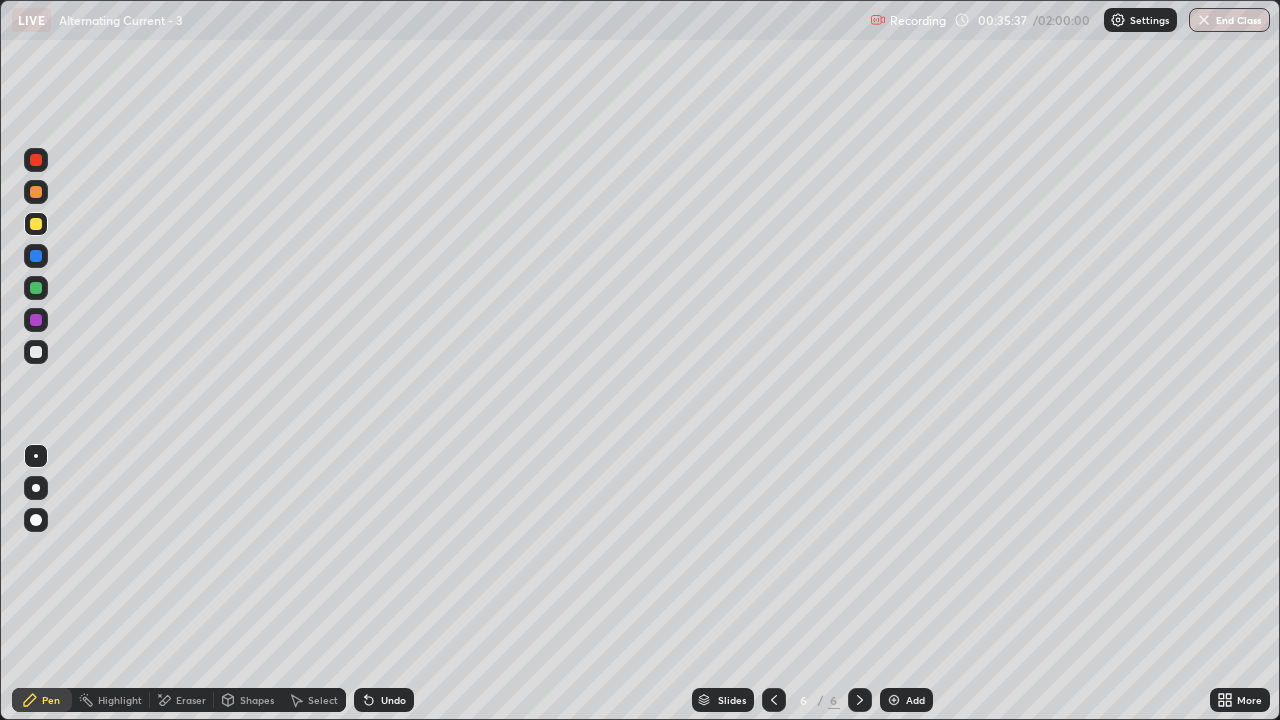 click 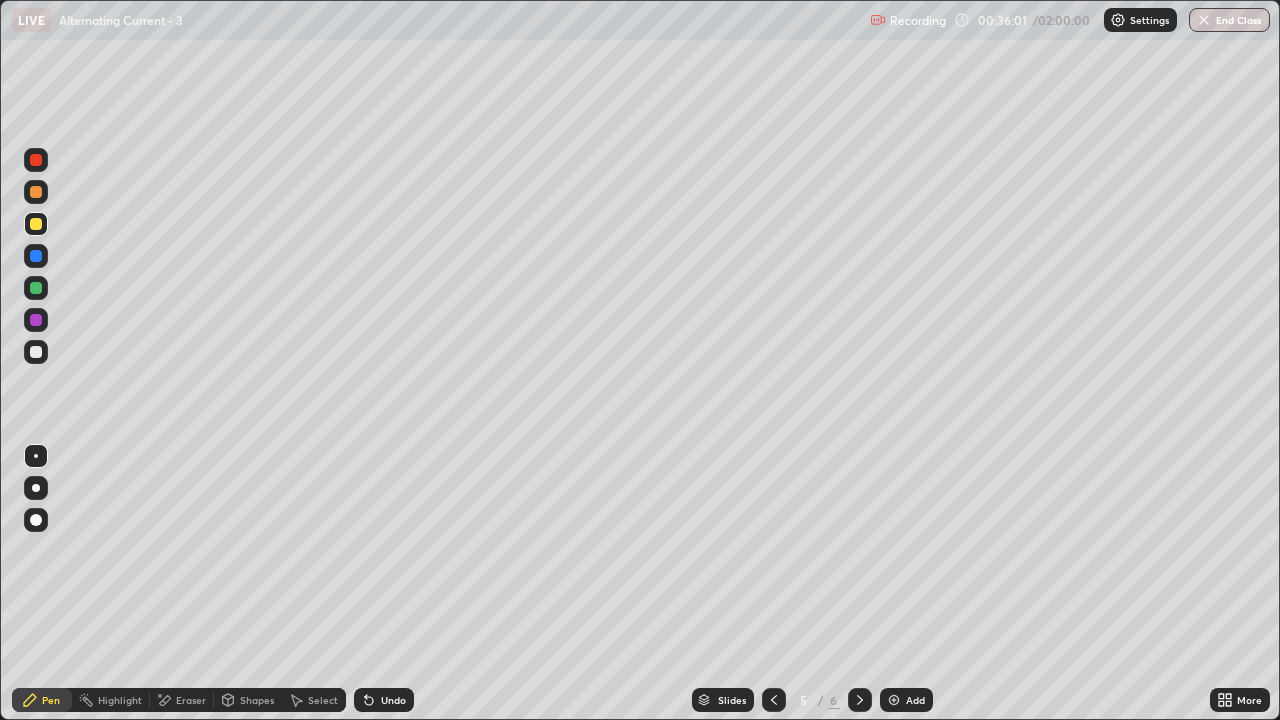 click 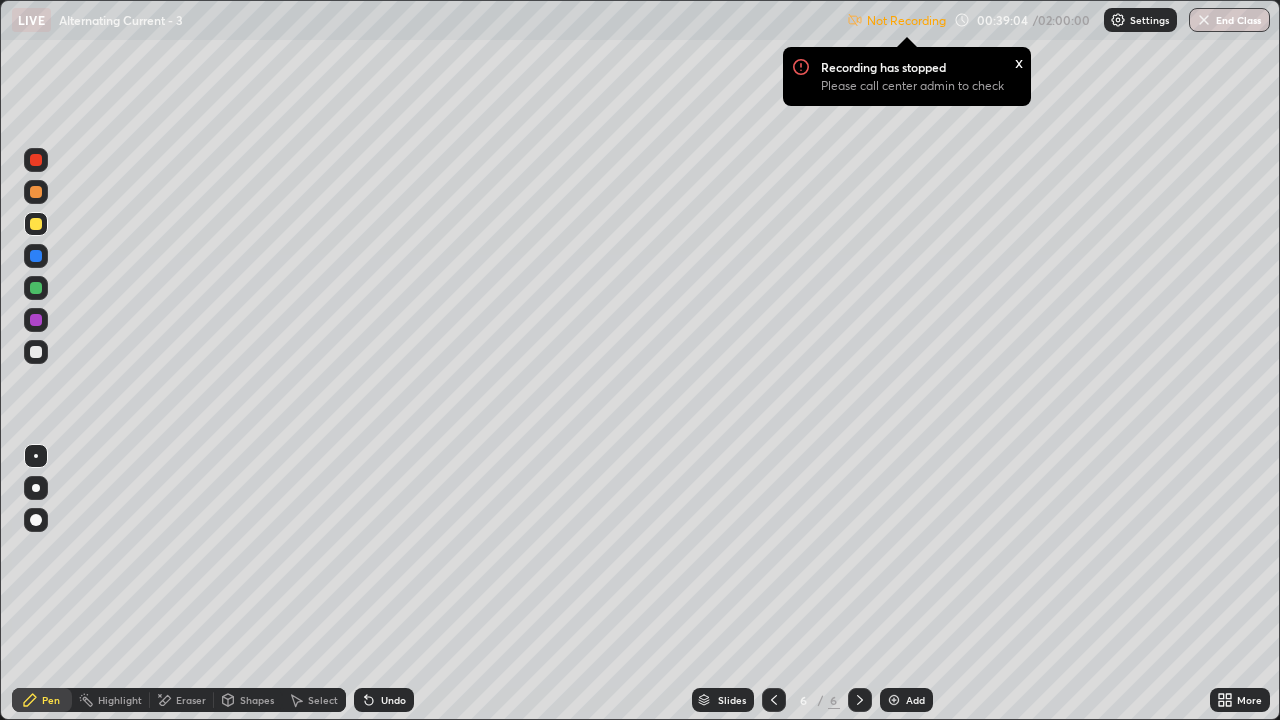 click at bounding box center (36, 352) 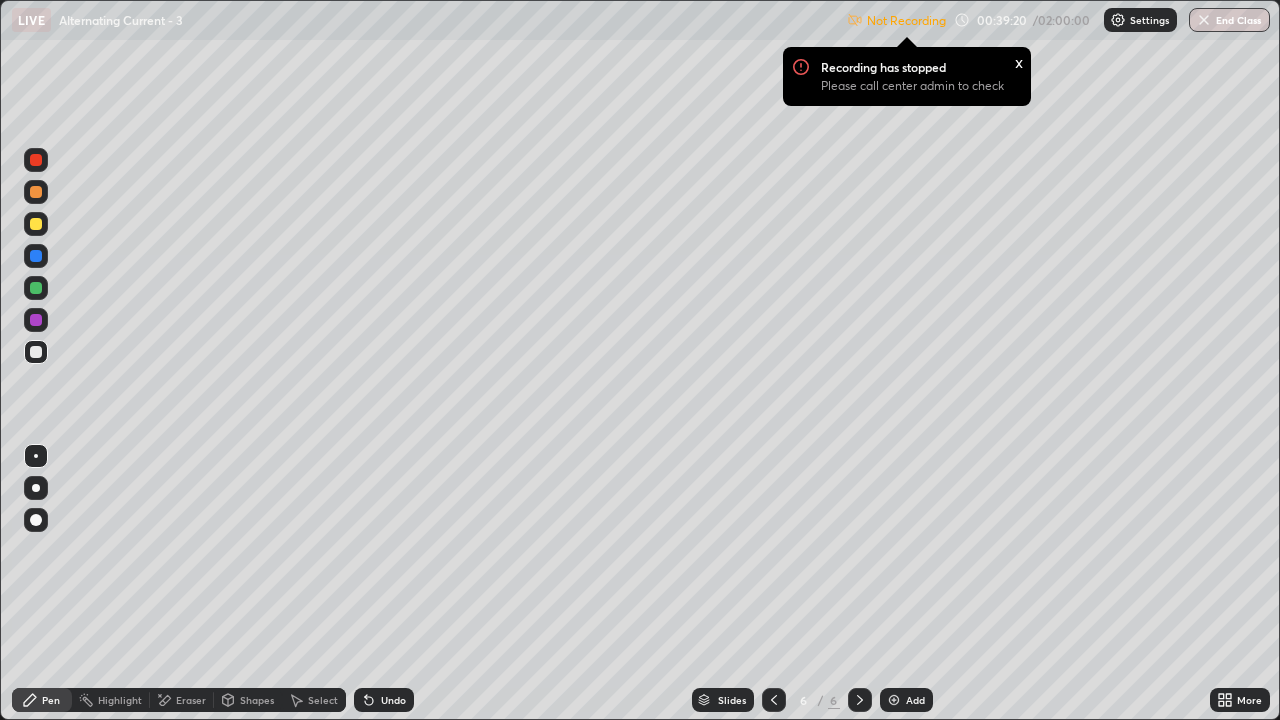 click at bounding box center (36, 288) 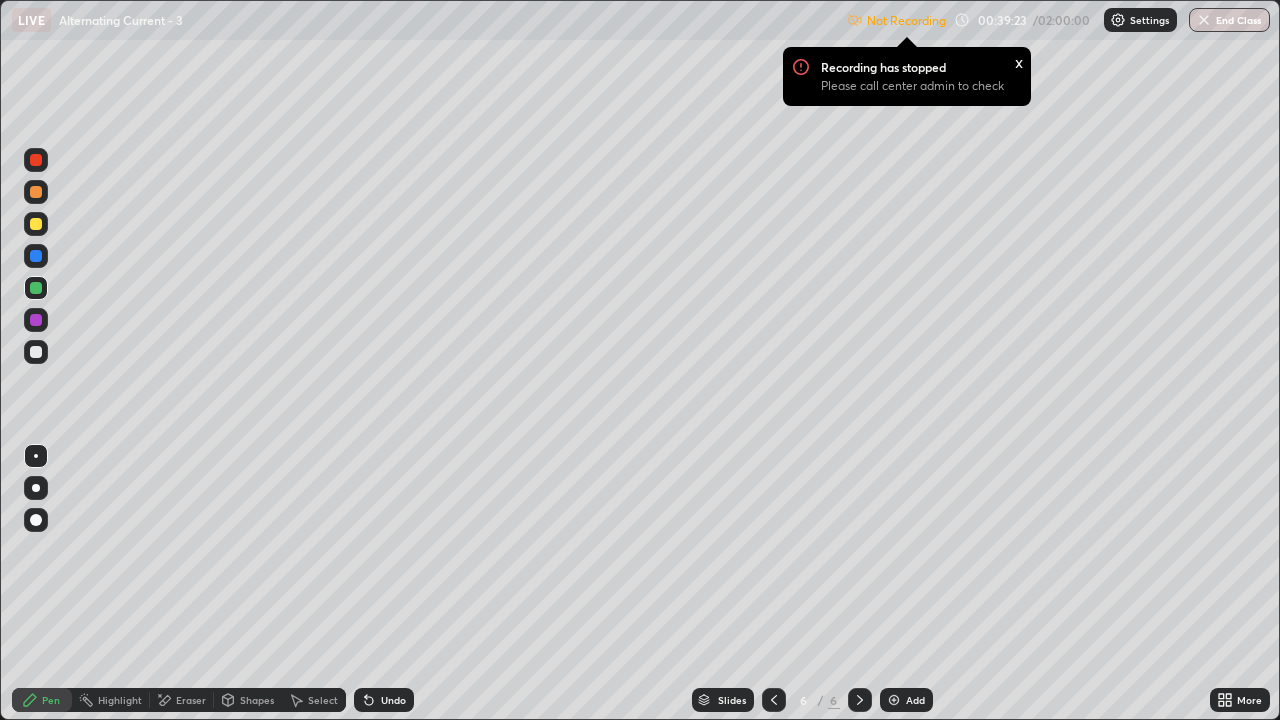 click at bounding box center (36, 160) 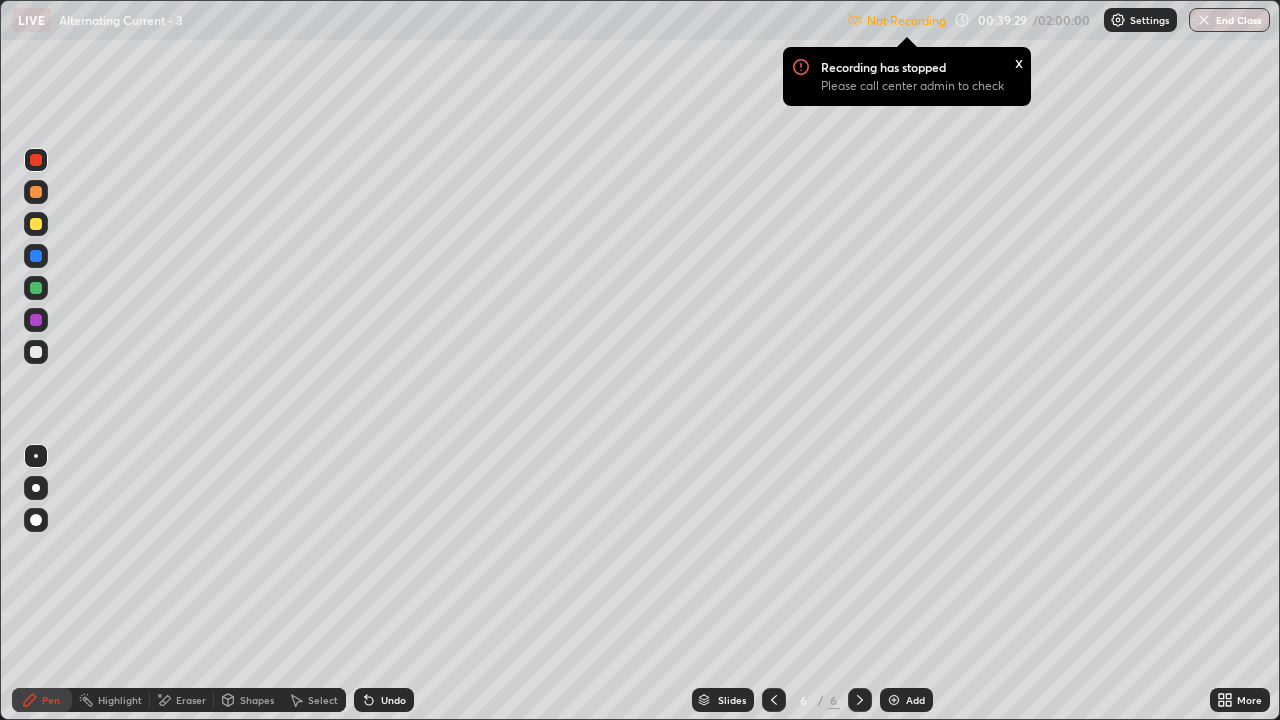 click at bounding box center (36, 256) 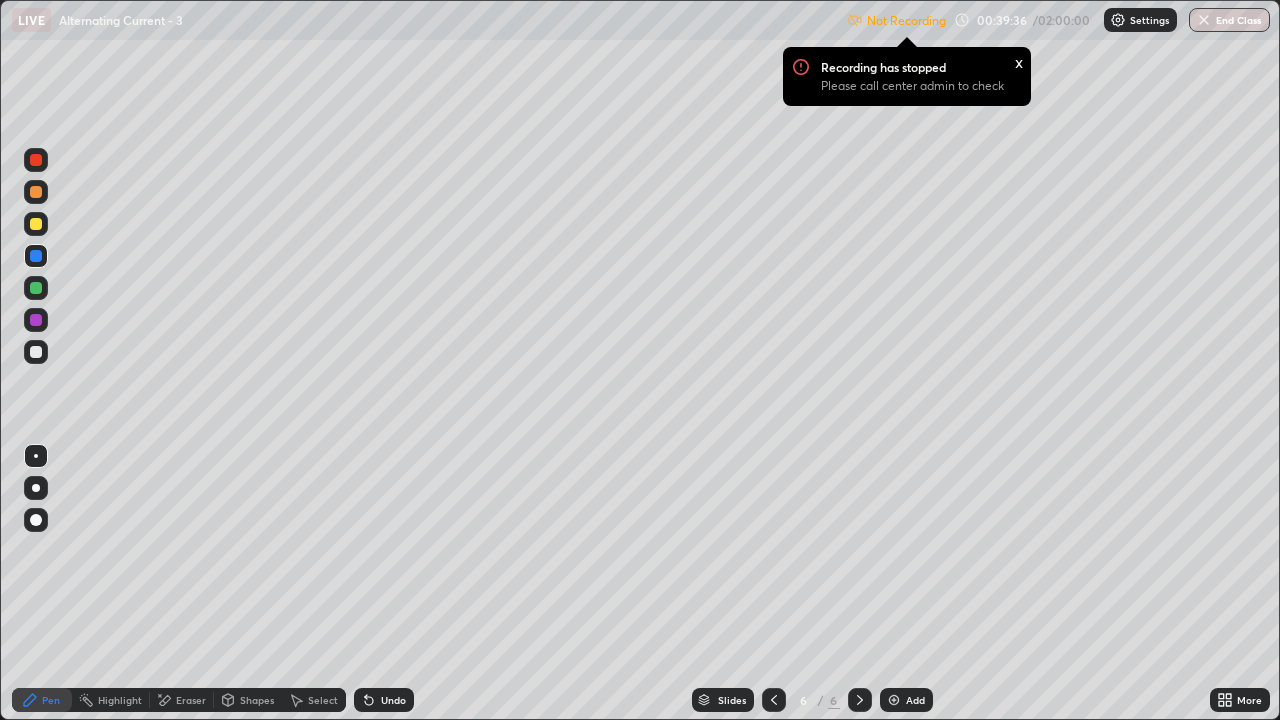 click on "Undo" at bounding box center [384, 700] 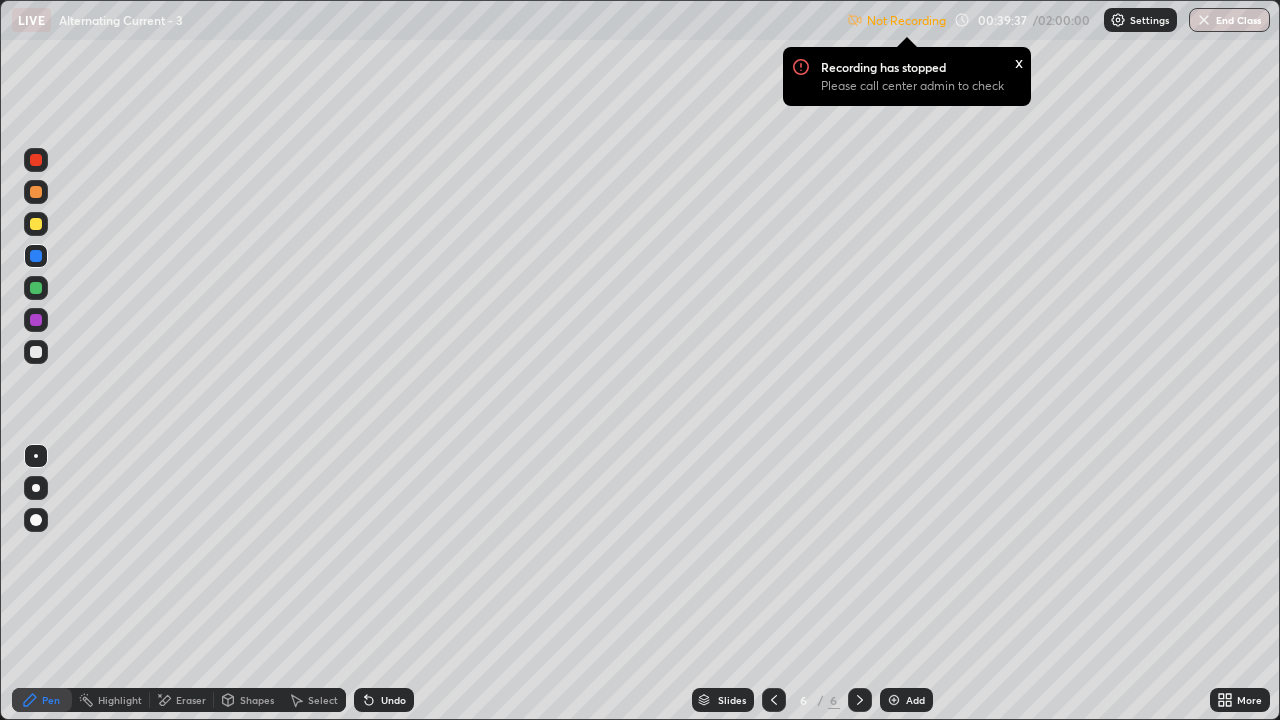 click on "Undo" at bounding box center (393, 700) 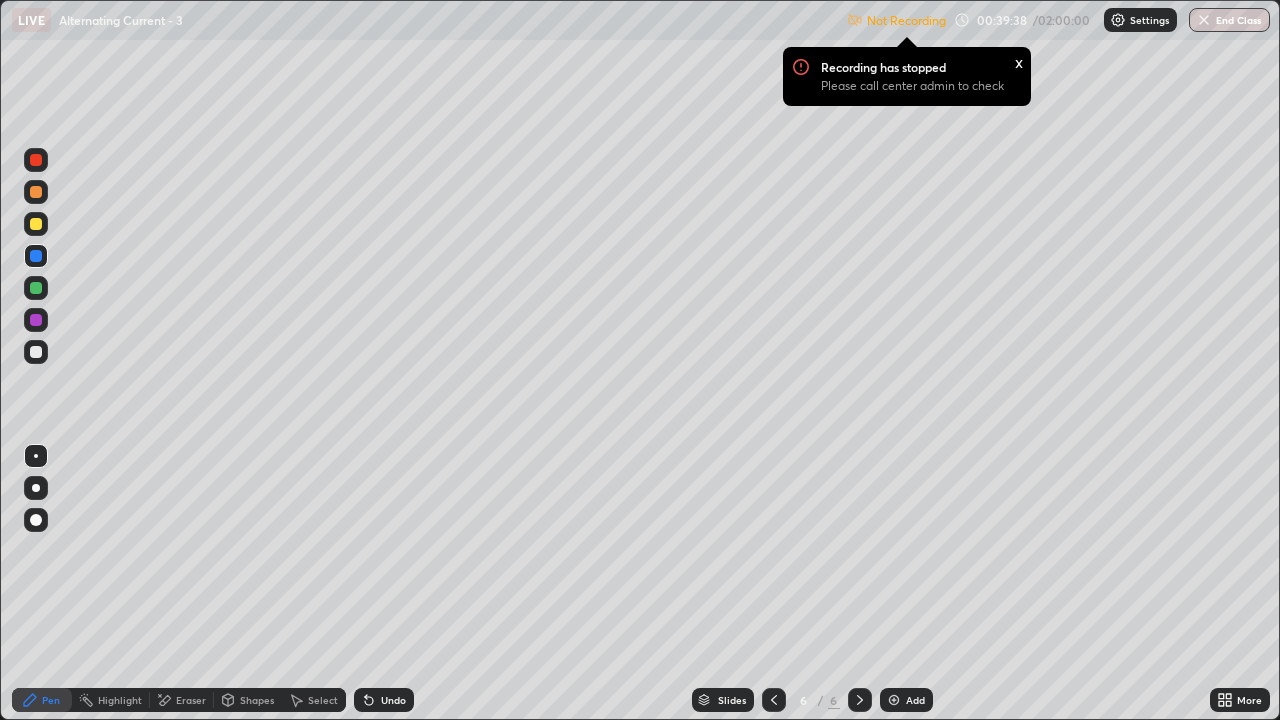 click at bounding box center (36, 224) 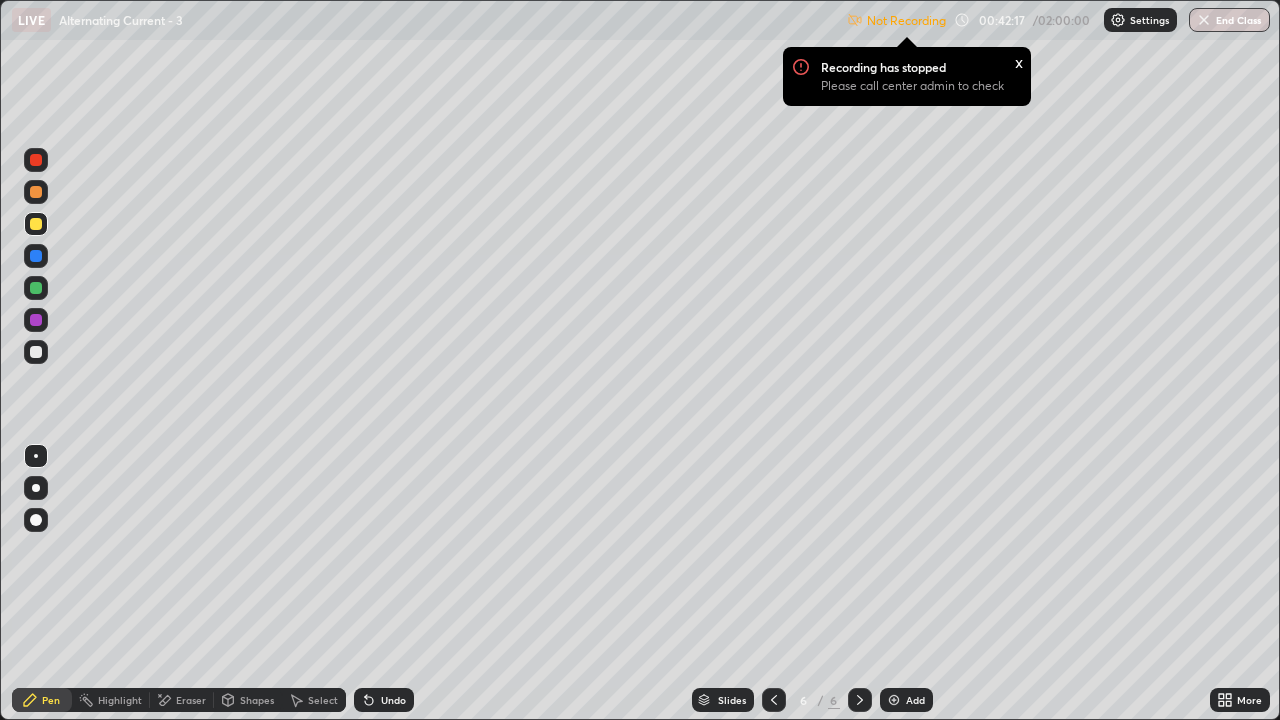 click on "Settings" at bounding box center [1149, 20] 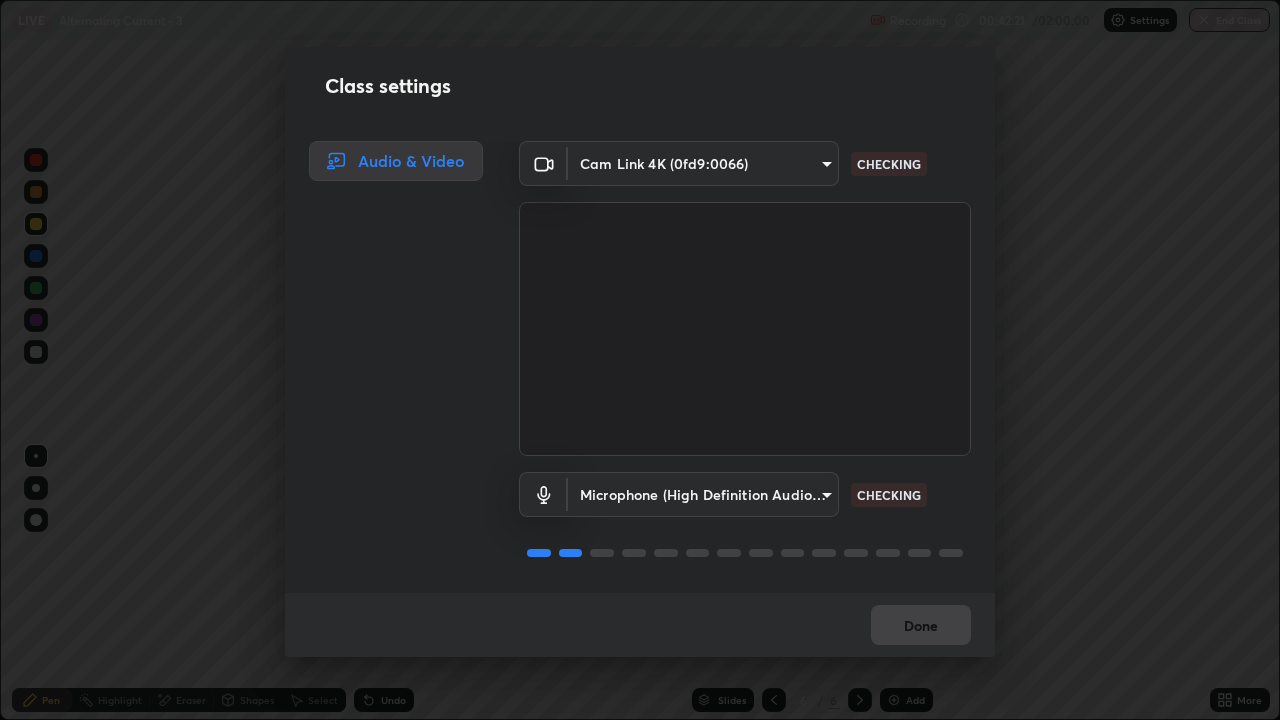scroll, scrollTop: 2, scrollLeft: 0, axis: vertical 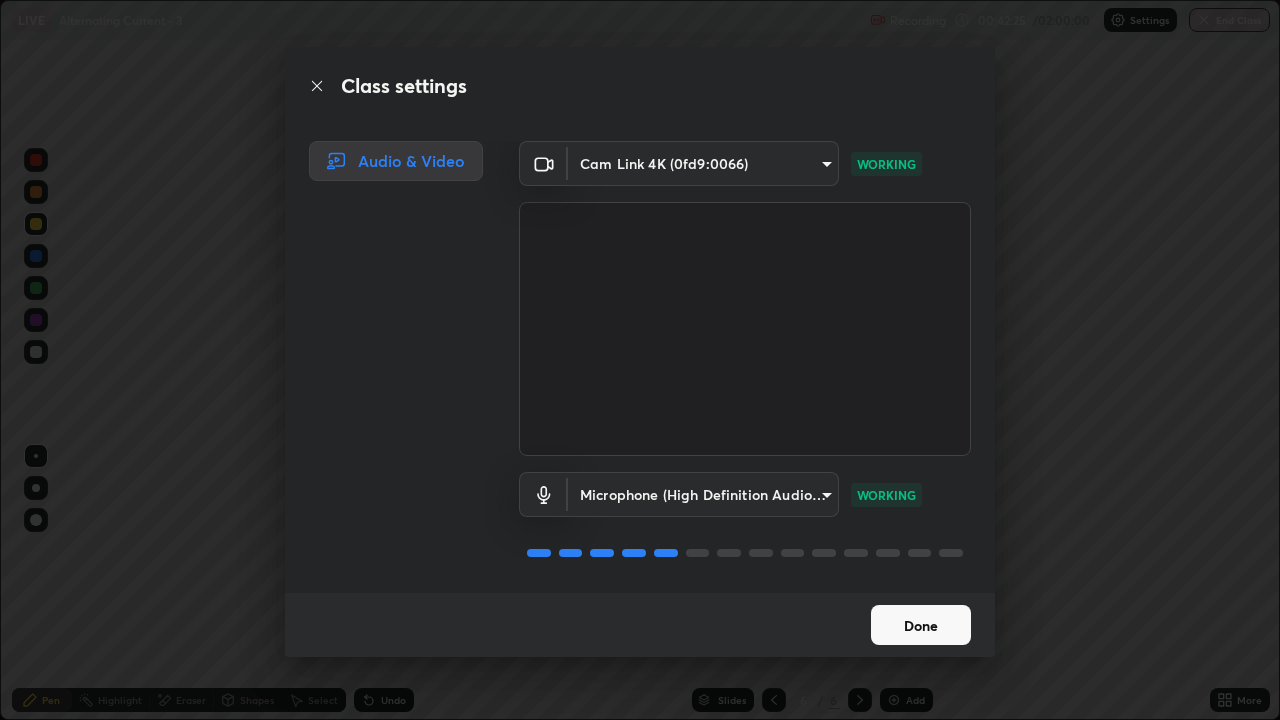 click on "Done" at bounding box center (921, 625) 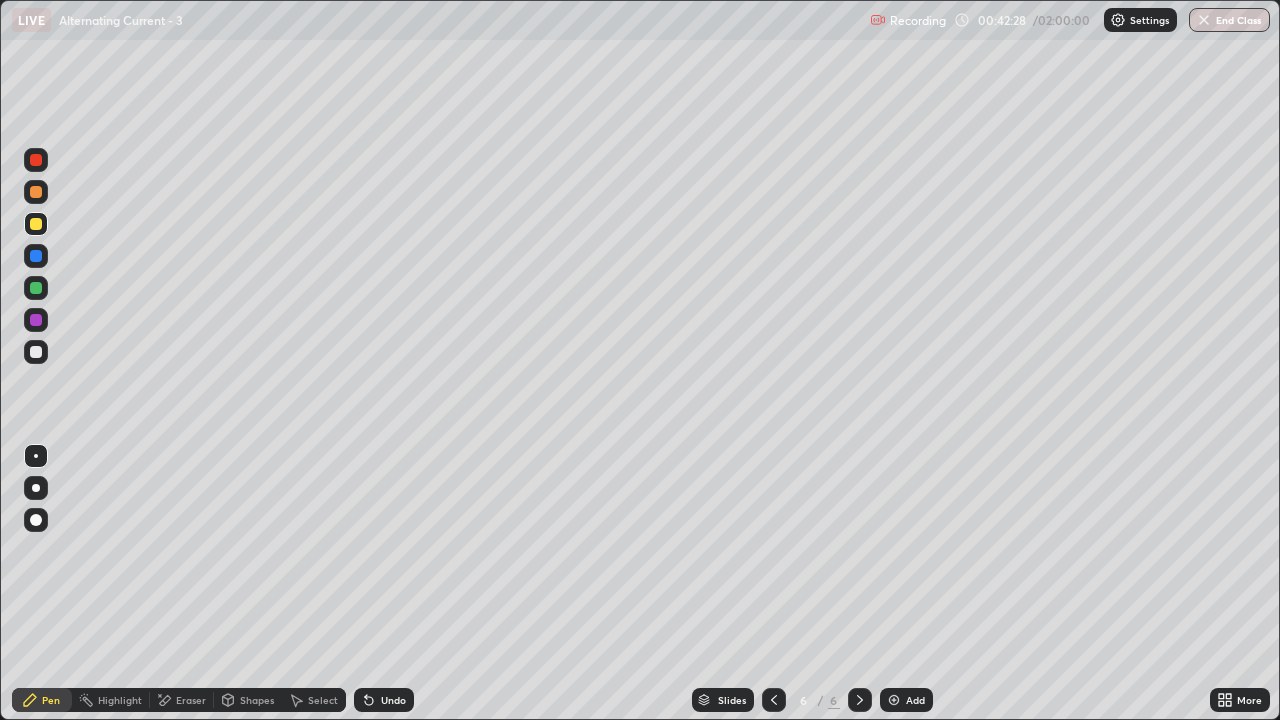 click at bounding box center (894, 700) 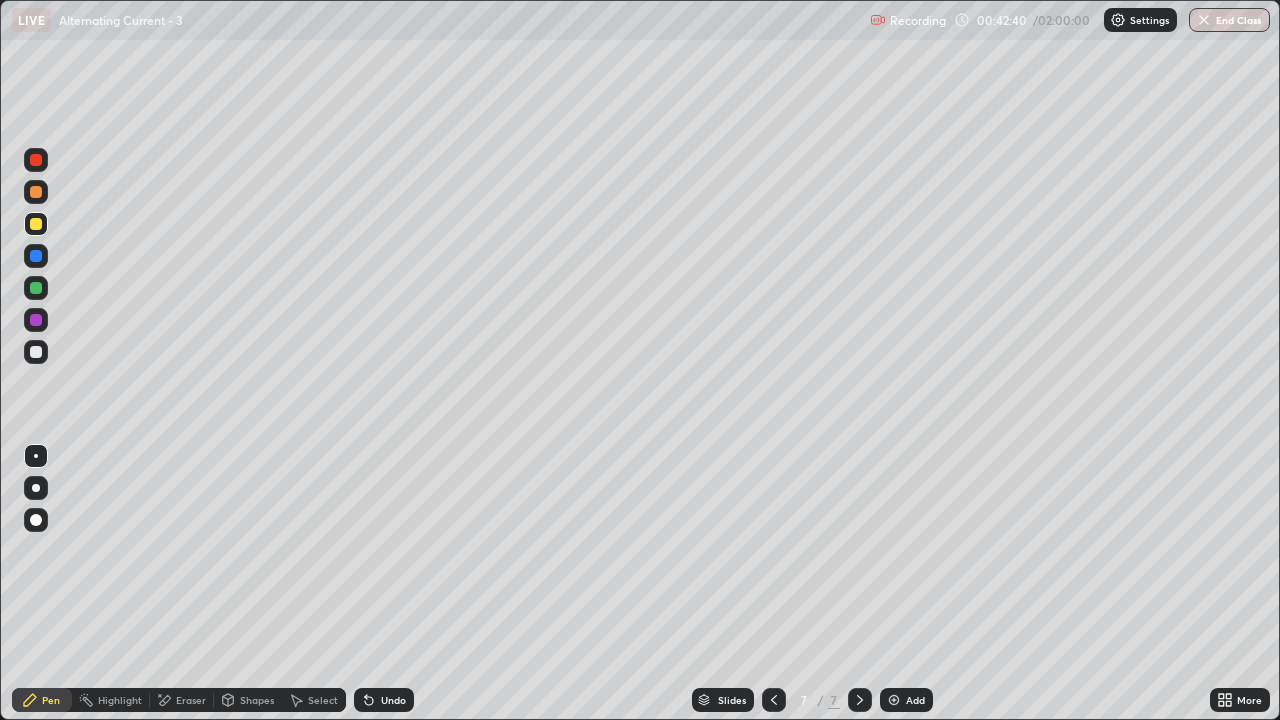 click 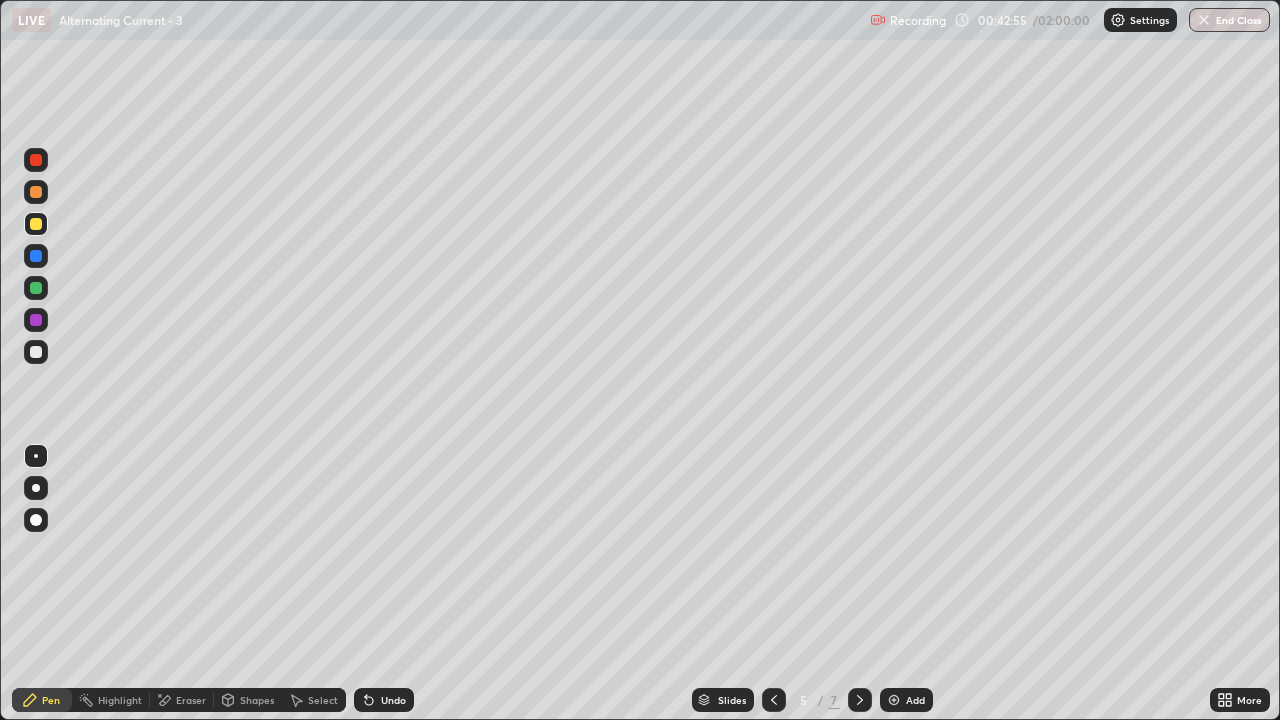 click 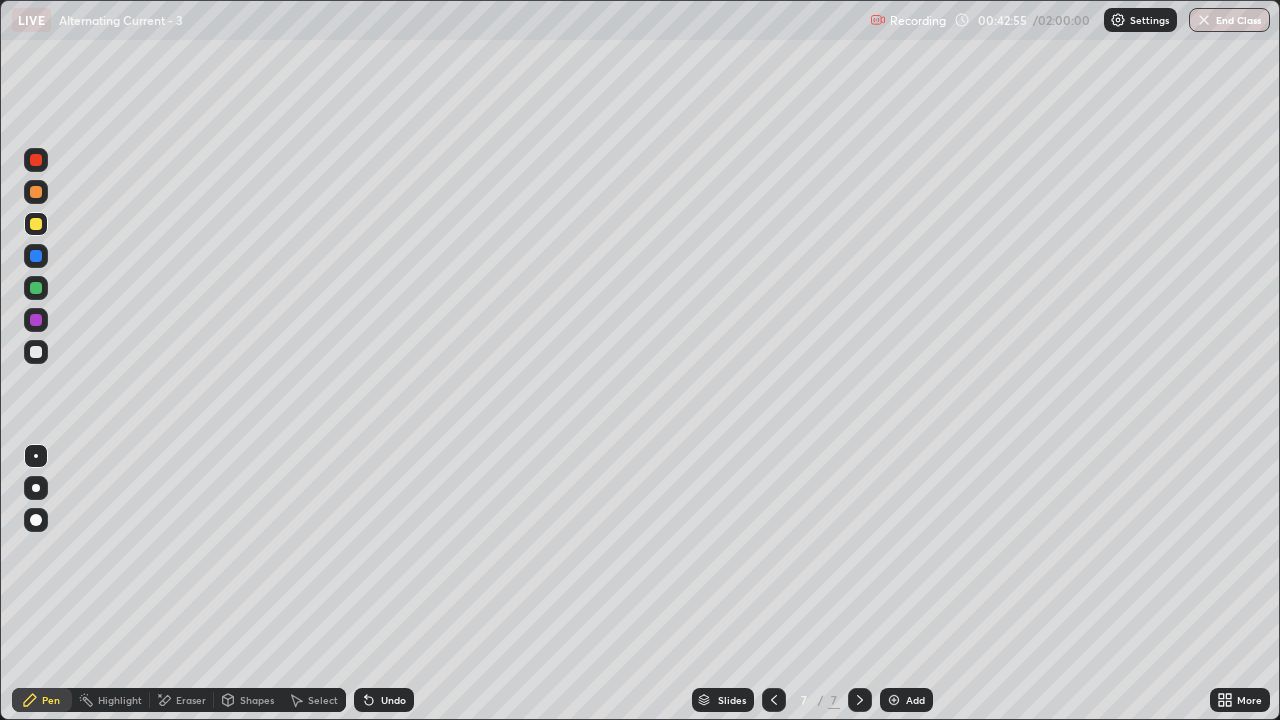 click 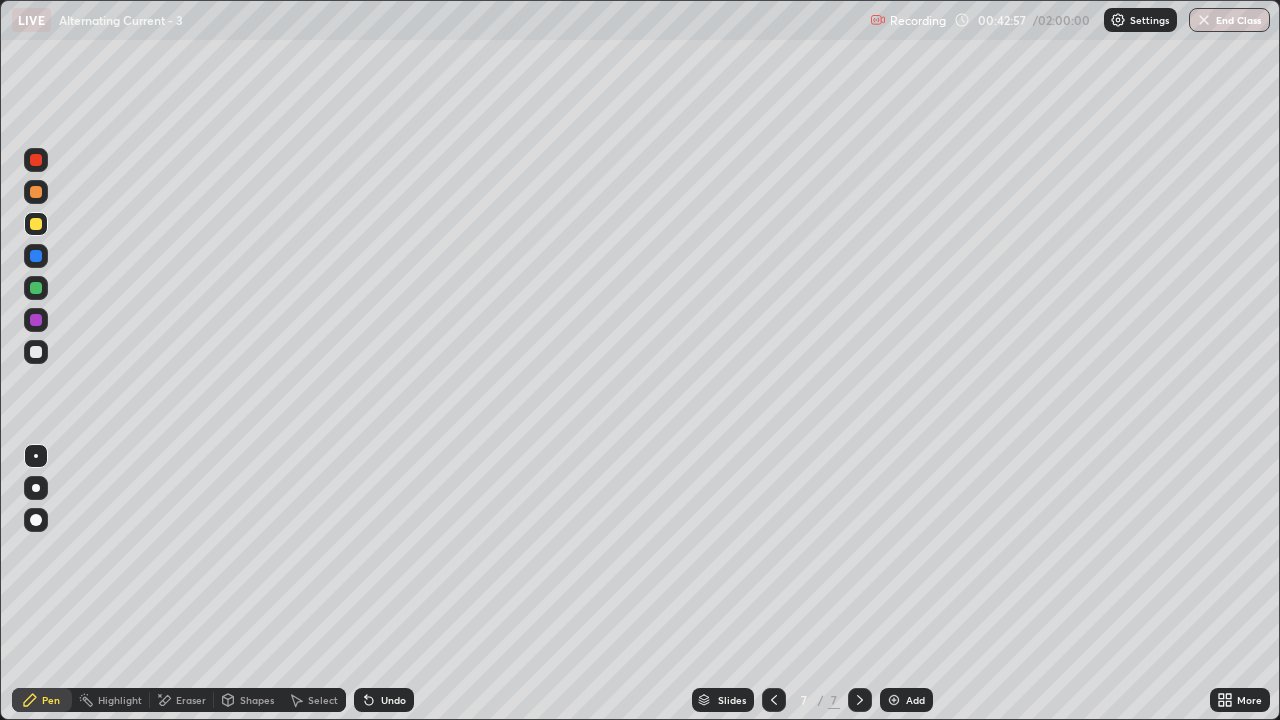 click at bounding box center (36, 352) 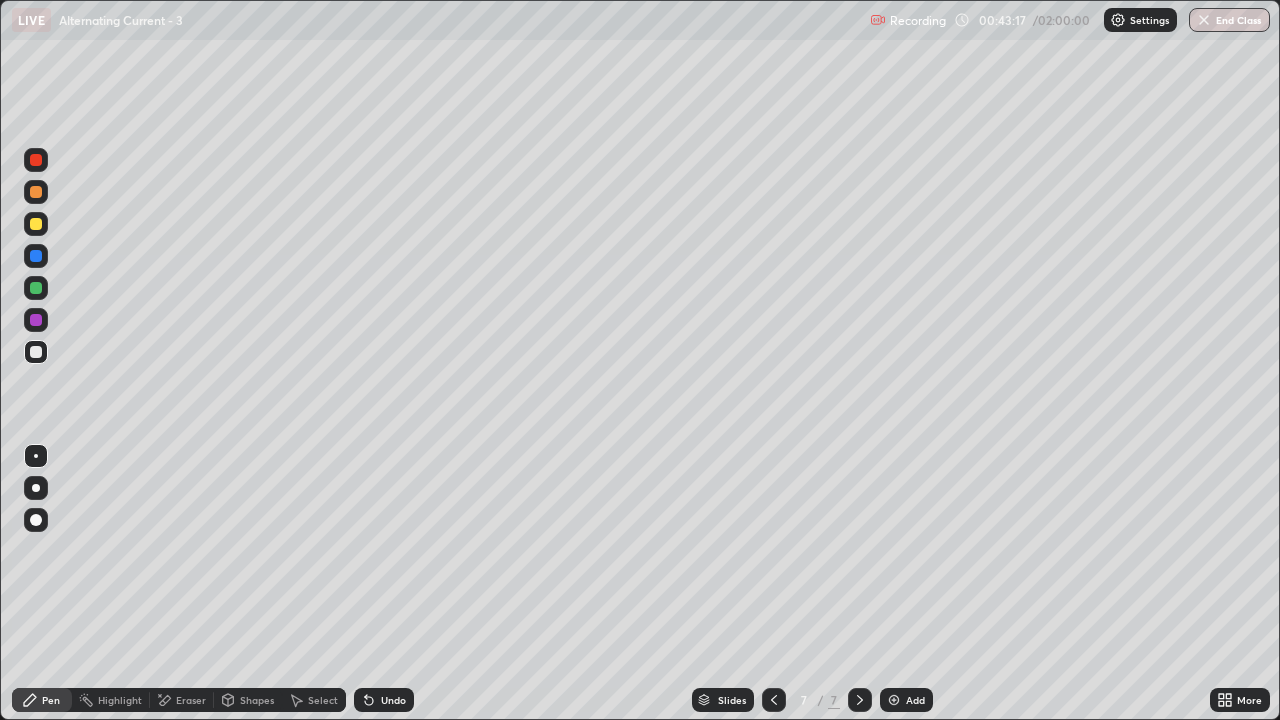 click 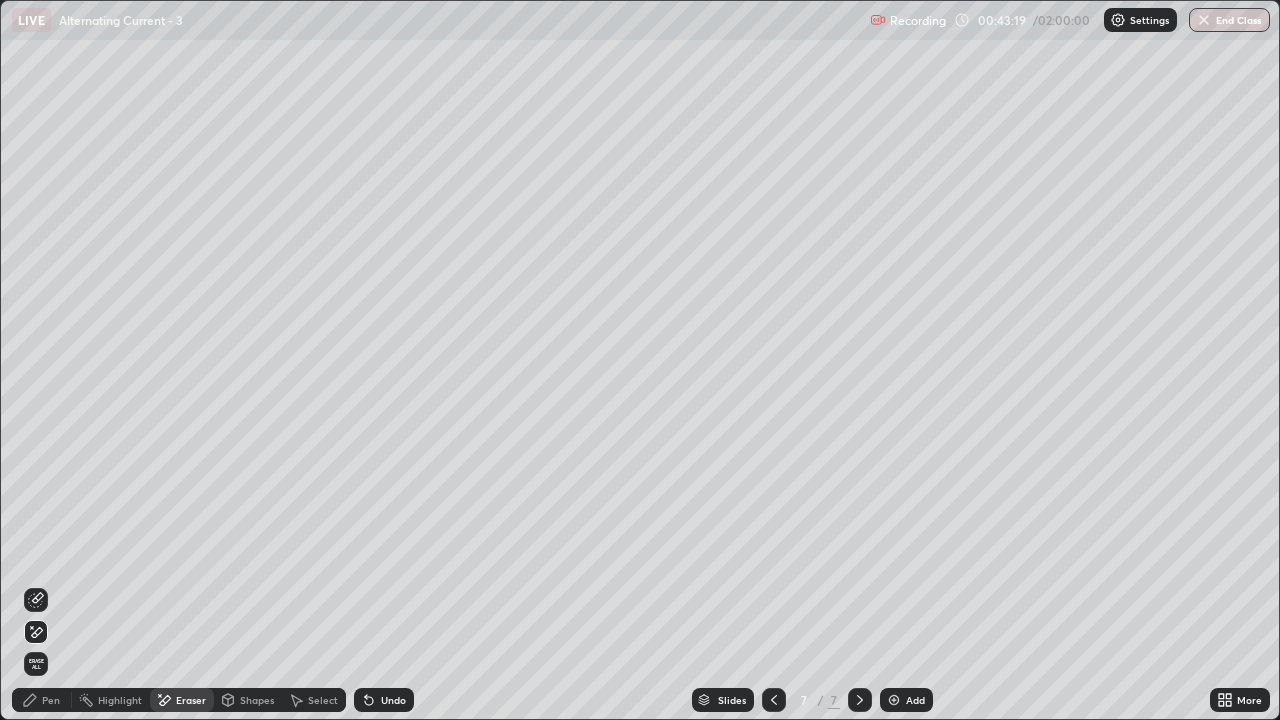 click on "Pen" at bounding box center (51, 700) 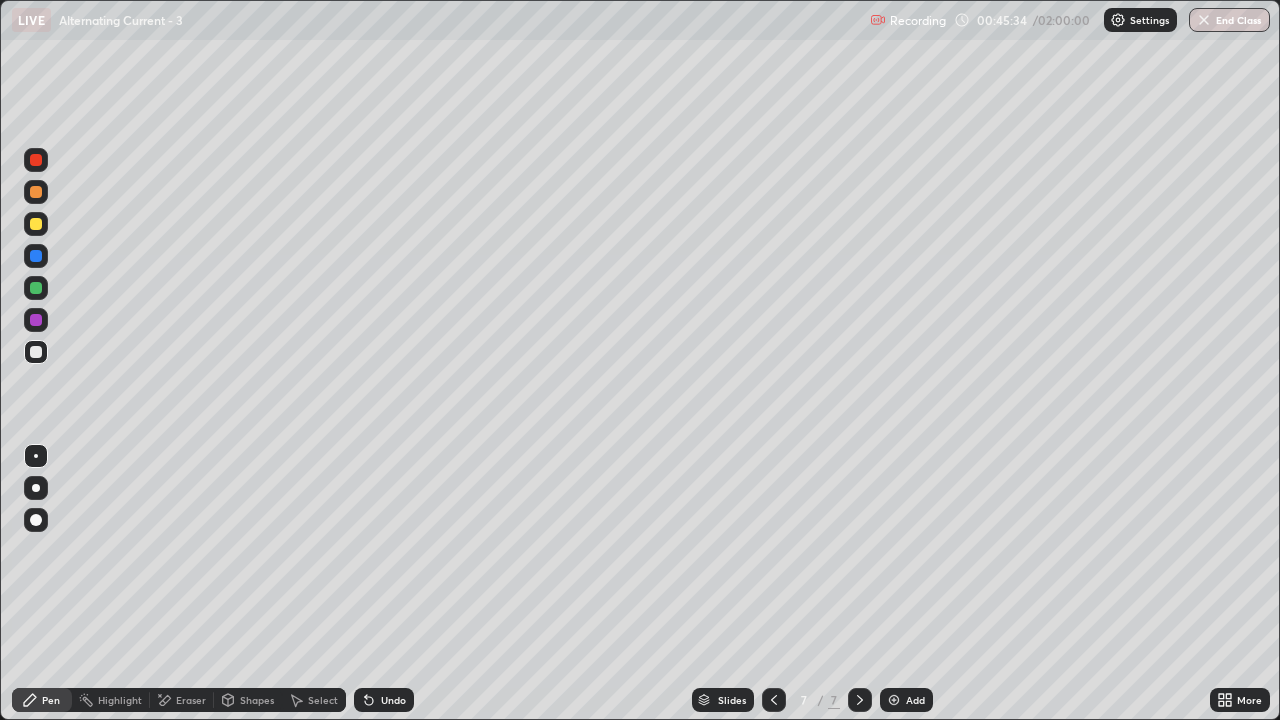 click on "Select" at bounding box center [323, 700] 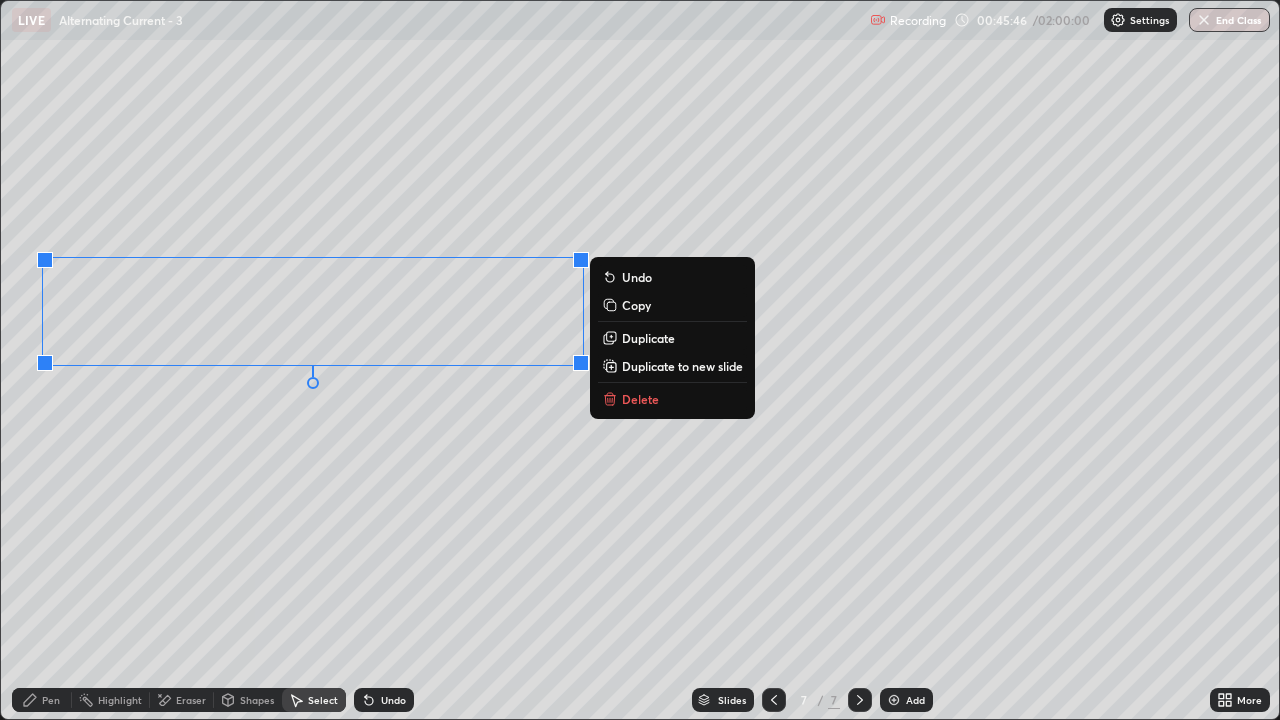 click on "0 ° Undo Copy Duplicate Duplicate to new slide Delete" at bounding box center [640, 360] 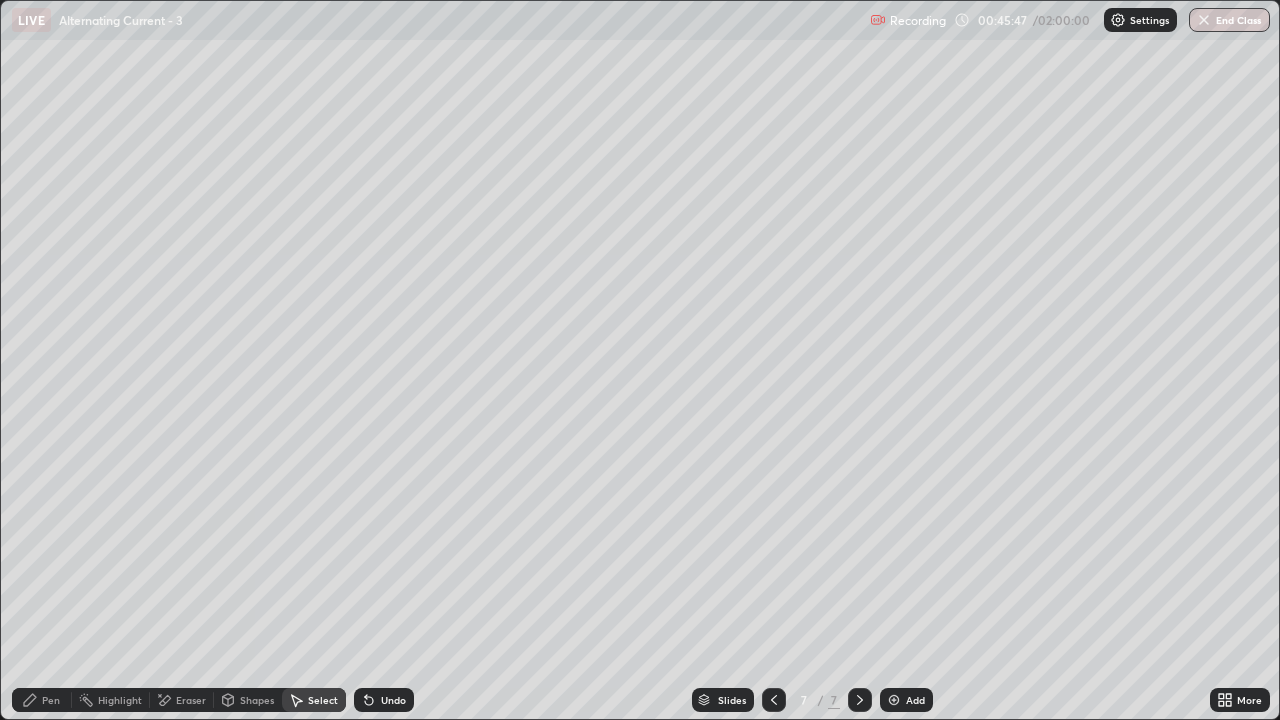 click on "Pen" at bounding box center [51, 700] 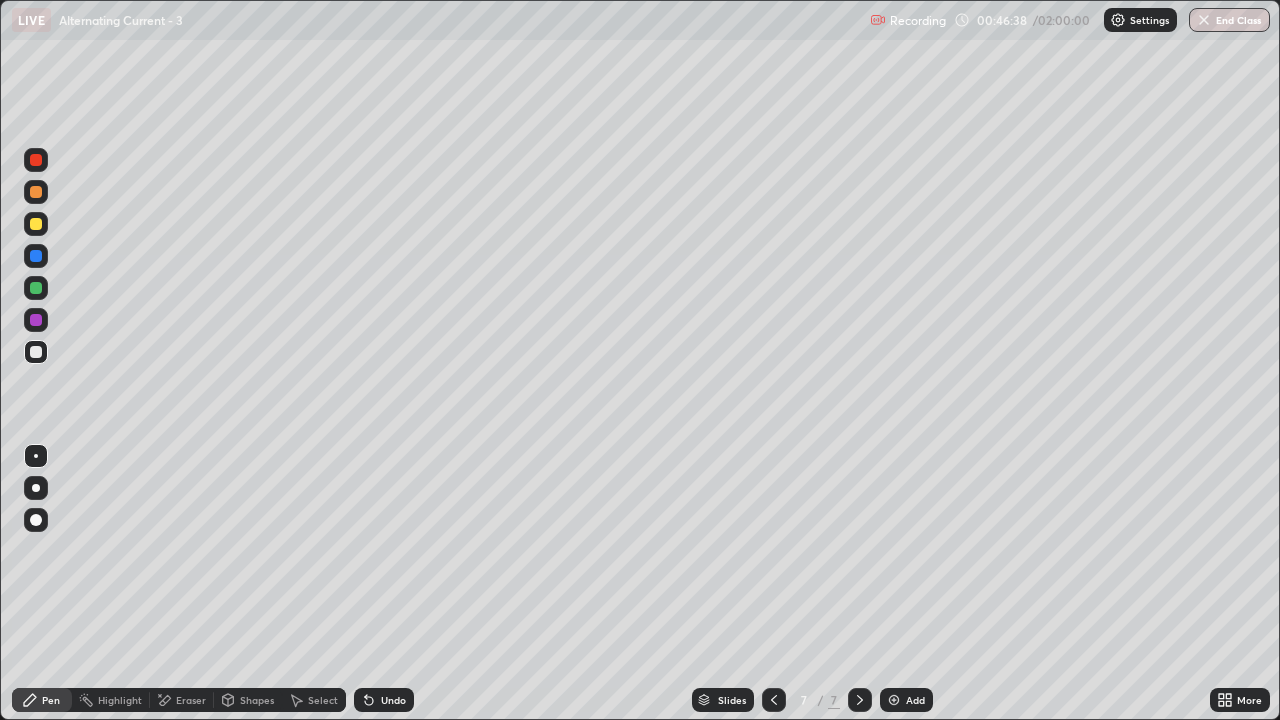 click at bounding box center (36, 224) 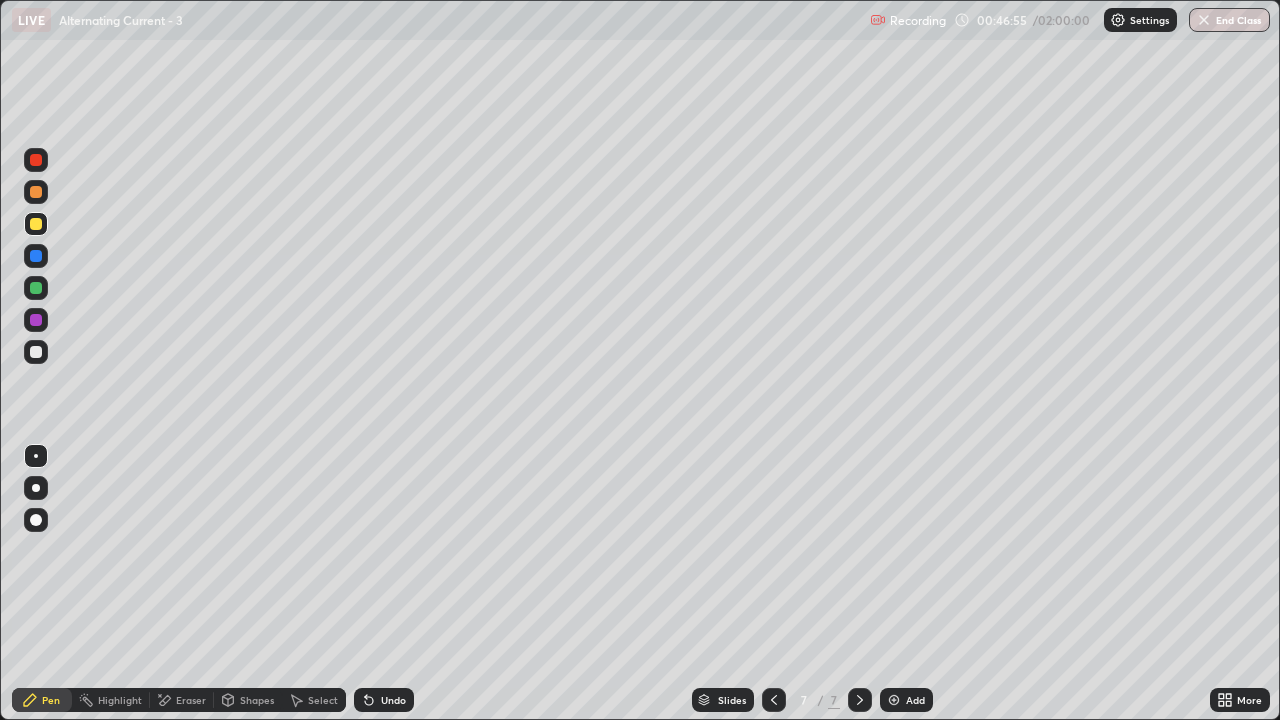 click at bounding box center (36, 352) 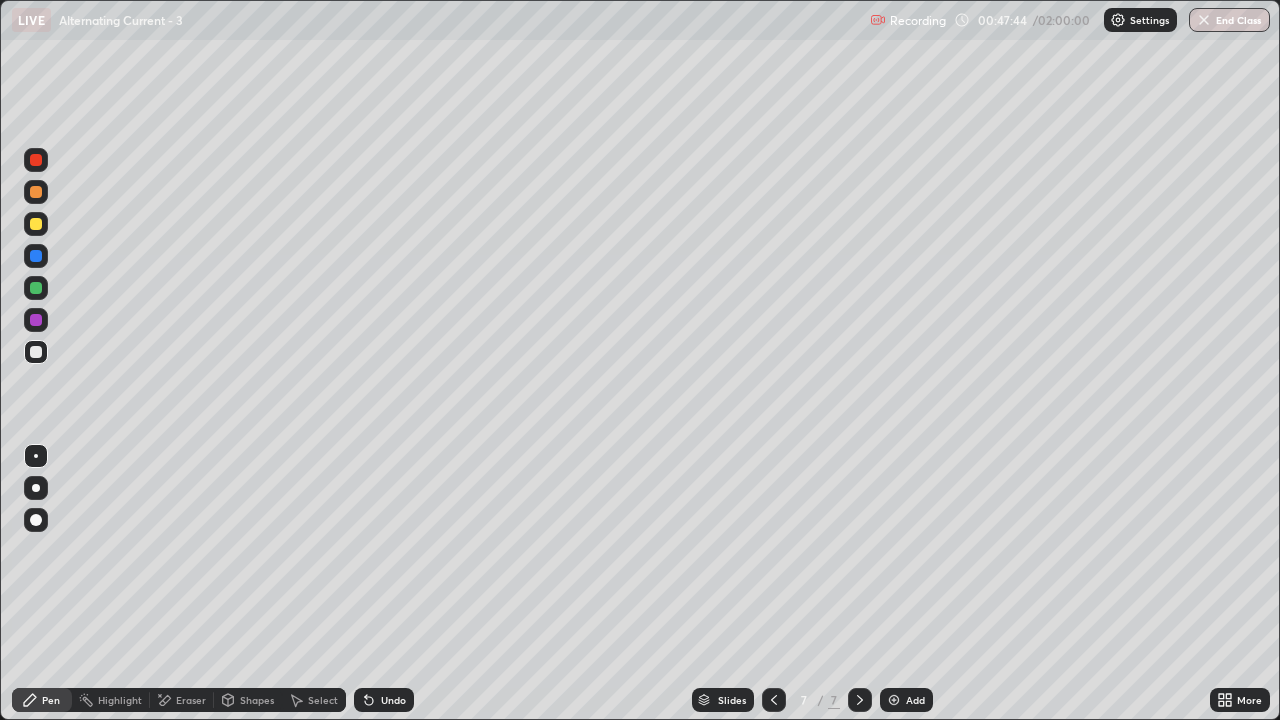 click at bounding box center (36, 224) 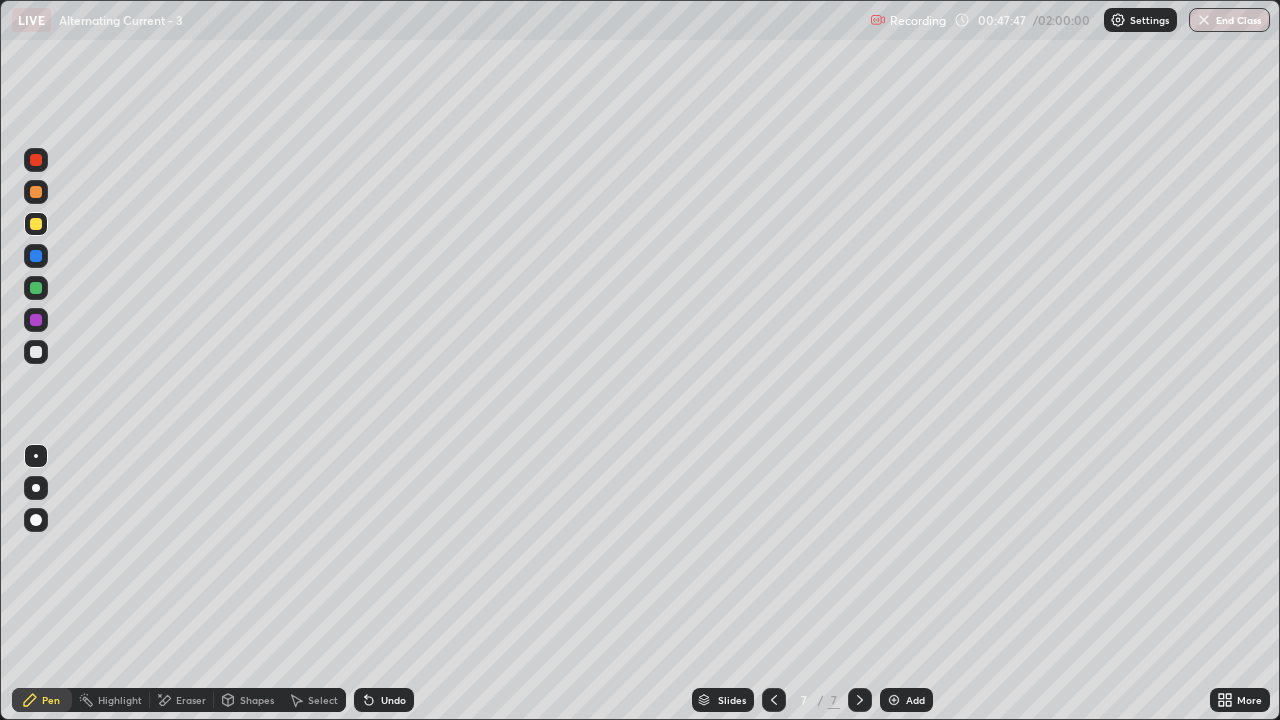 click at bounding box center (36, 160) 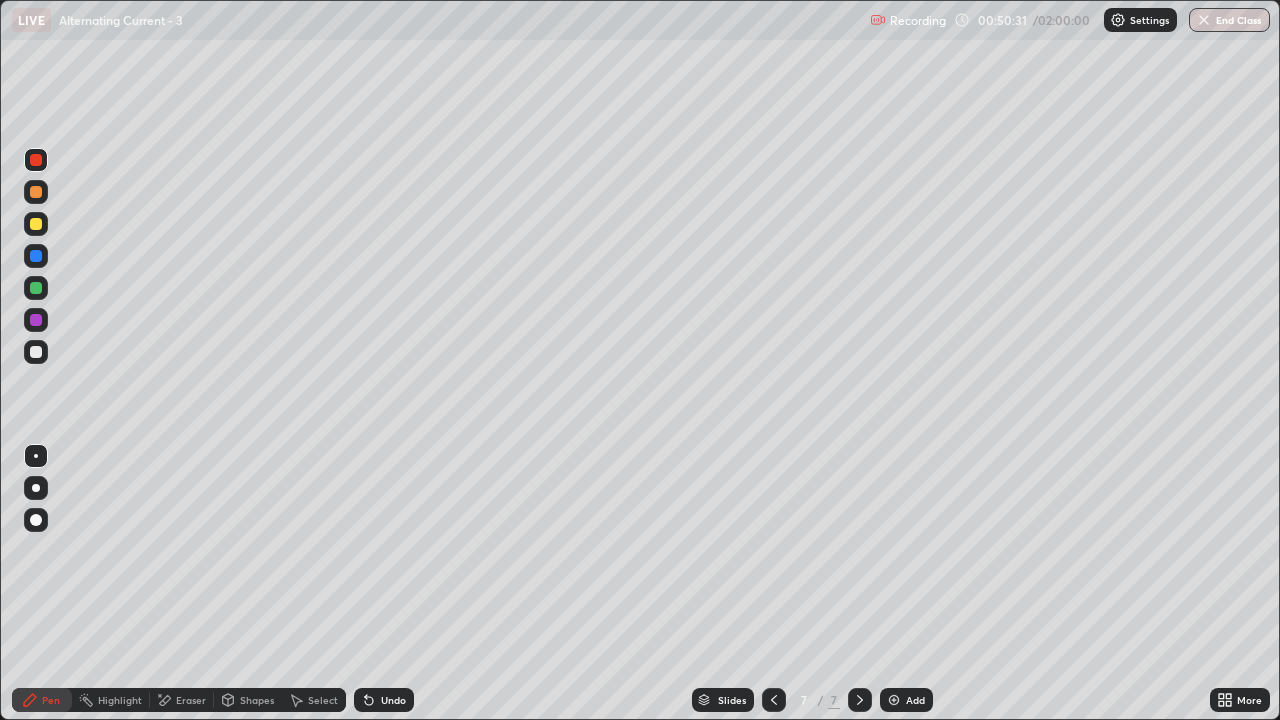 click at bounding box center [36, 352] 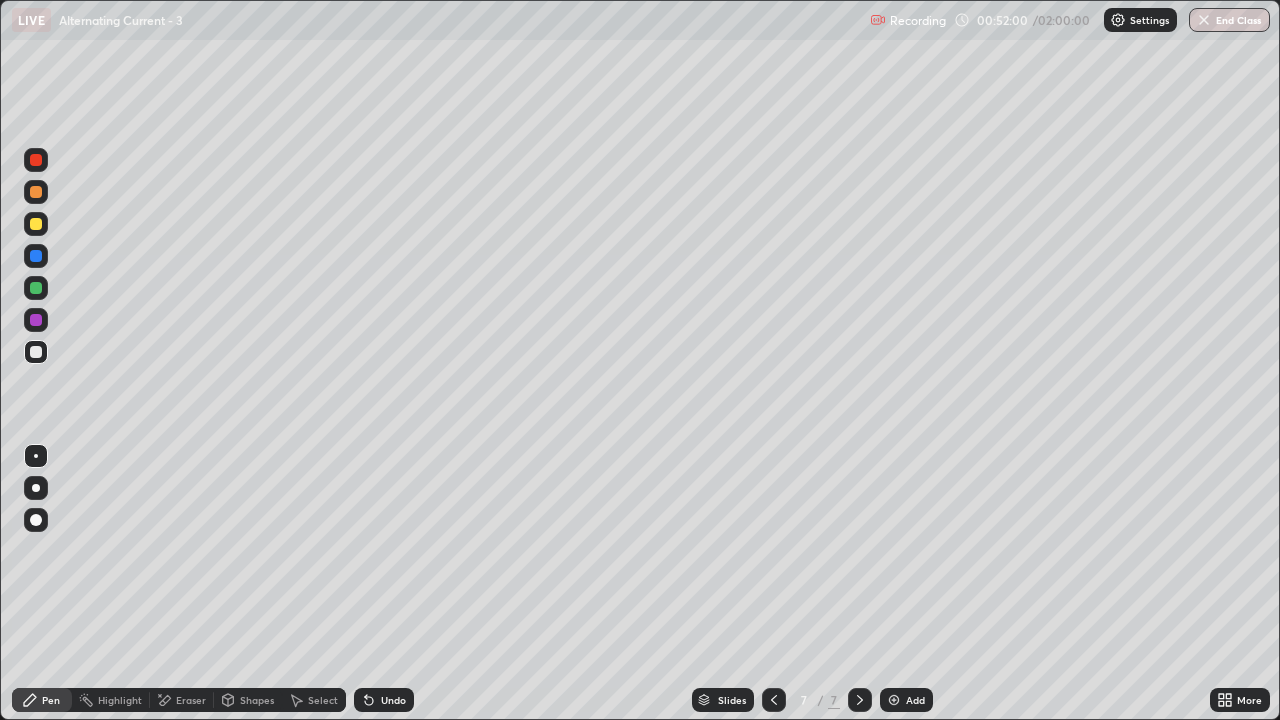 click at bounding box center [894, 700] 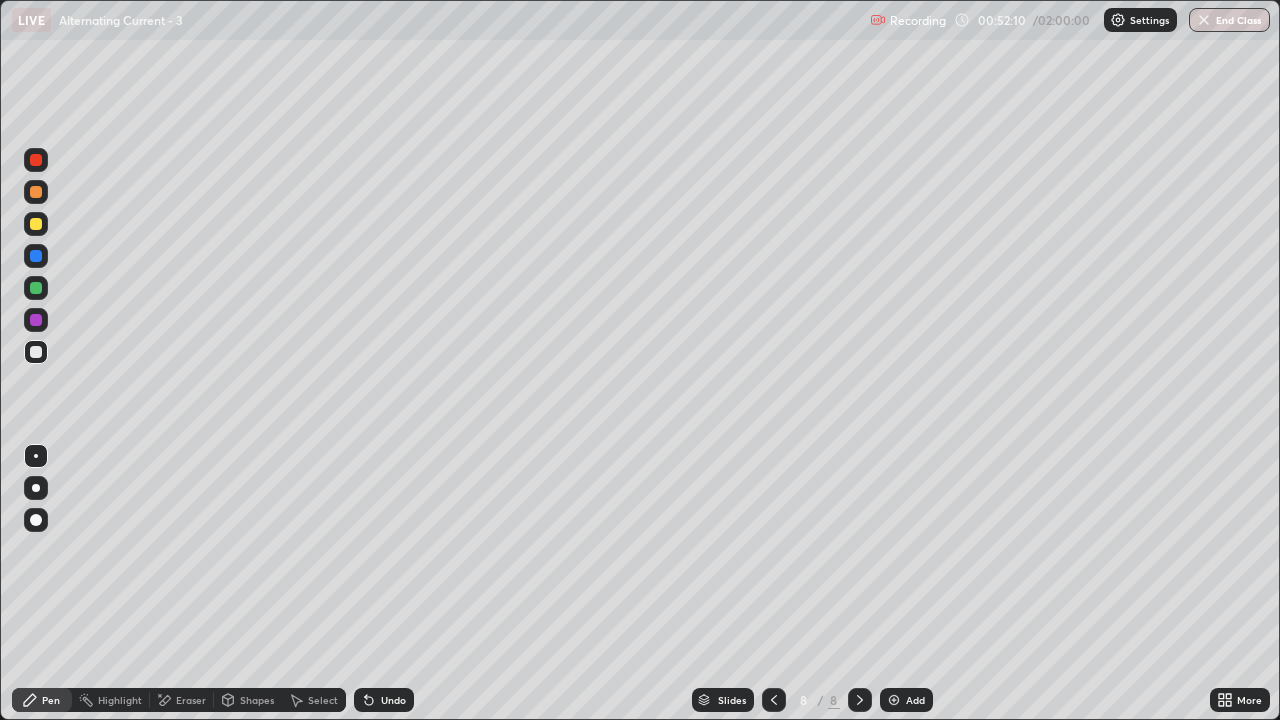 click on "Eraser" at bounding box center (182, 700) 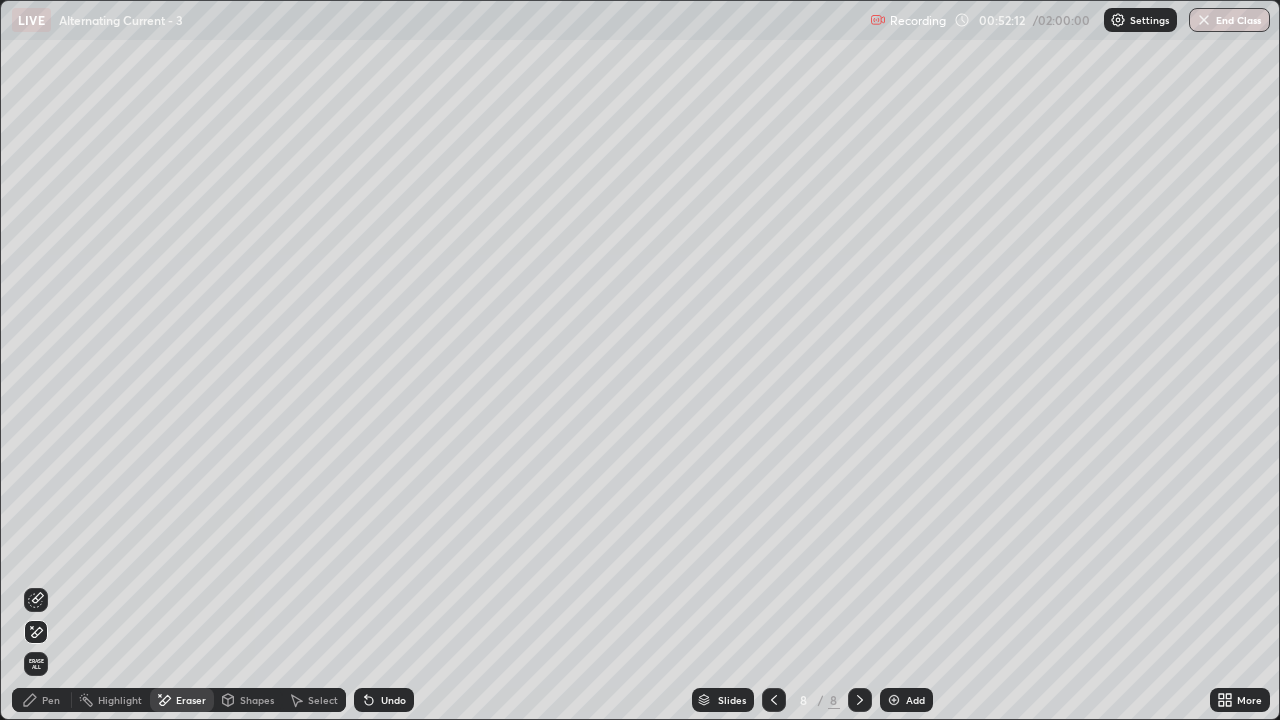 click on "Pen" at bounding box center [51, 700] 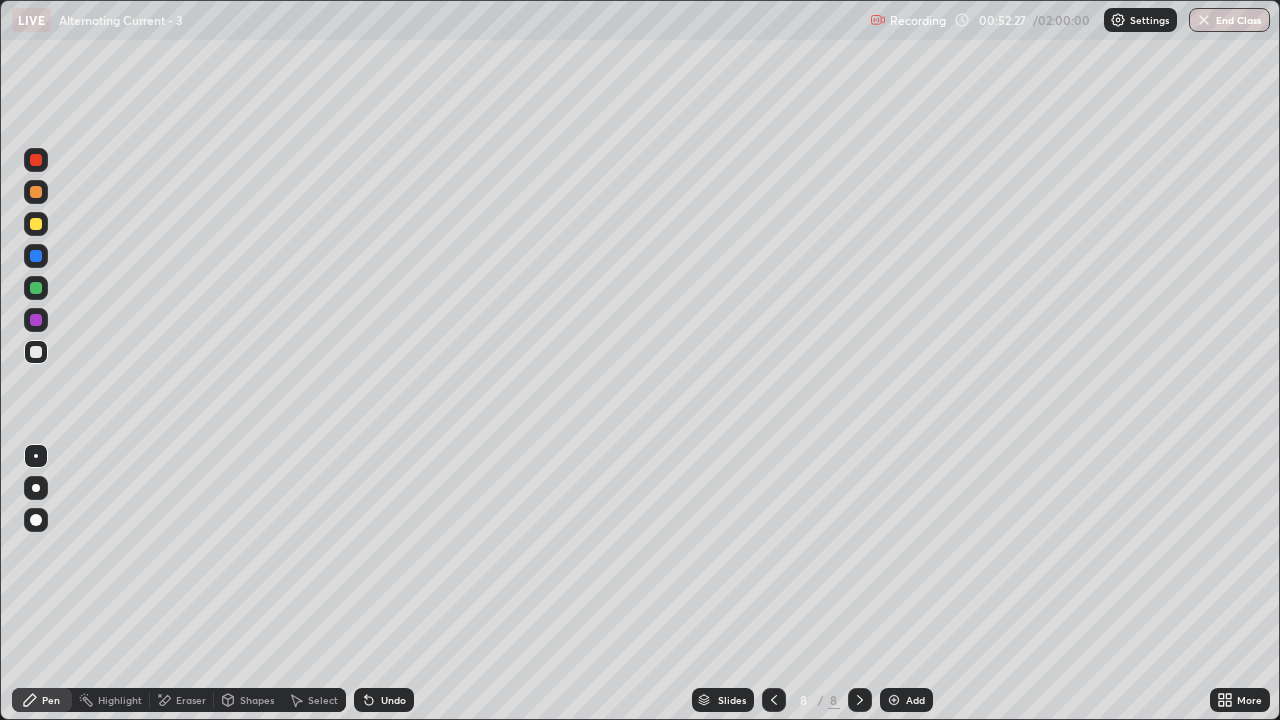 click on "Eraser" at bounding box center (191, 700) 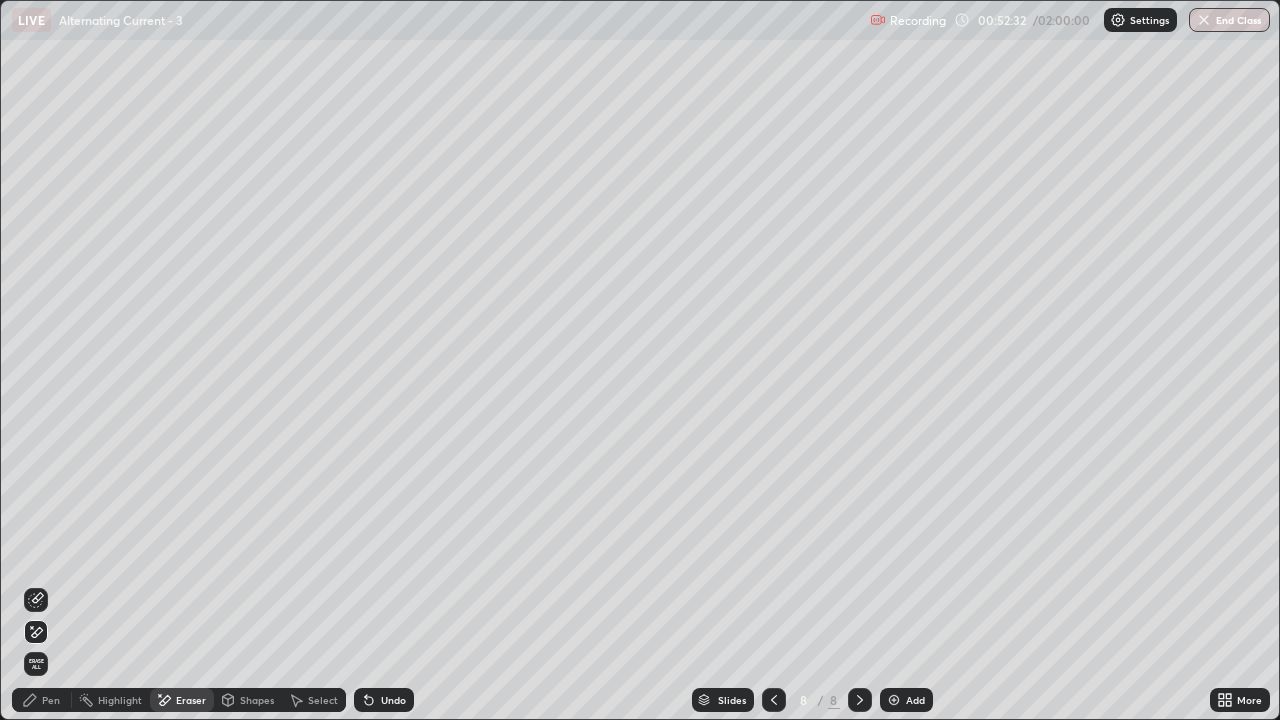 click on "Pen" at bounding box center [51, 700] 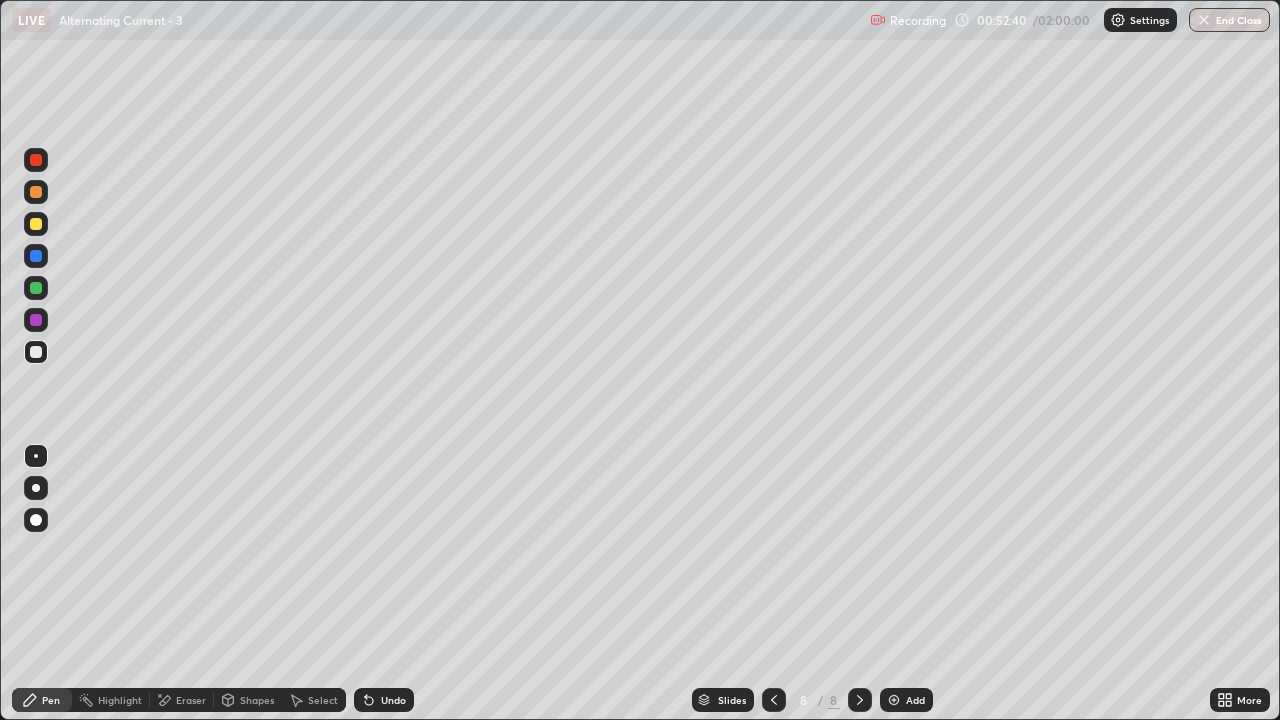 click on "Eraser" at bounding box center (182, 700) 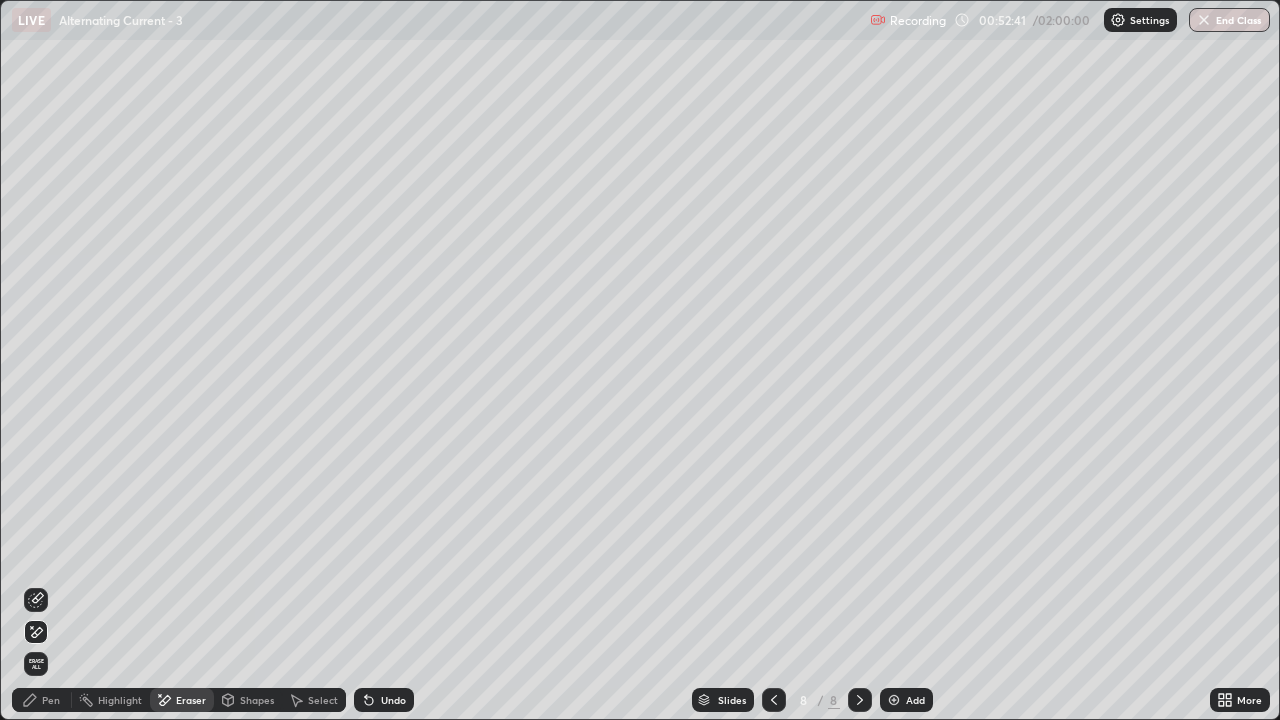 click on "Pen" at bounding box center [51, 700] 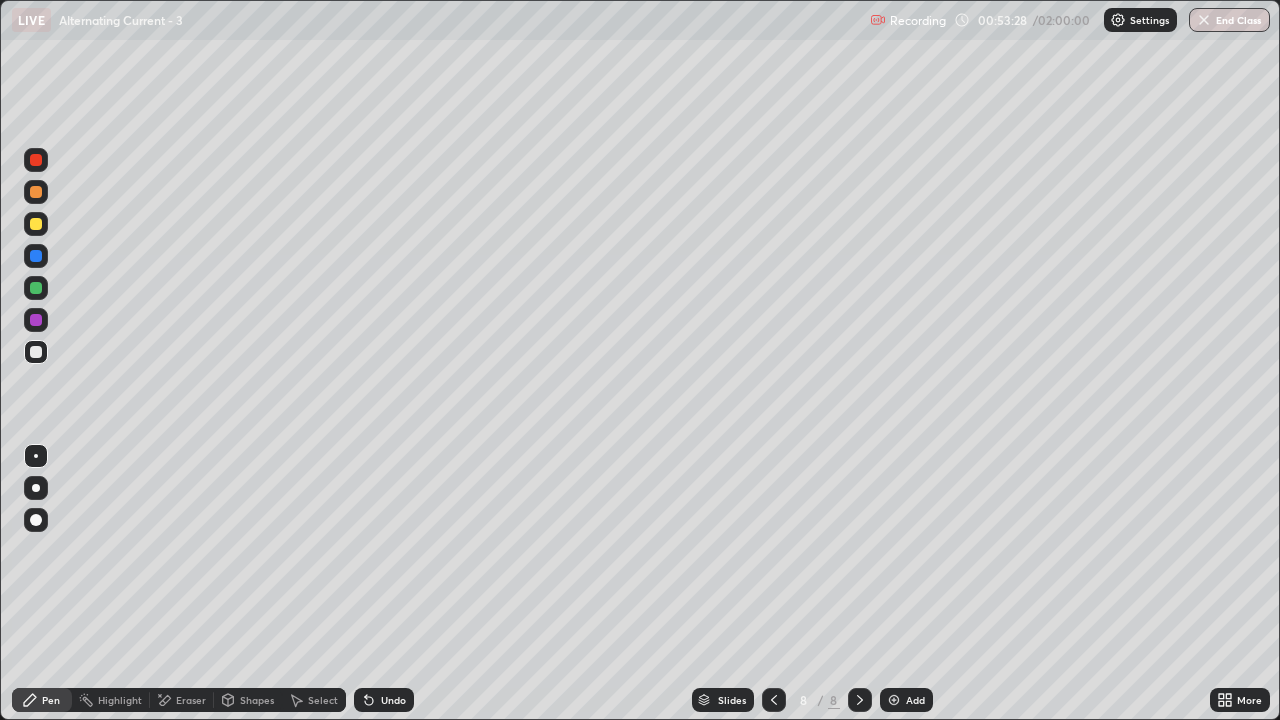 click at bounding box center [36, 160] 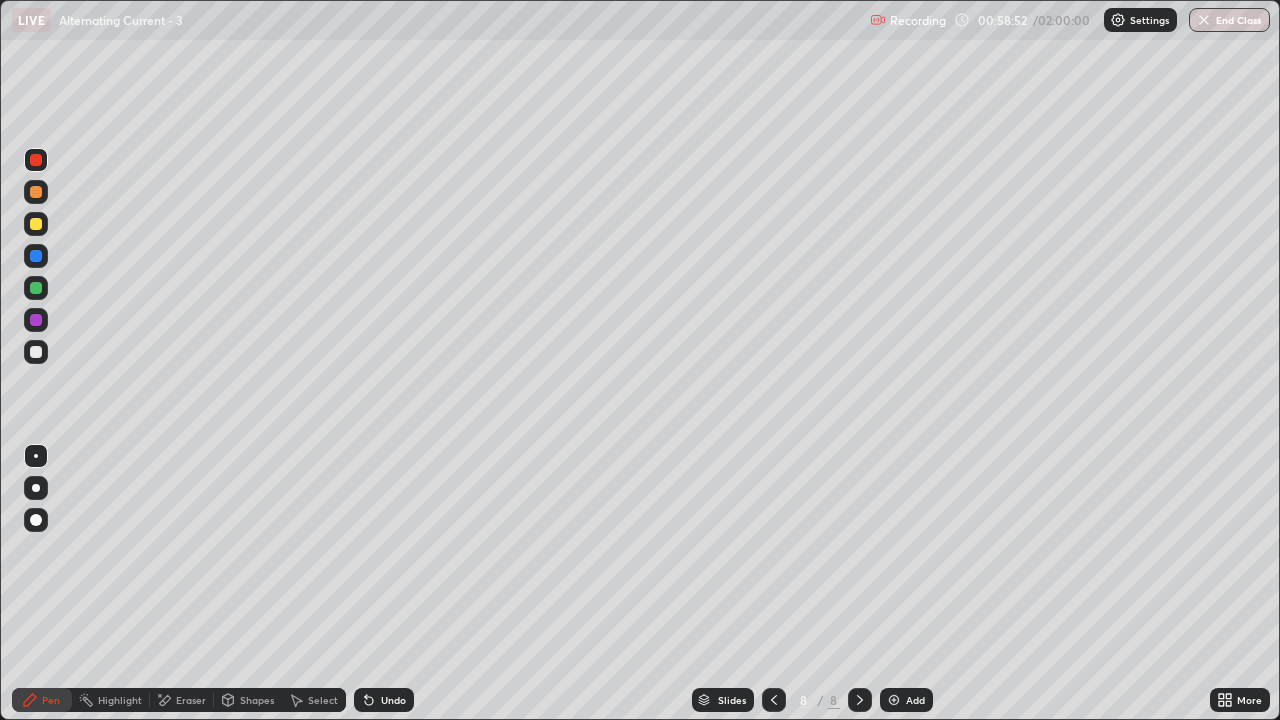 click at bounding box center (894, 700) 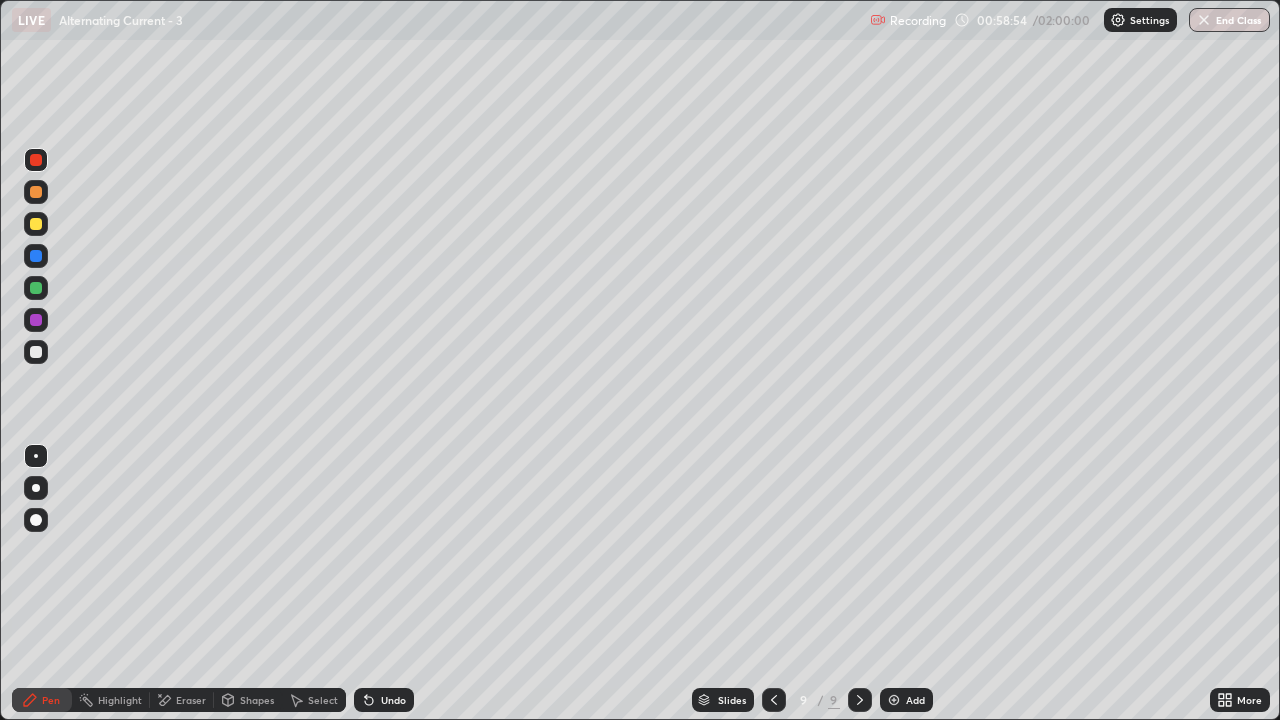 click at bounding box center (36, 352) 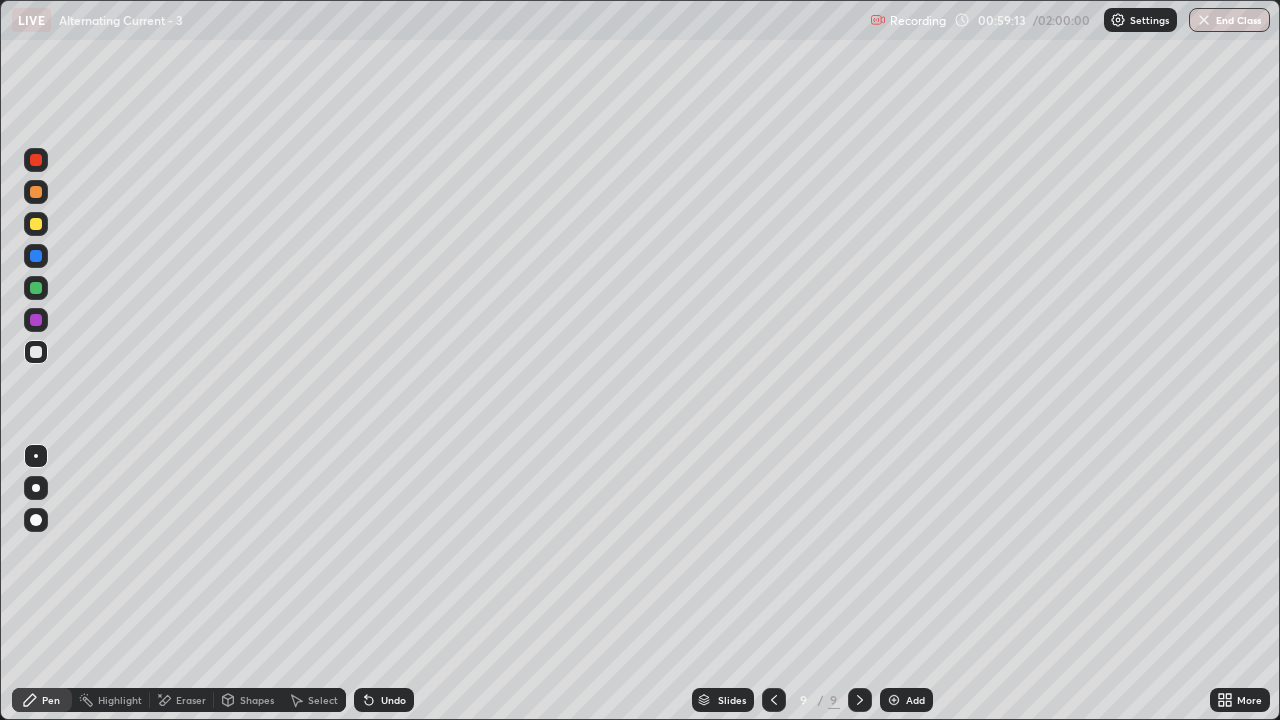click on "Eraser" at bounding box center (191, 700) 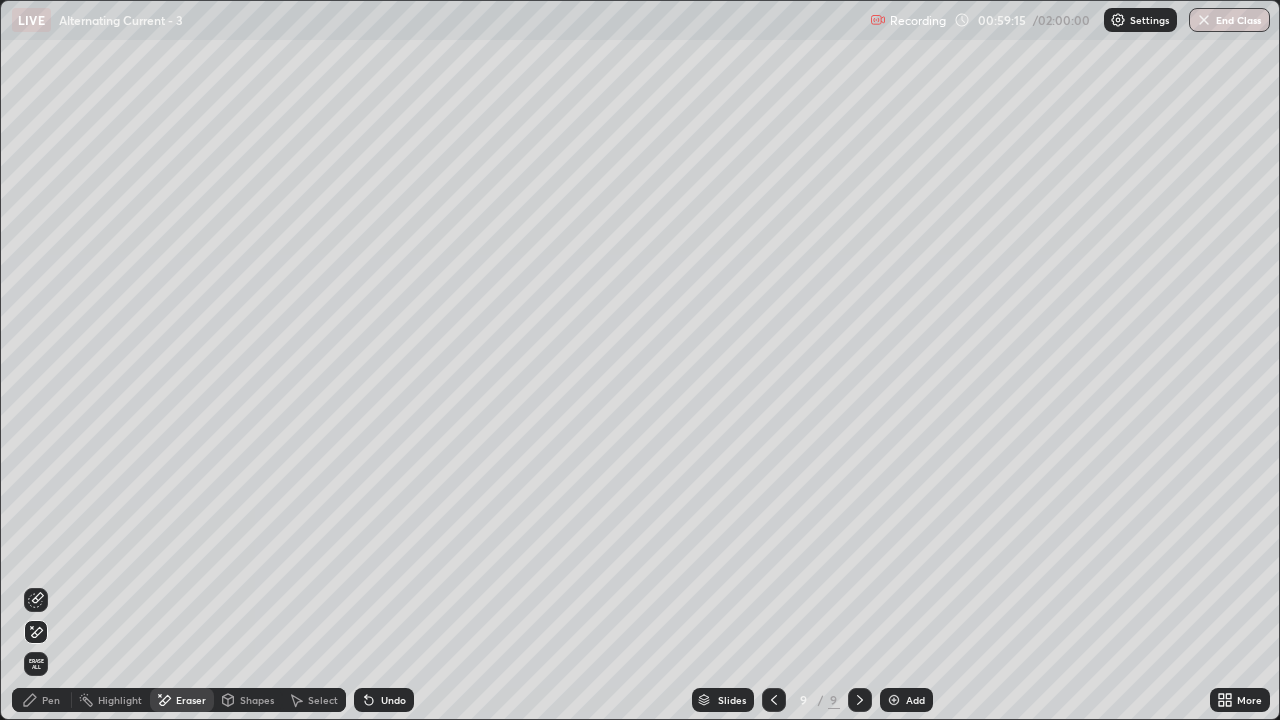 click on "Pen" at bounding box center (51, 700) 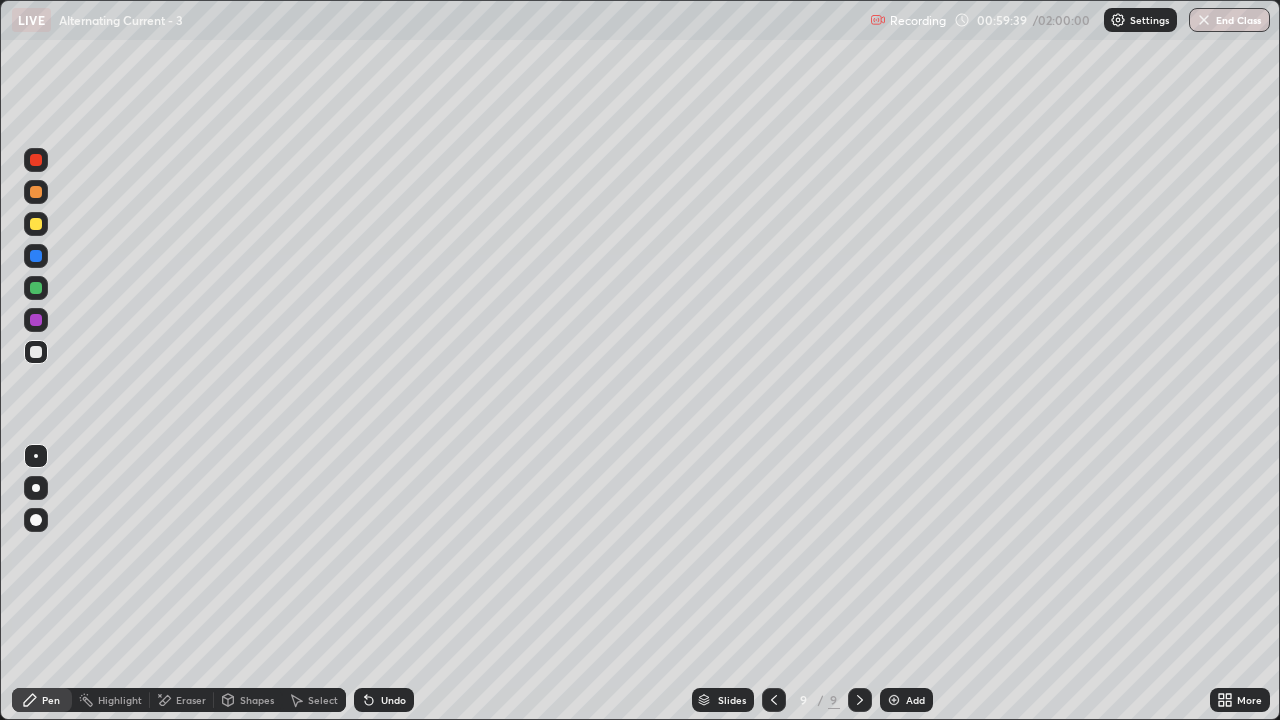 click at bounding box center [36, 160] 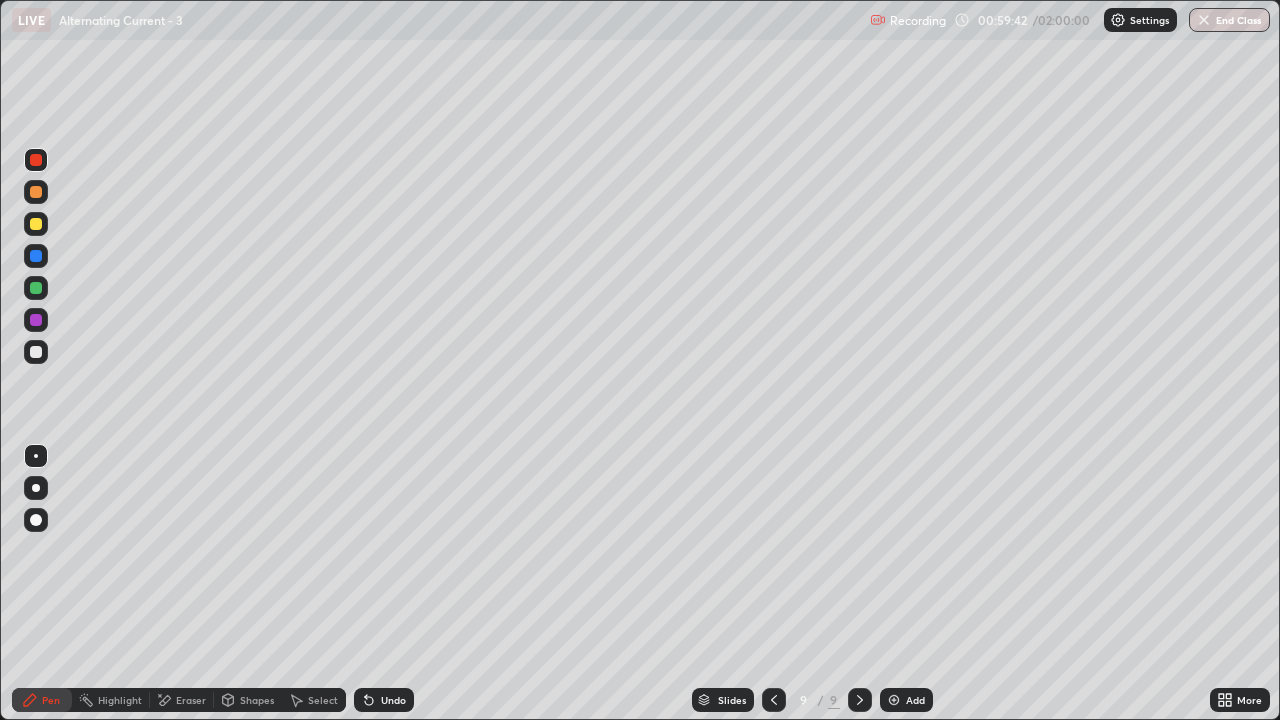 click at bounding box center [36, 352] 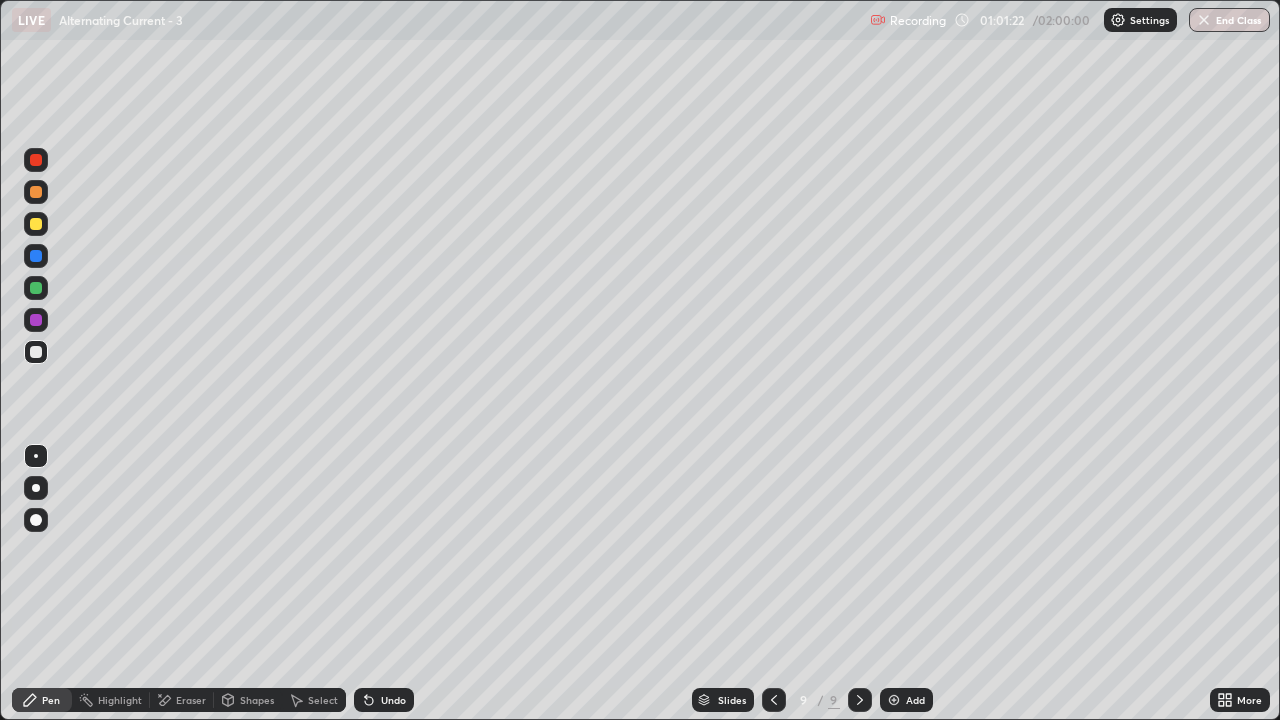 click at bounding box center [894, 700] 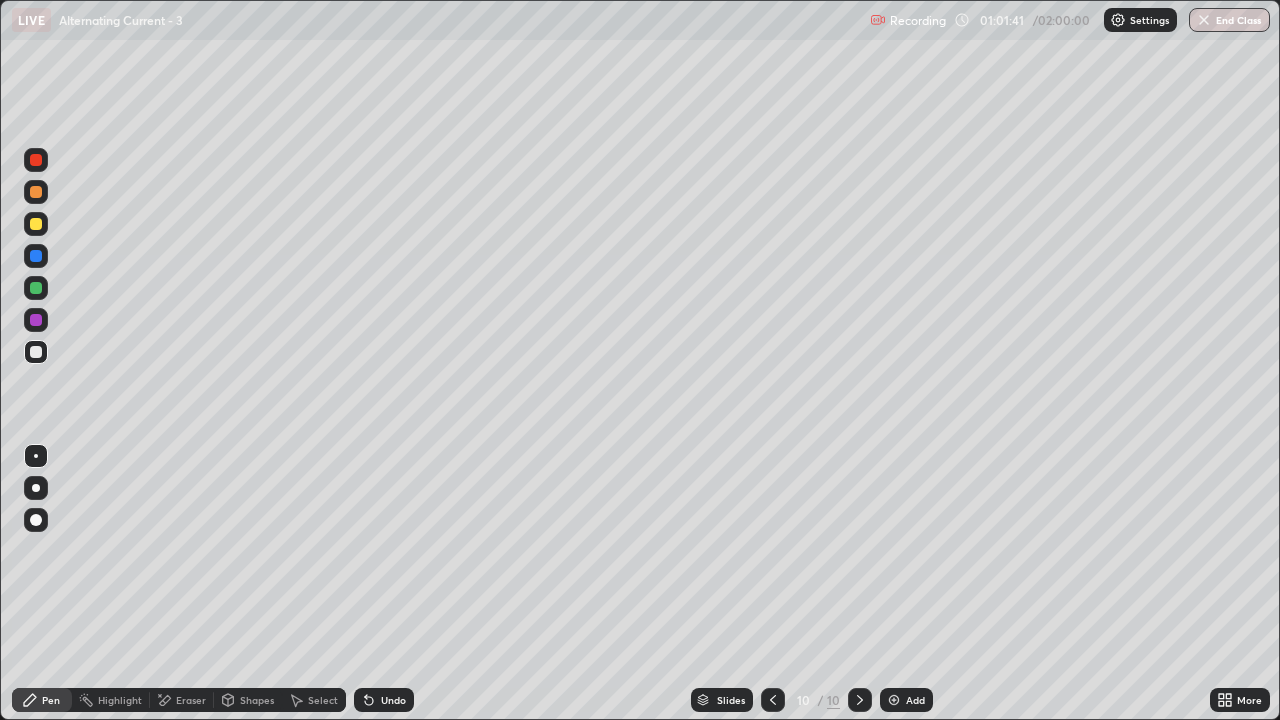 click on "Eraser" at bounding box center (191, 700) 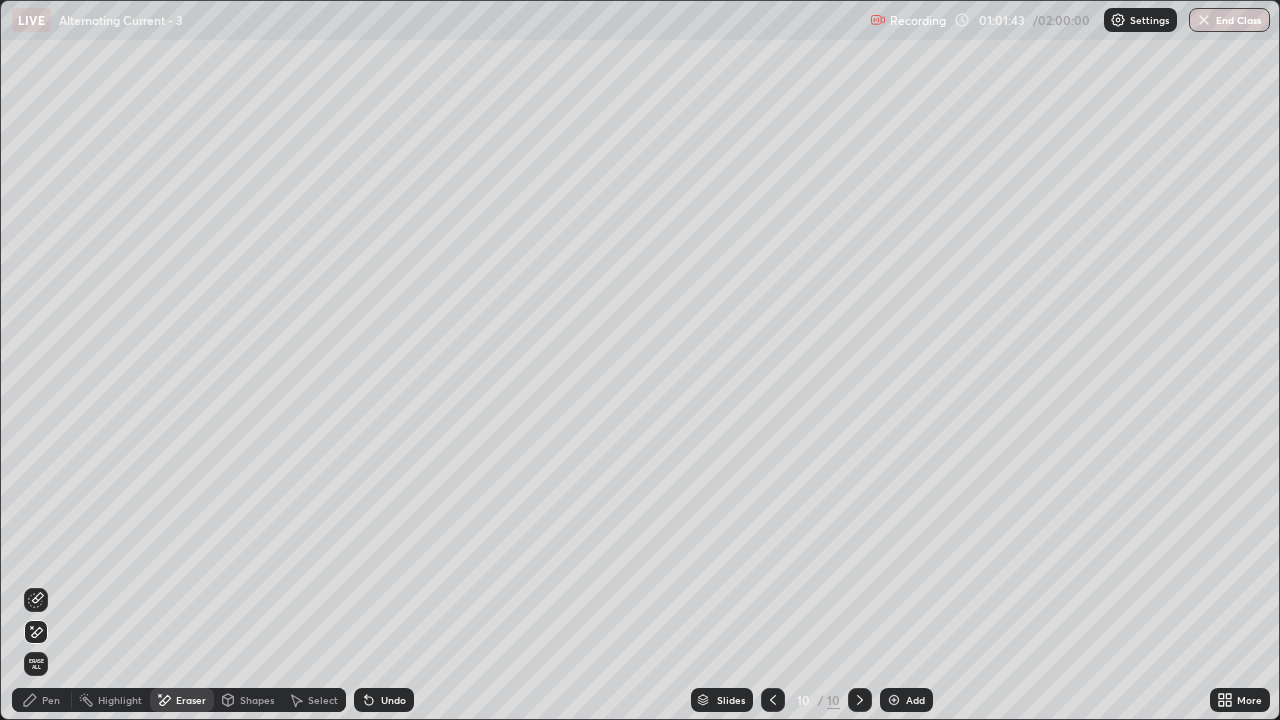 click on "Pen" at bounding box center [51, 700] 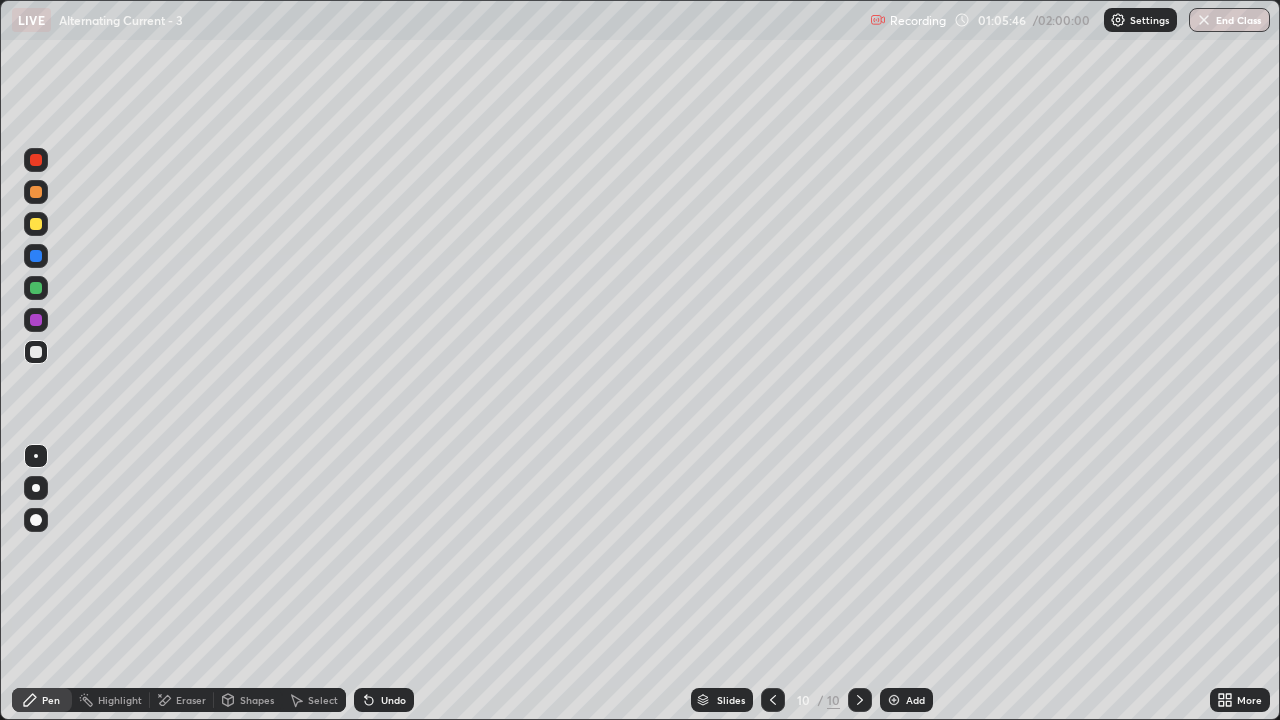 click on "Eraser" at bounding box center (191, 700) 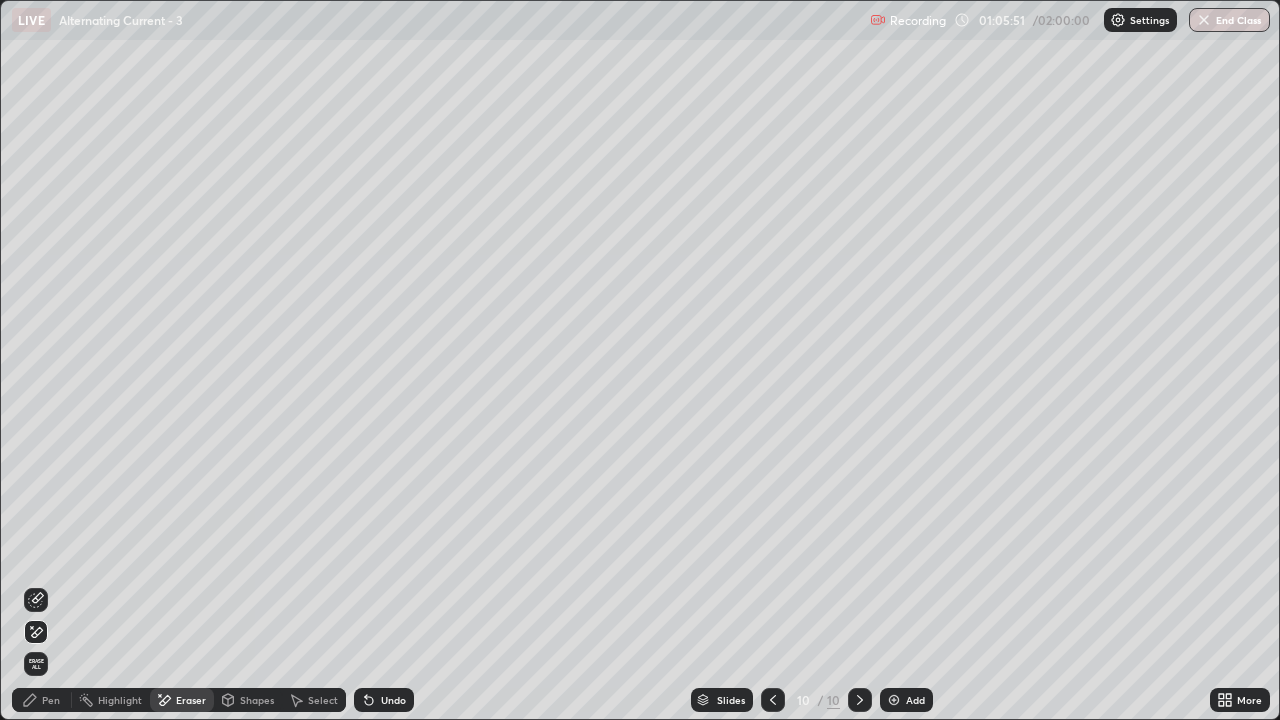 click on "Pen" at bounding box center (51, 700) 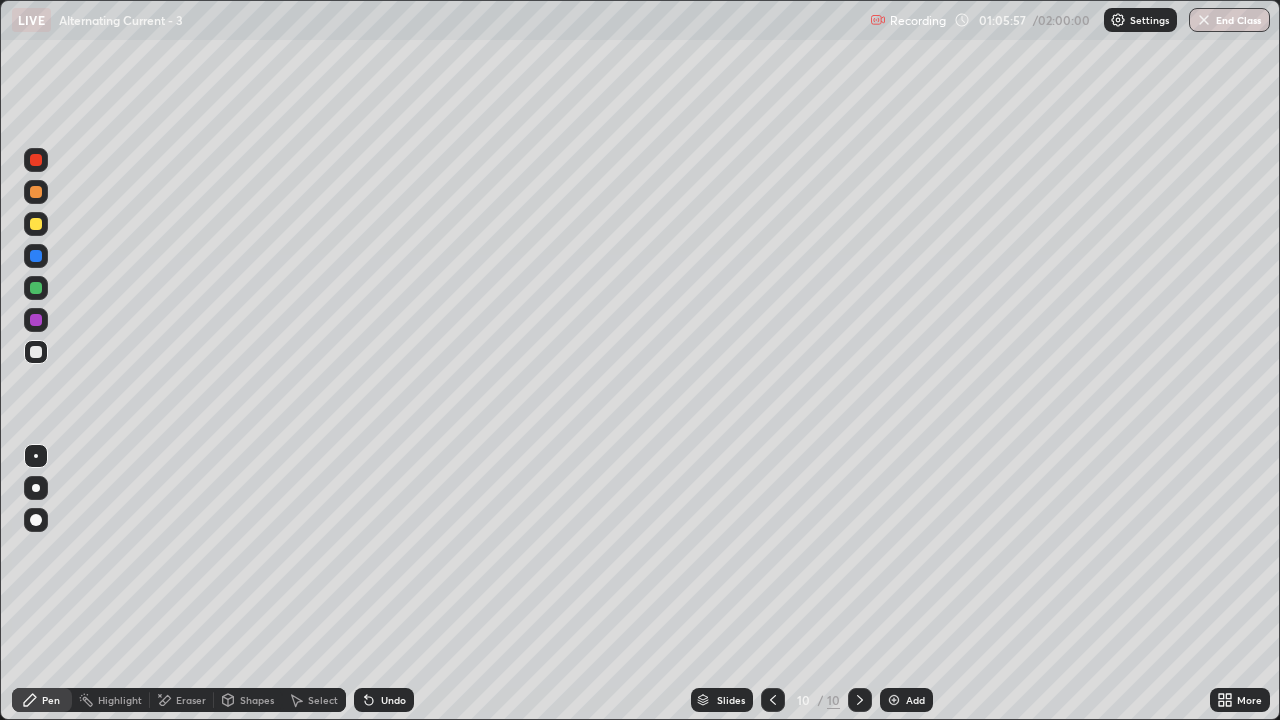 click on "Eraser" at bounding box center [191, 700] 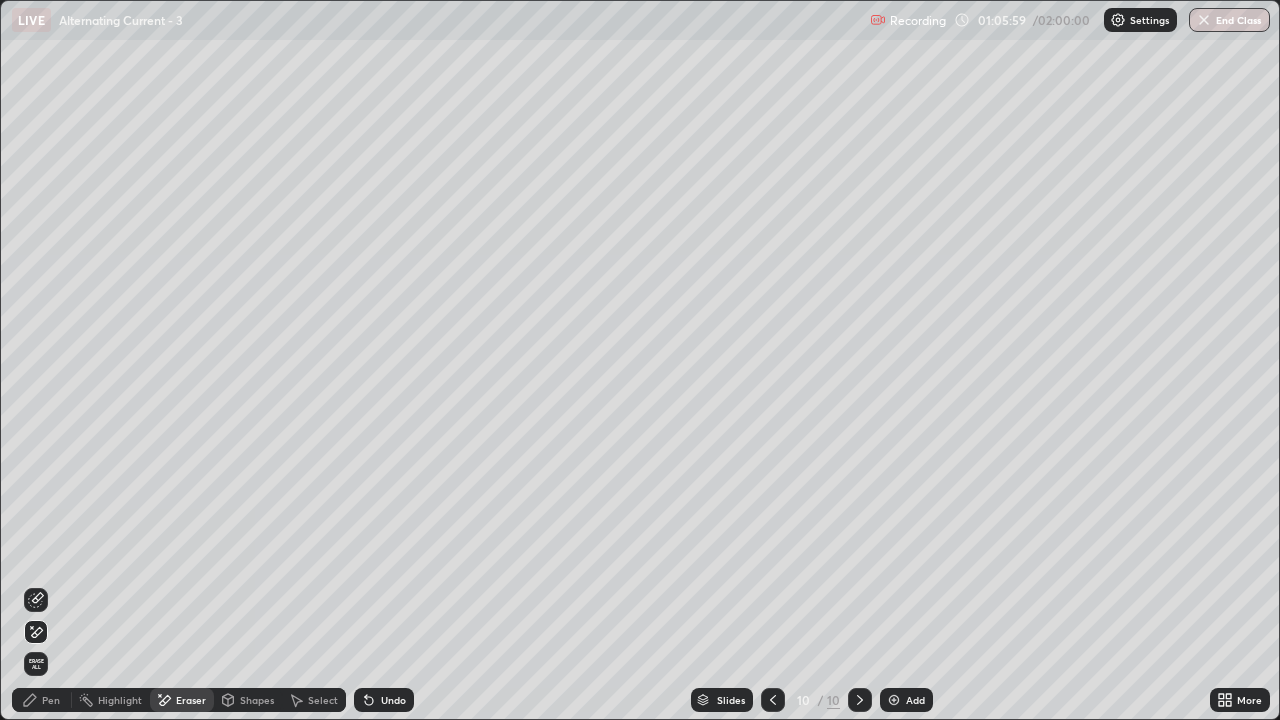 click 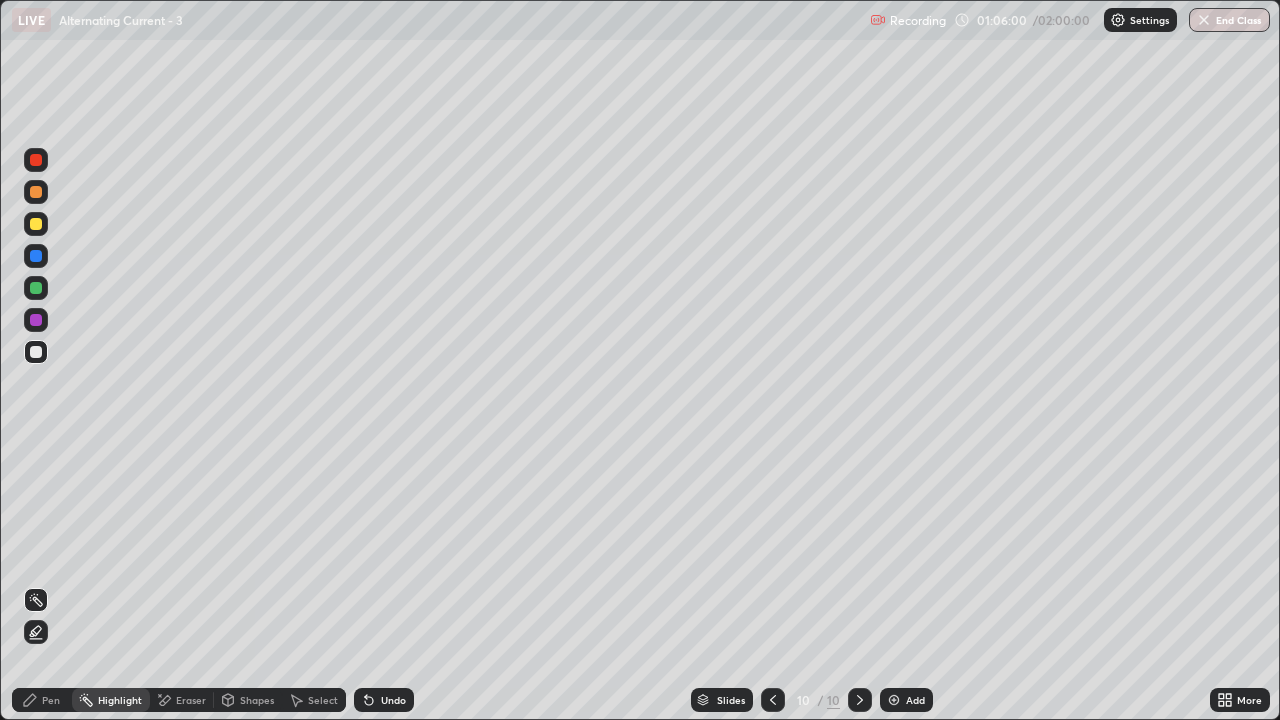 click on "Pen" at bounding box center [51, 700] 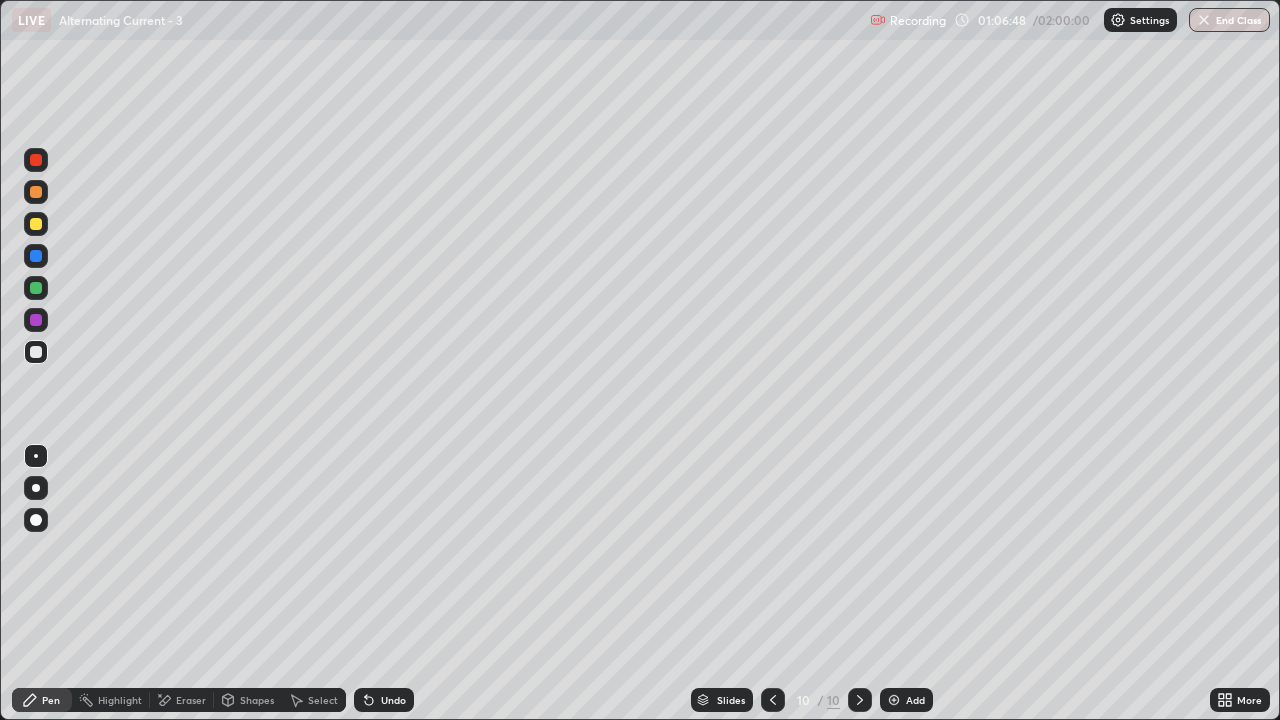 click on "Eraser" at bounding box center [191, 700] 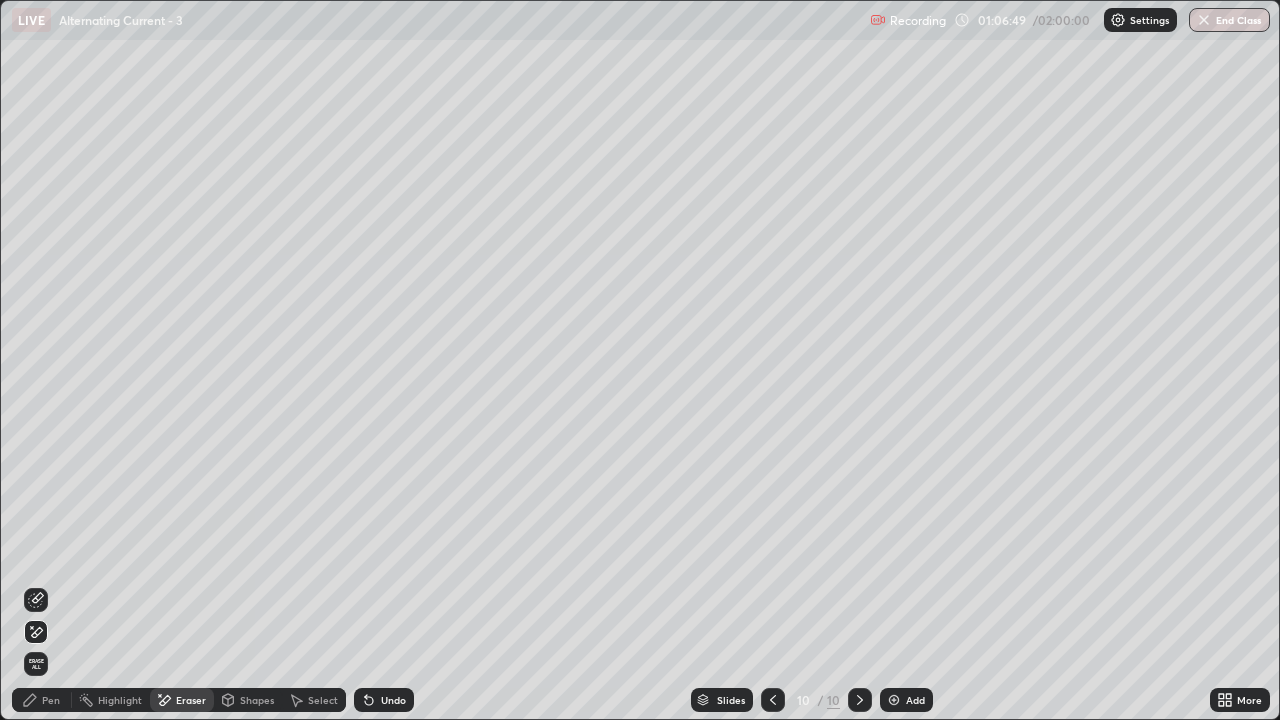 click 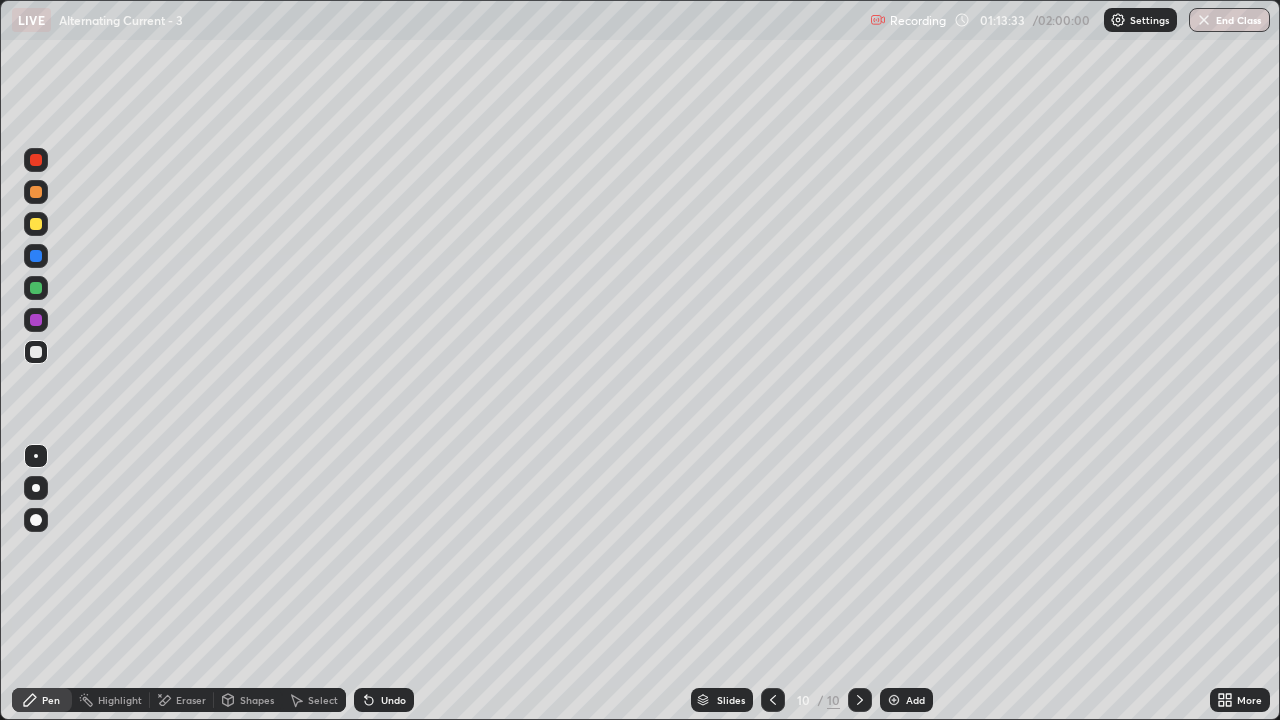 click on "Add" at bounding box center [906, 700] 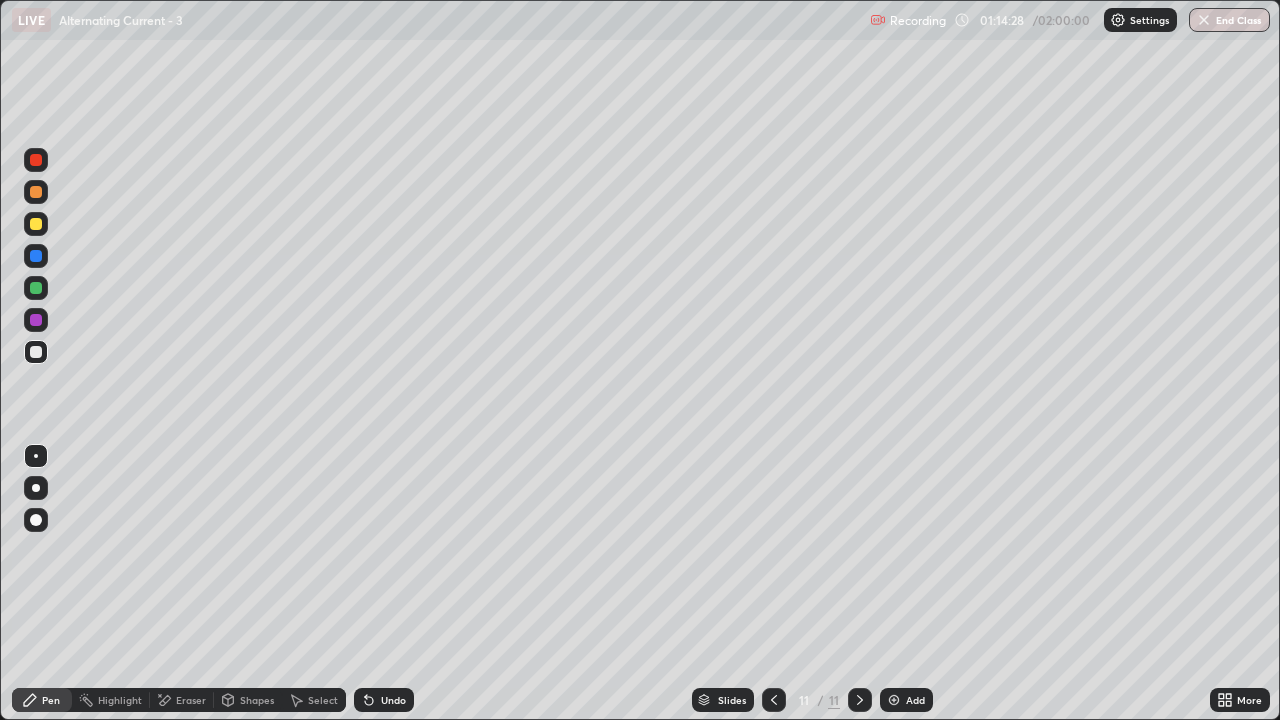 click 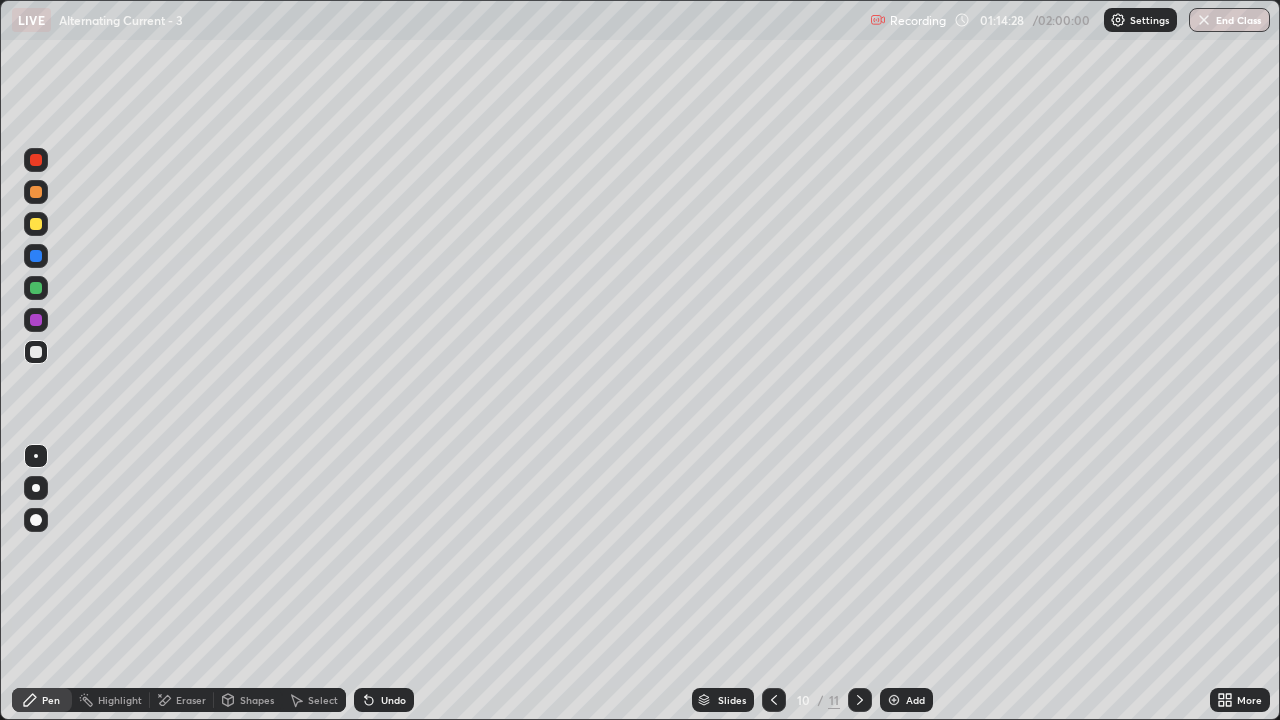 click 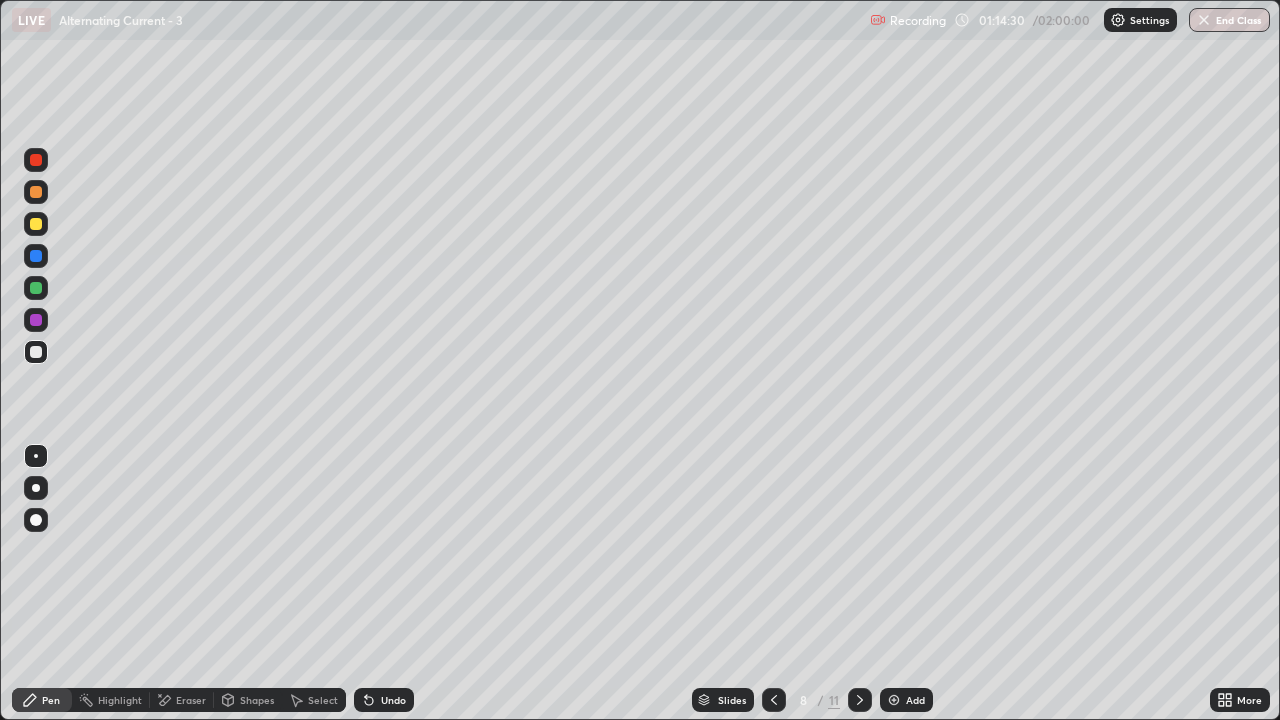 click 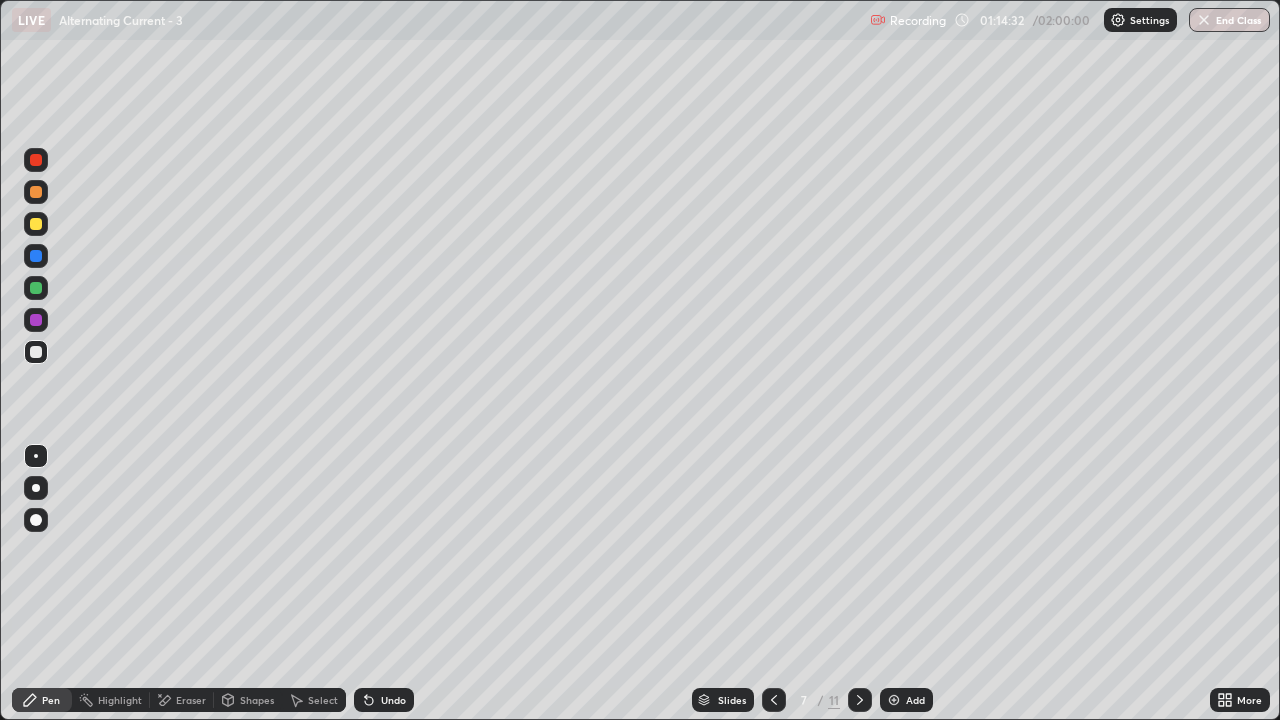 click 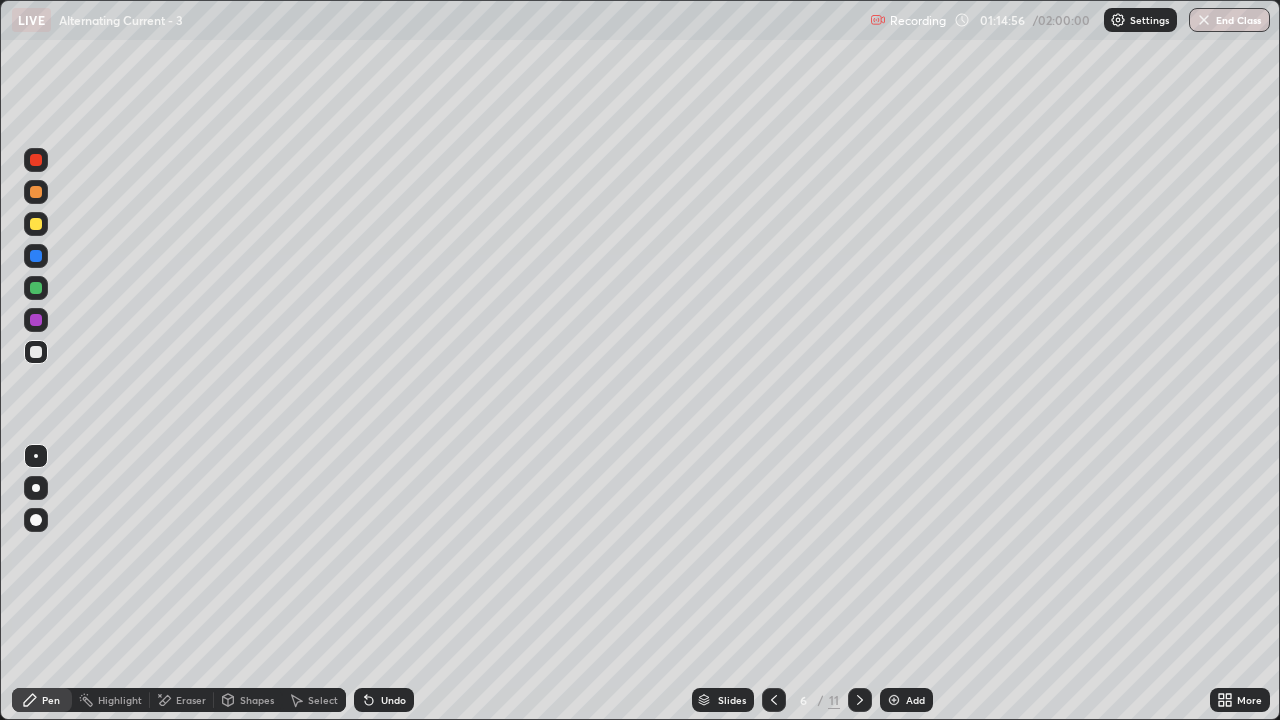 click 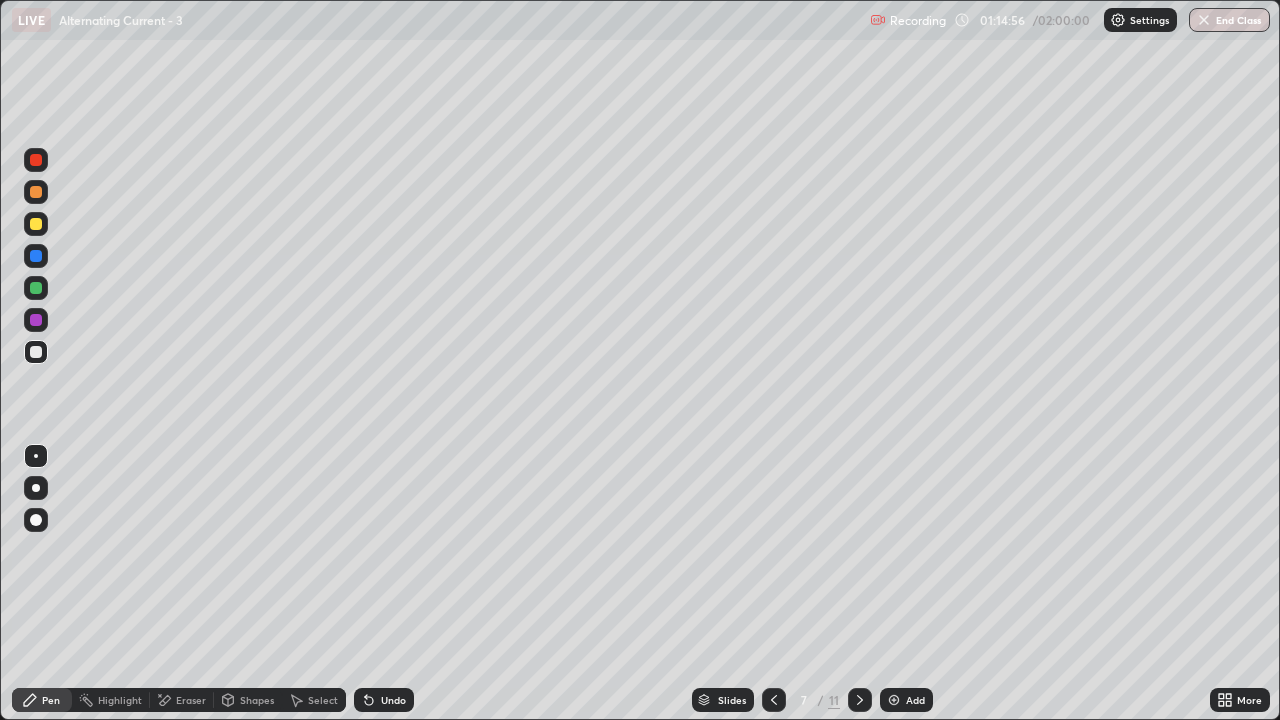 click 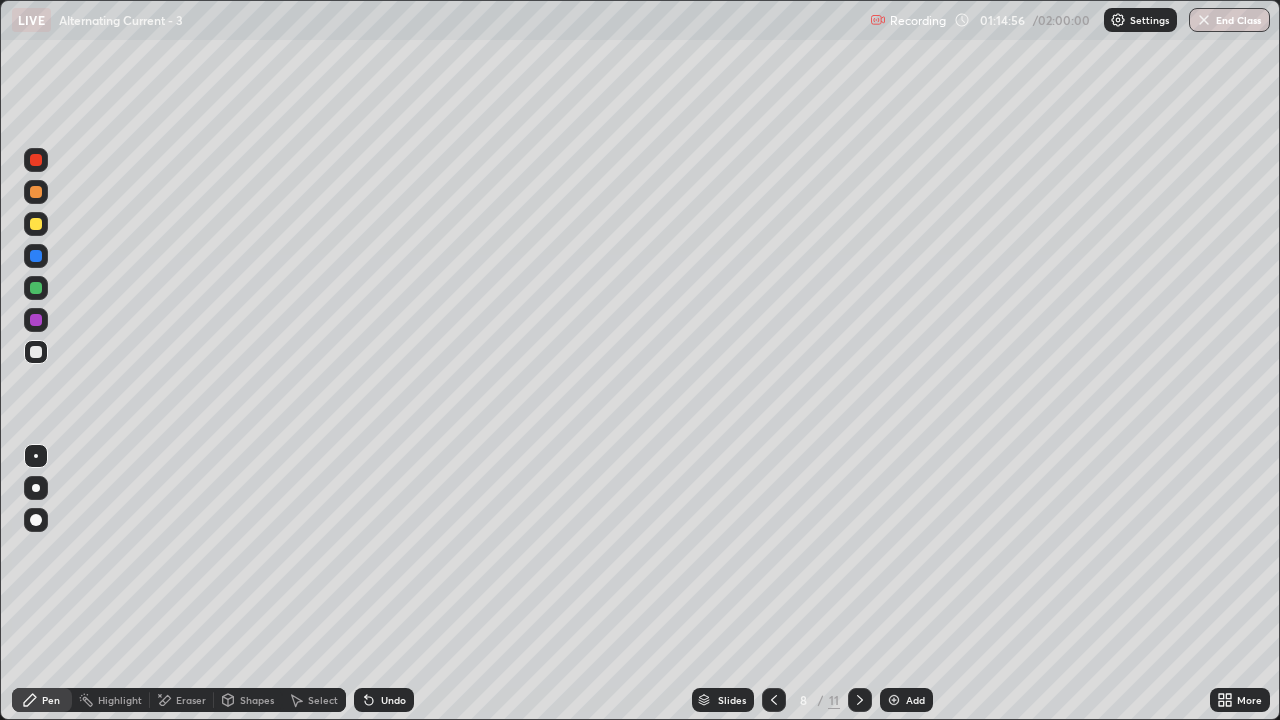 click 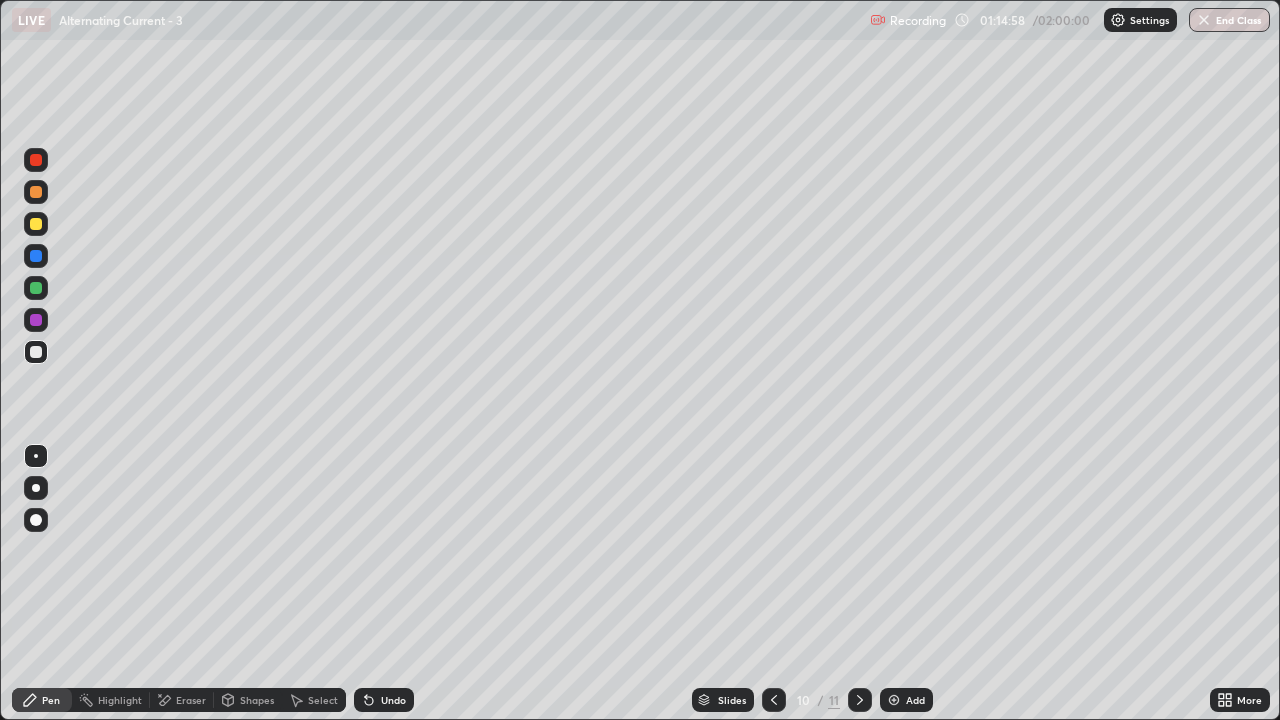 click 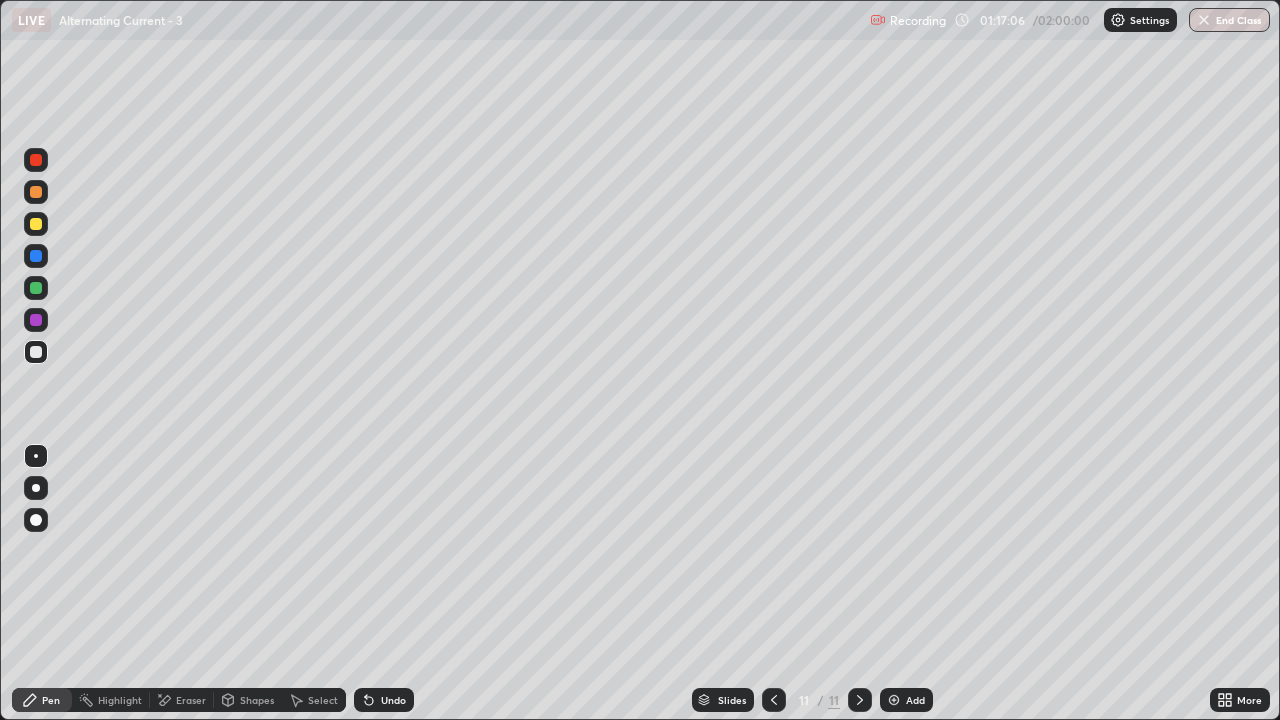 click on "Eraser" at bounding box center (191, 700) 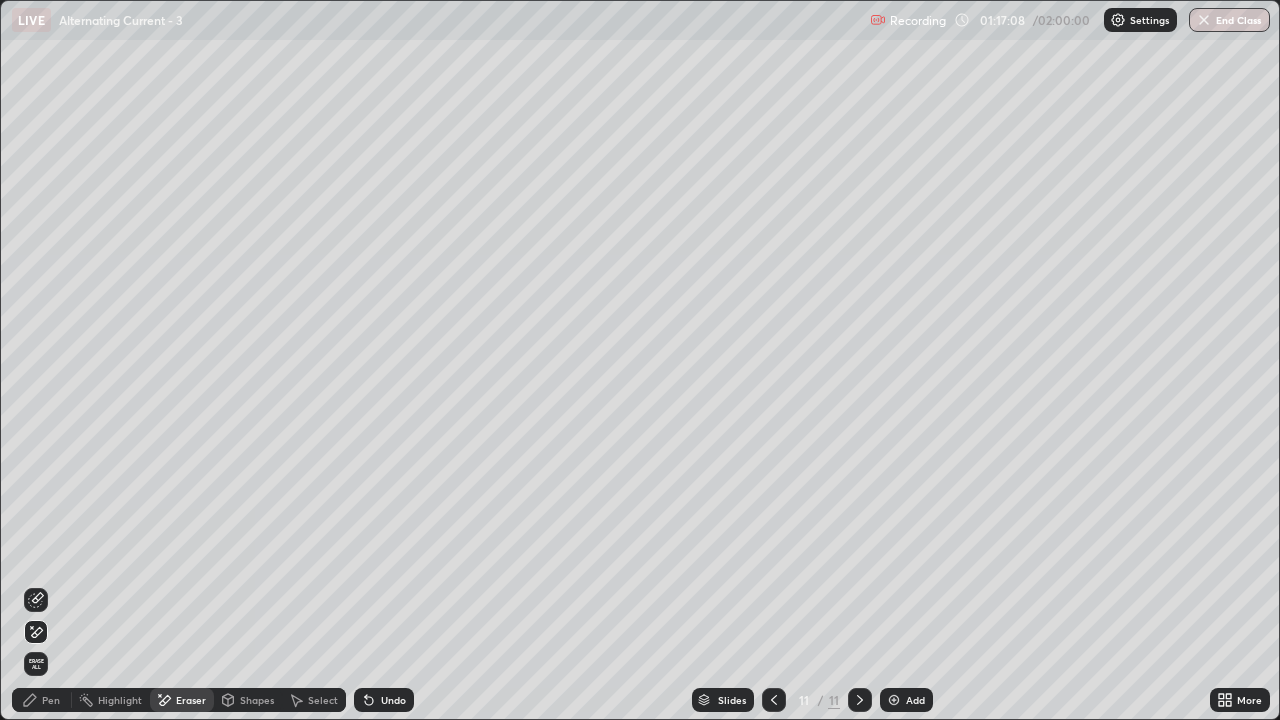click on "Pen" at bounding box center [51, 700] 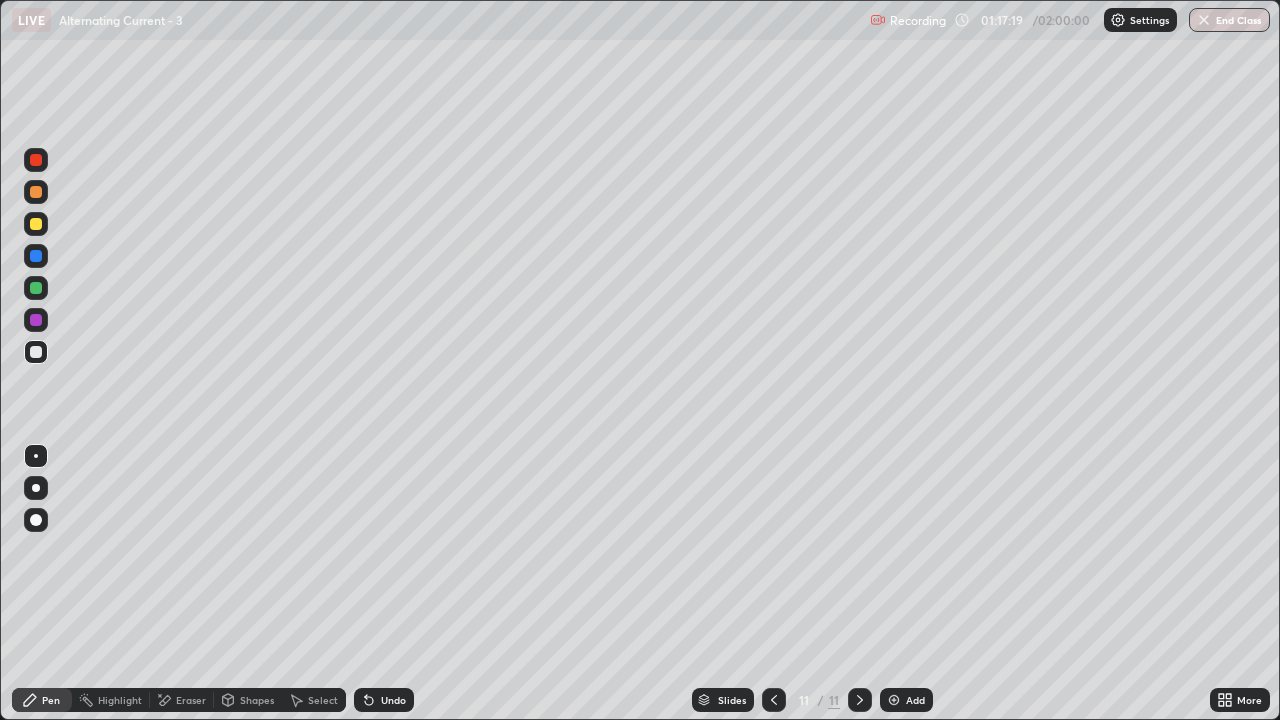 click on "Eraser" at bounding box center (191, 700) 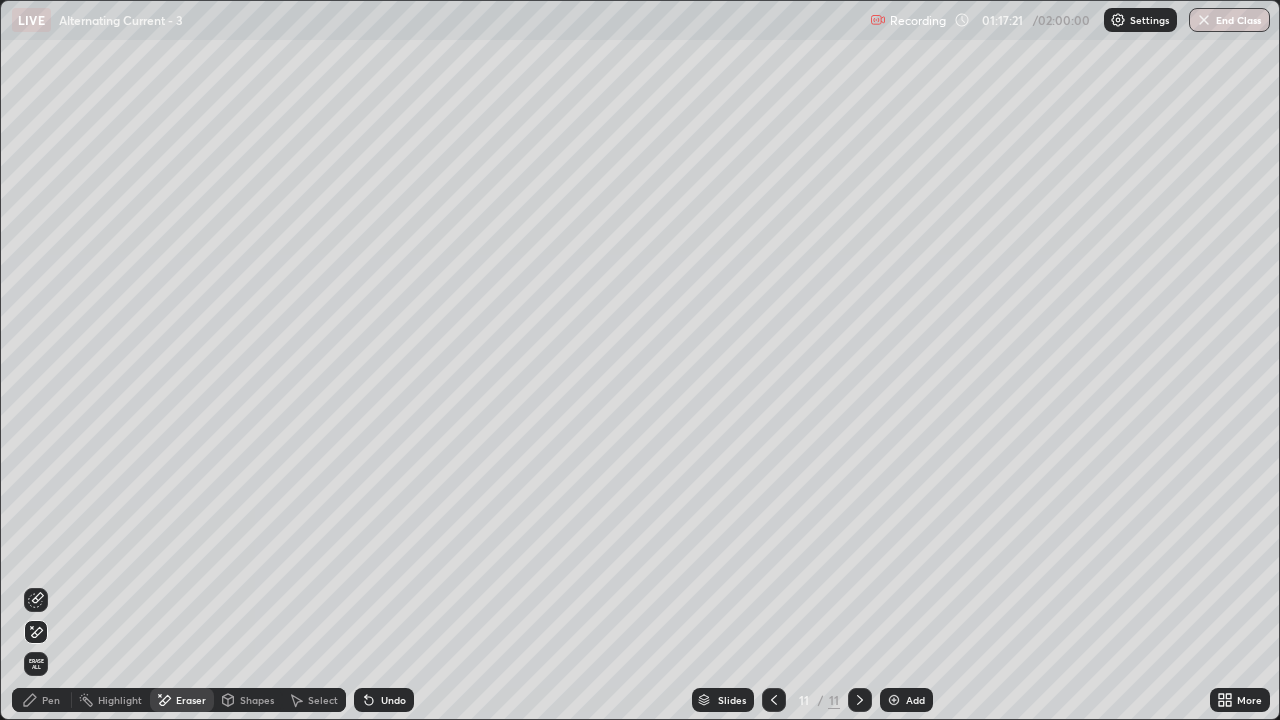 click 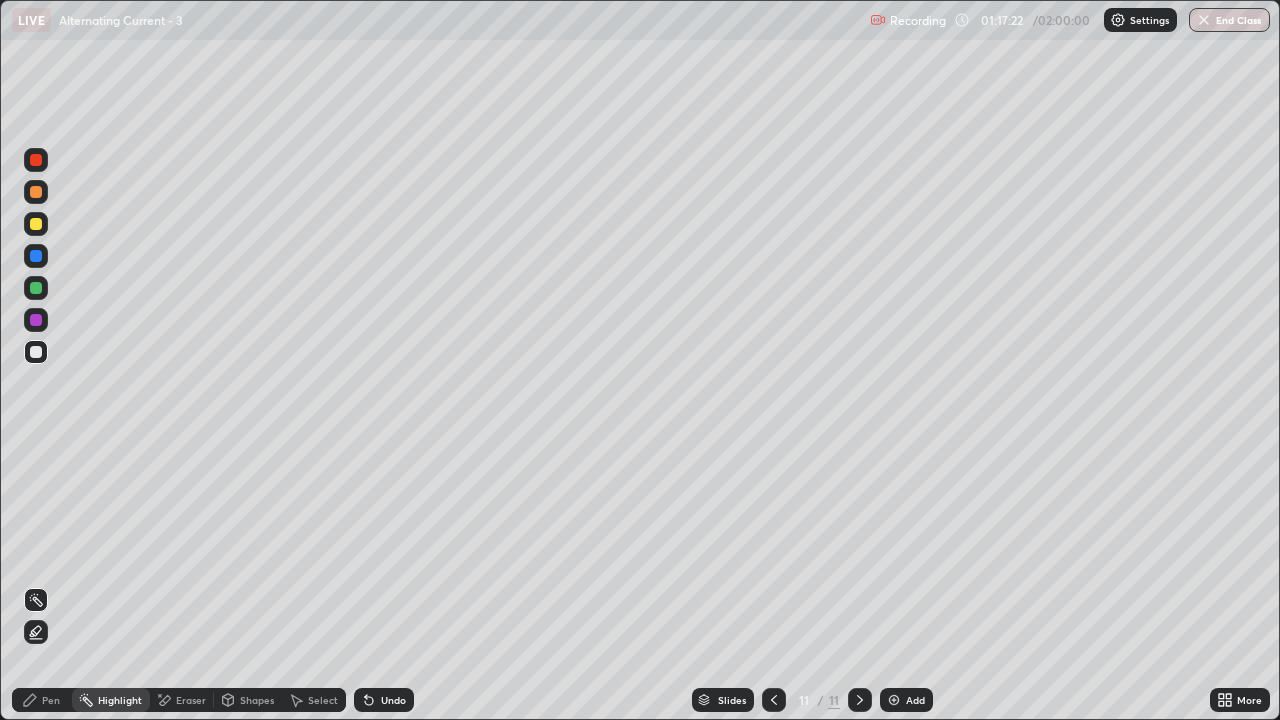 click on "Pen" at bounding box center [51, 700] 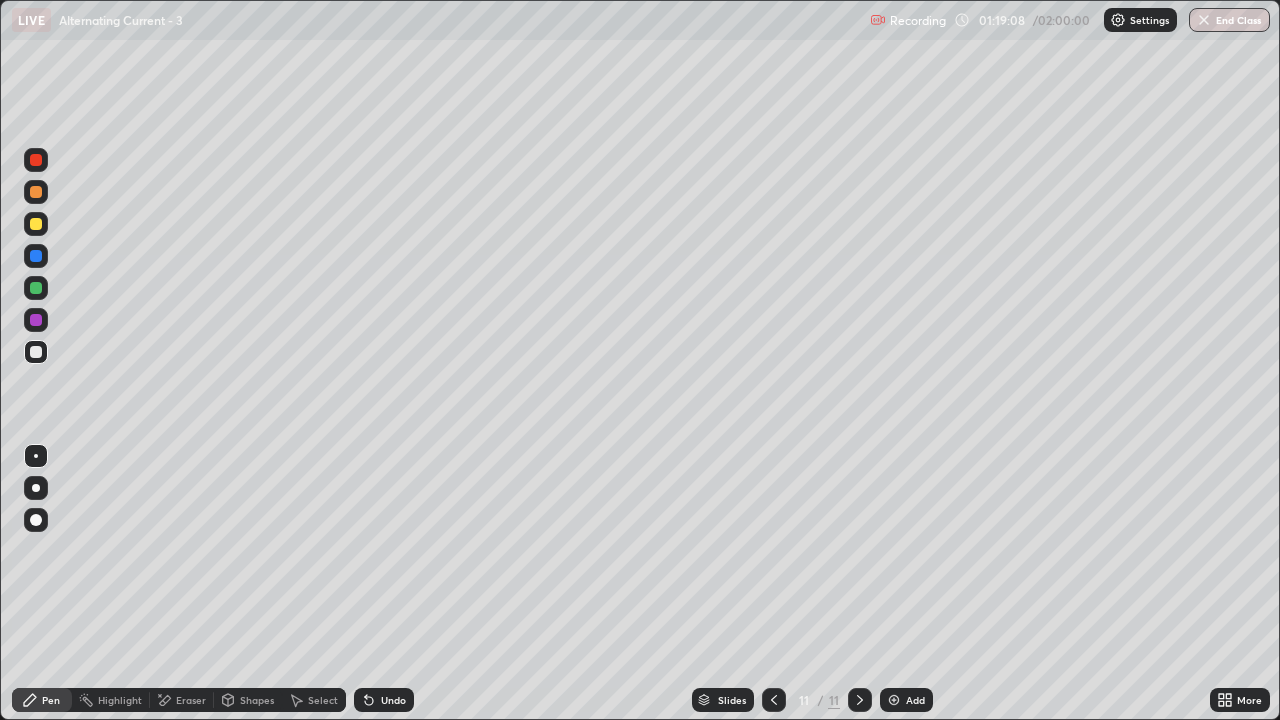 click at bounding box center (860, 700) 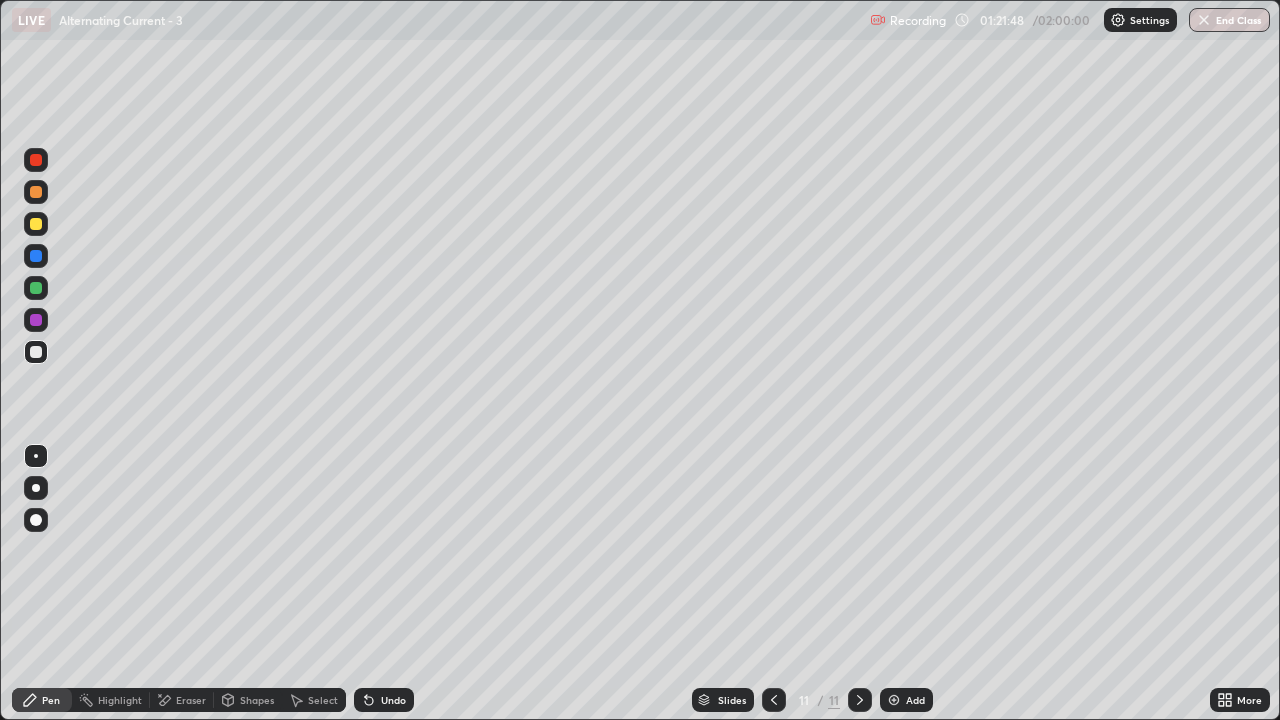 click on "Add" at bounding box center (906, 700) 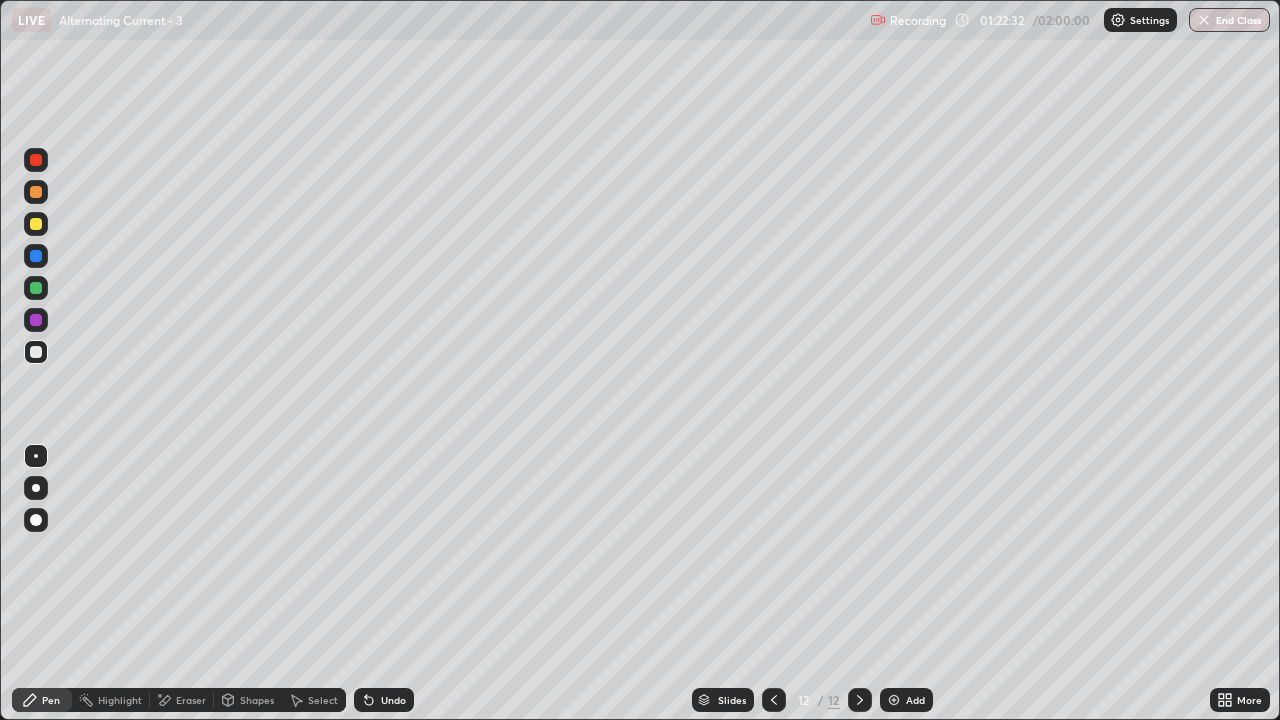 click 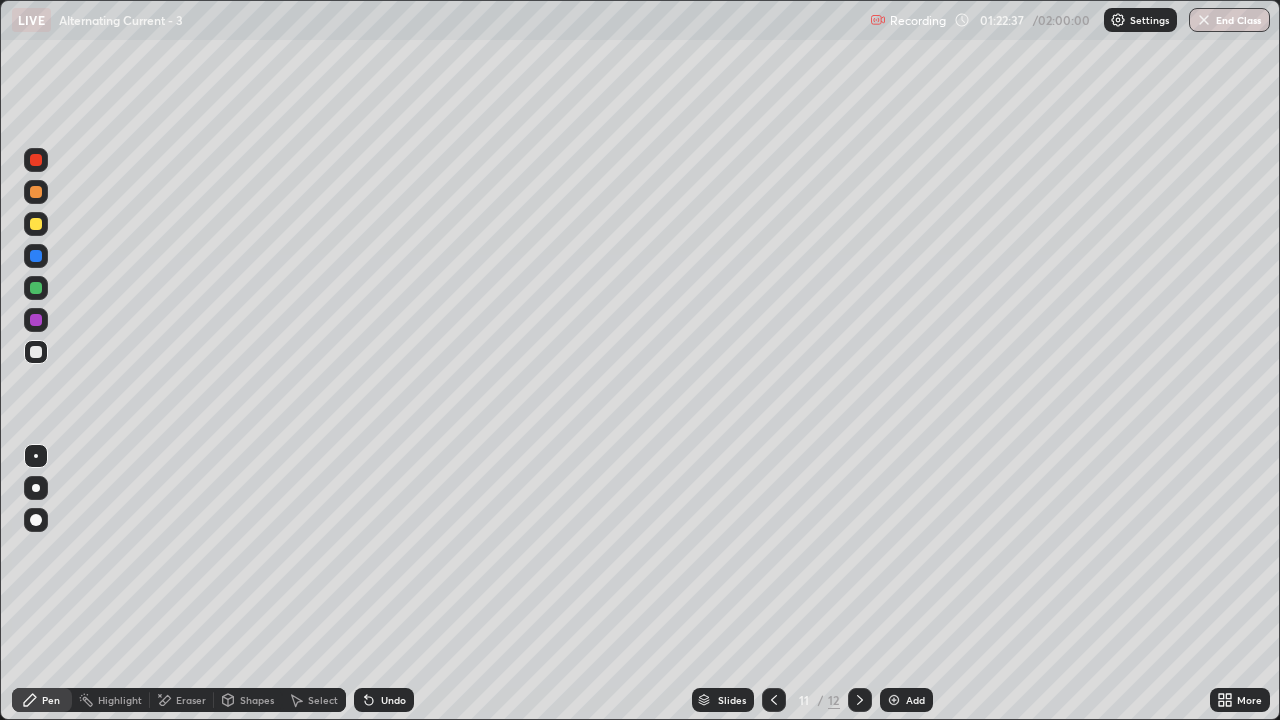 click at bounding box center [860, 700] 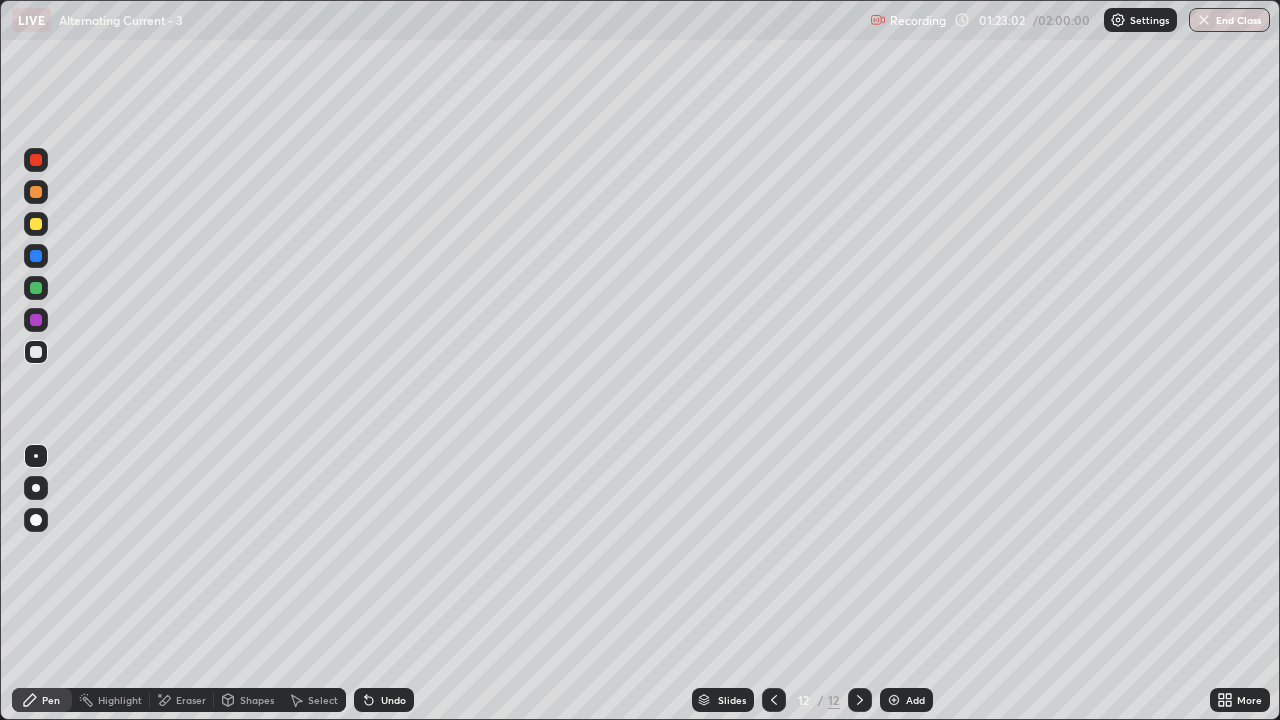 click at bounding box center [36, 160] 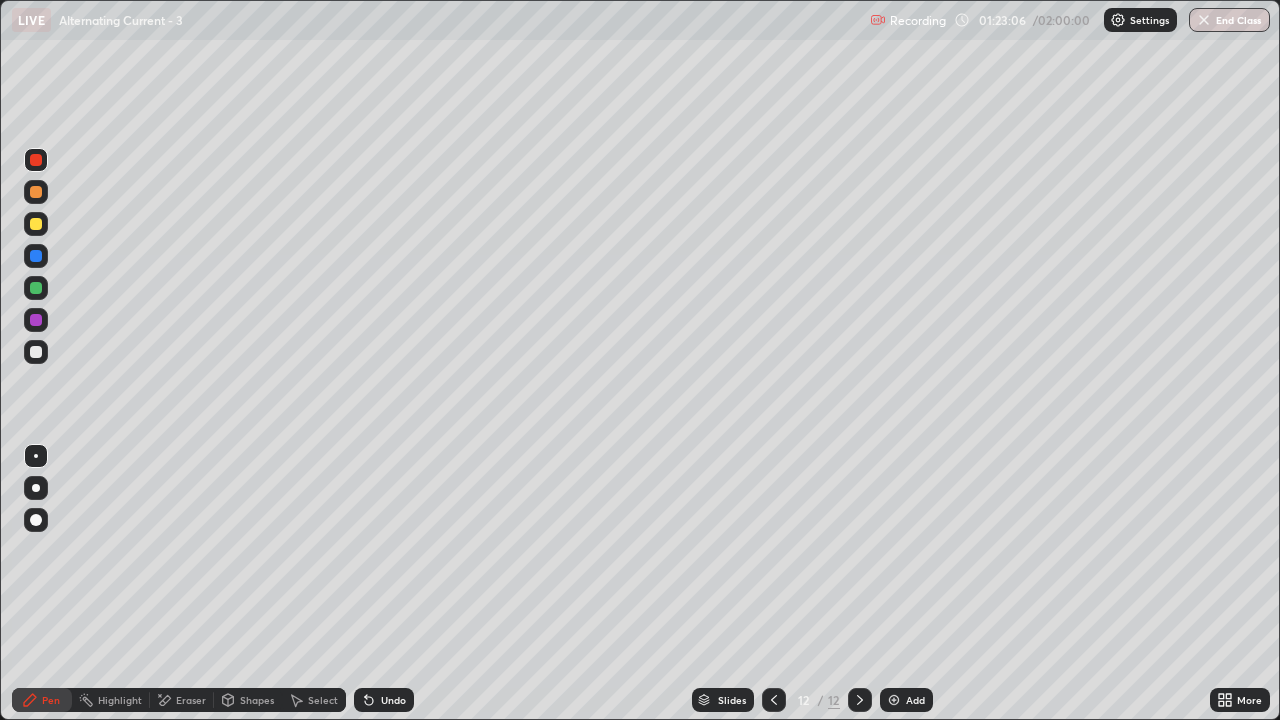 click on "Undo" at bounding box center [393, 700] 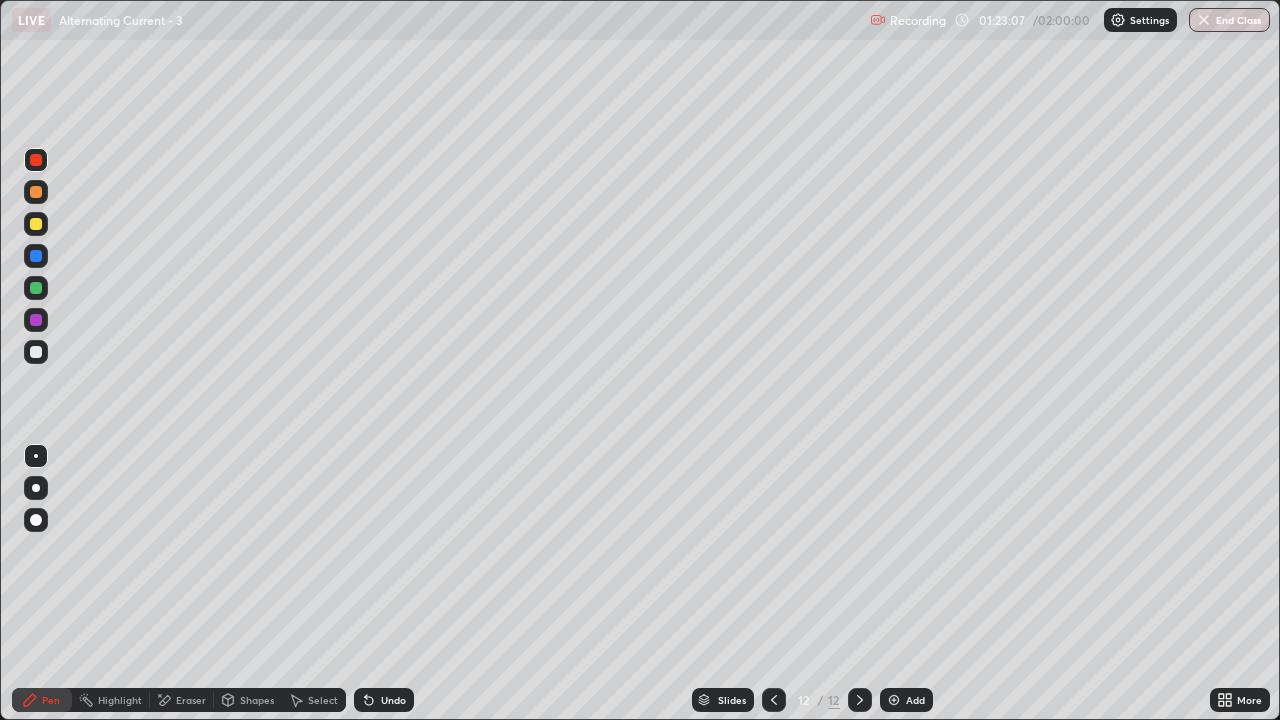 click on "Undo" at bounding box center (393, 700) 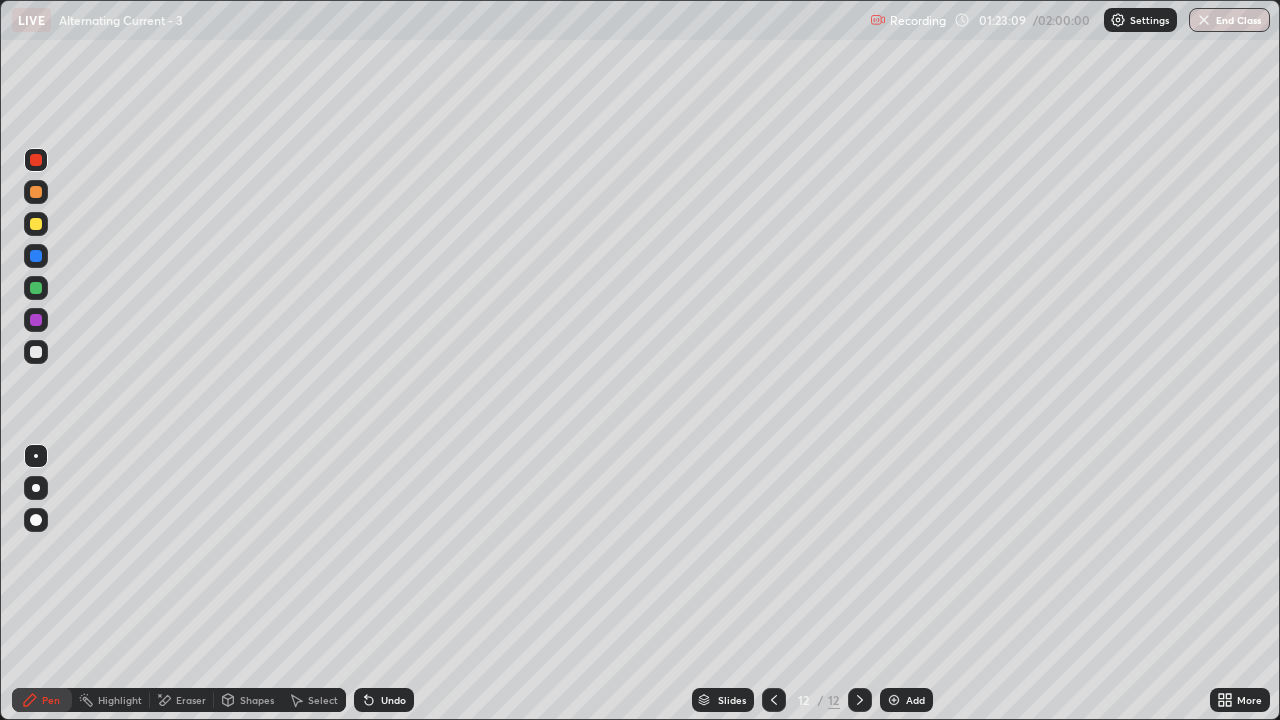 click at bounding box center [36, 352] 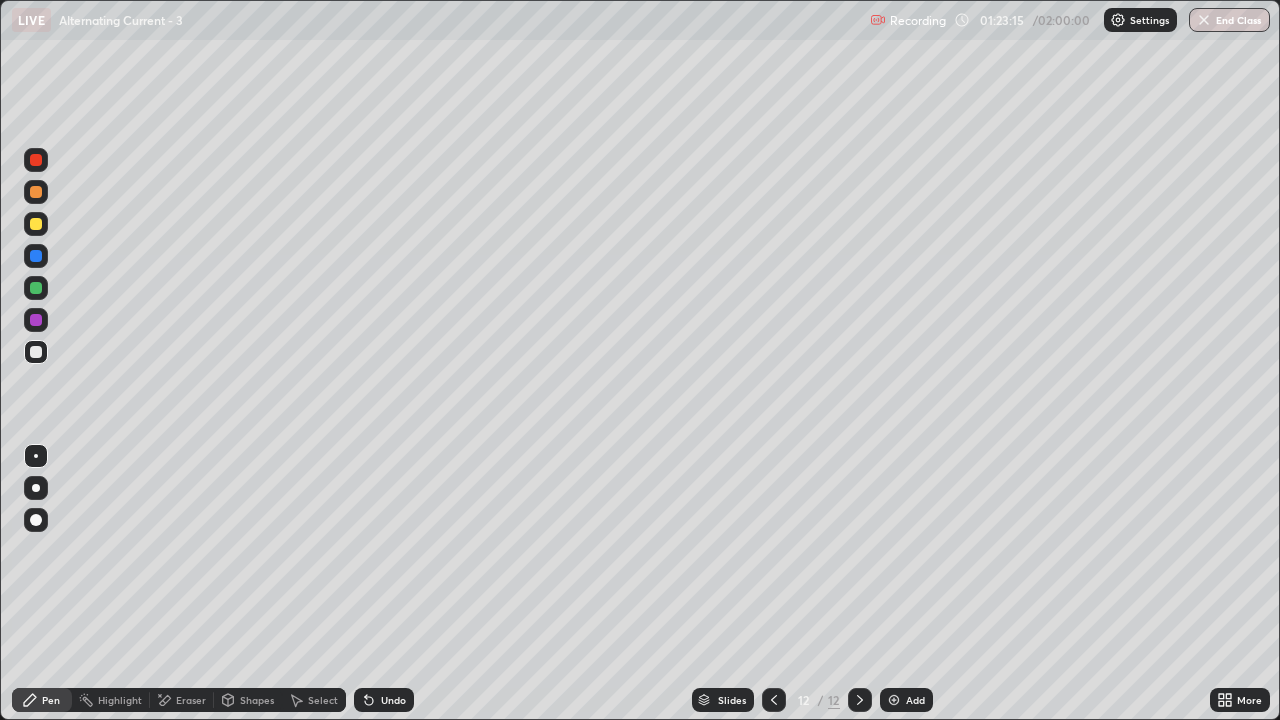 click at bounding box center (36, 160) 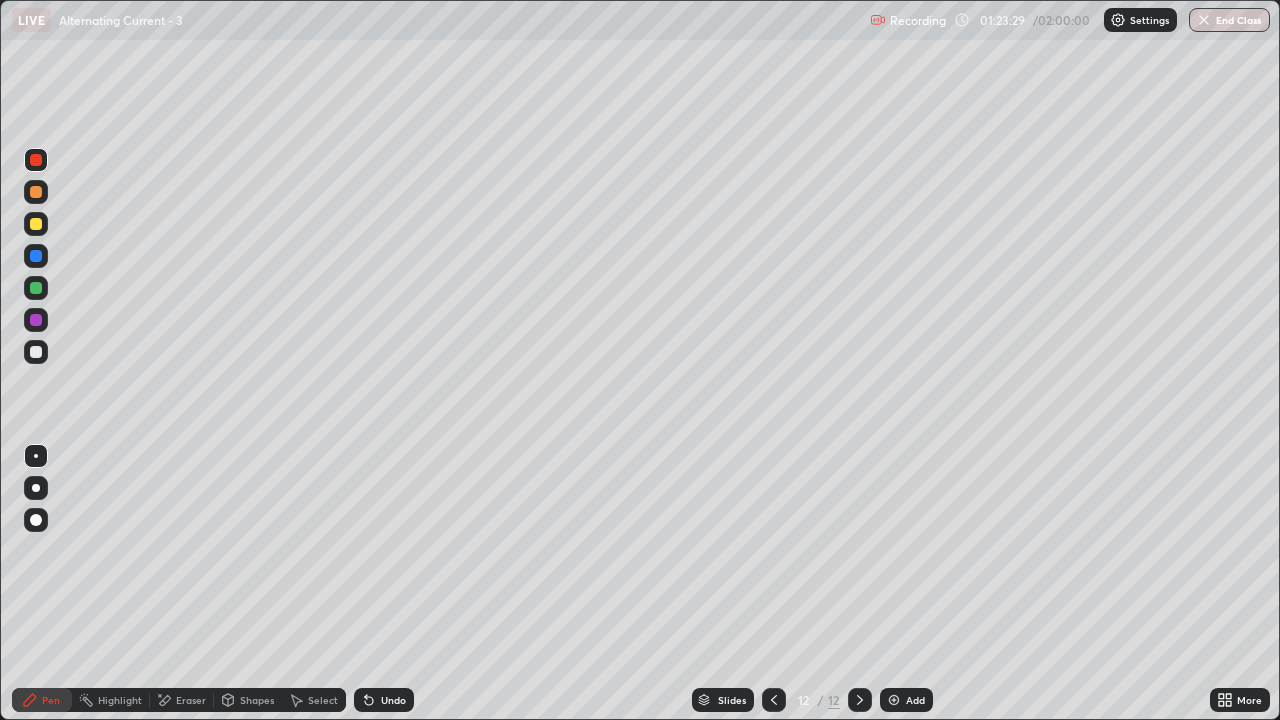 click at bounding box center [36, 352] 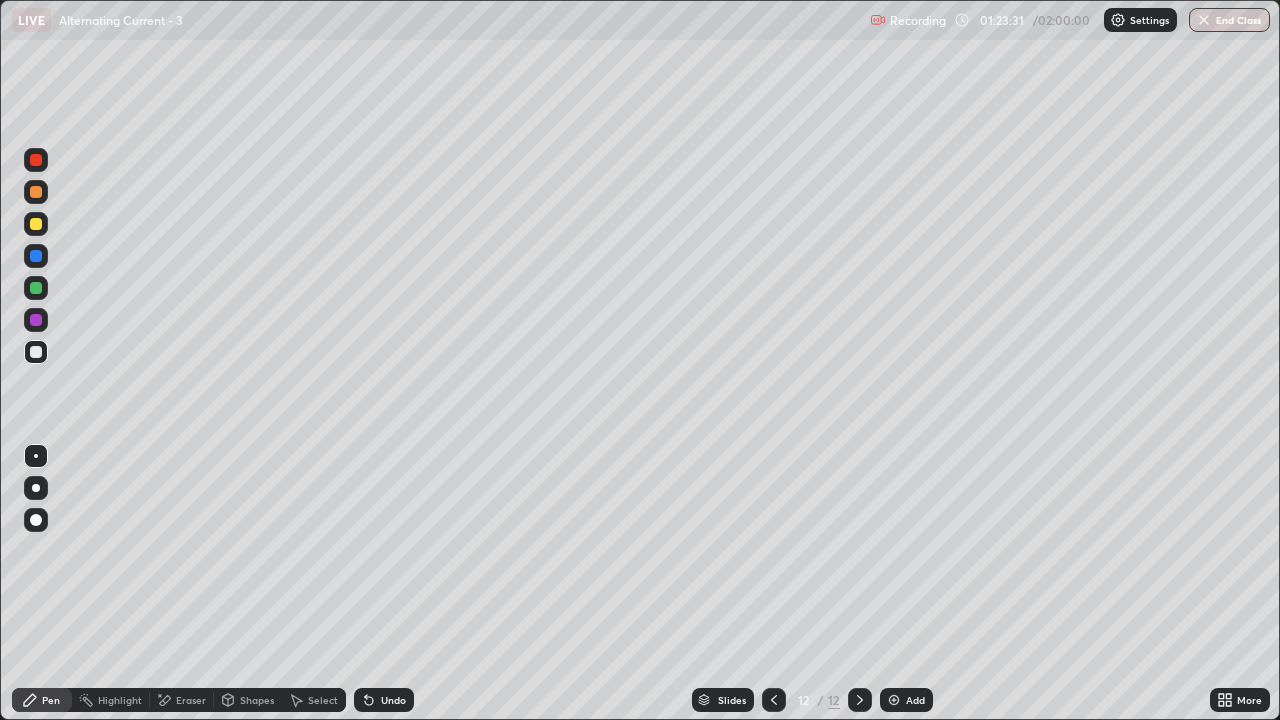 click at bounding box center [36, 160] 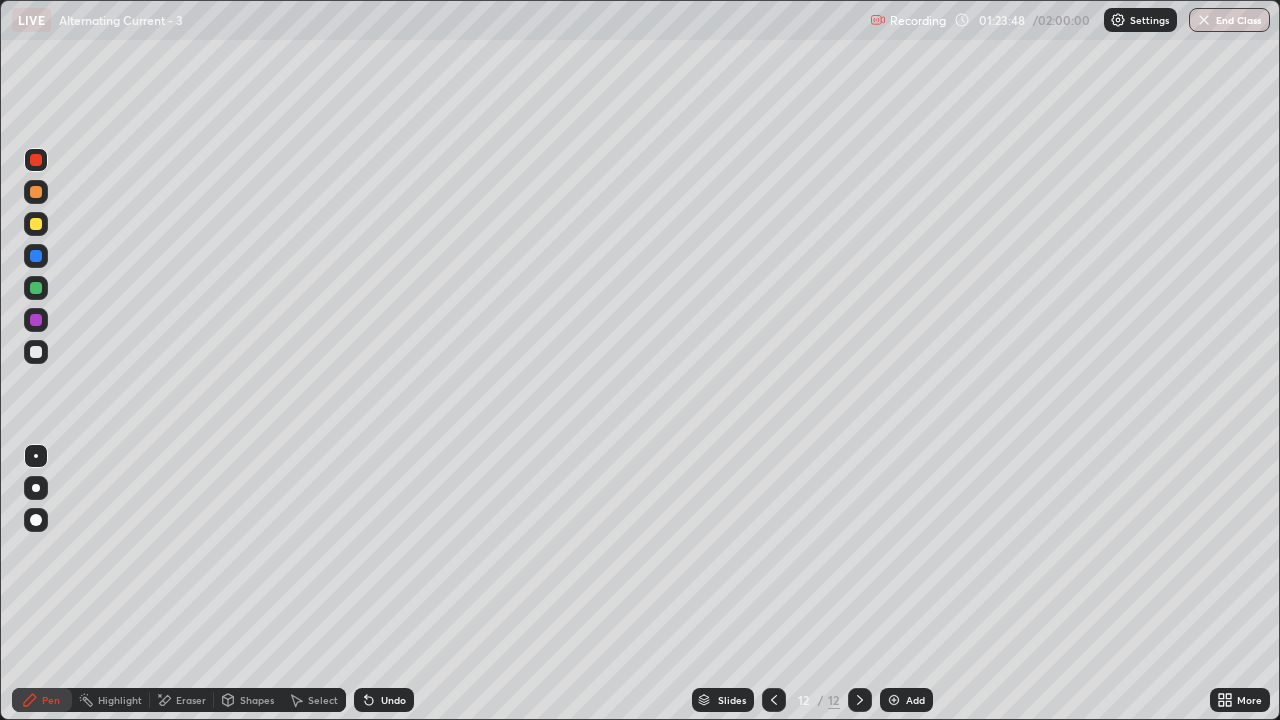click on "Eraser" at bounding box center (191, 700) 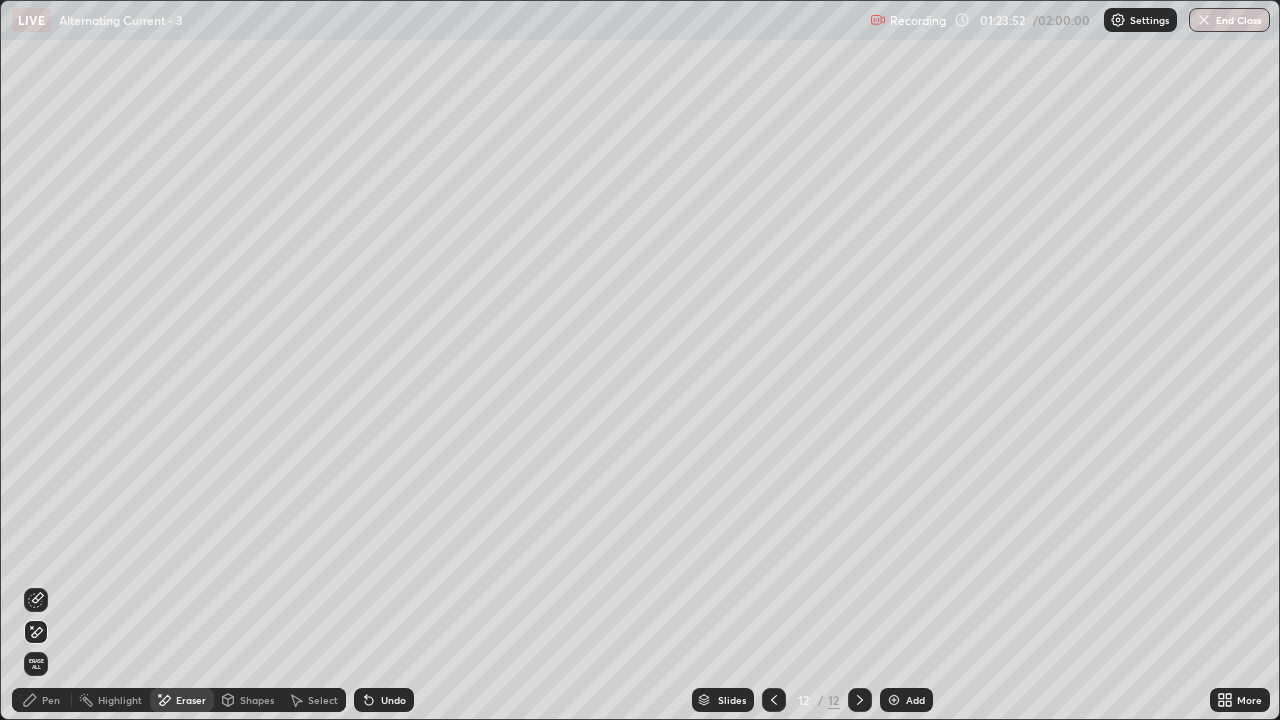 click on "Pen" at bounding box center [51, 700] 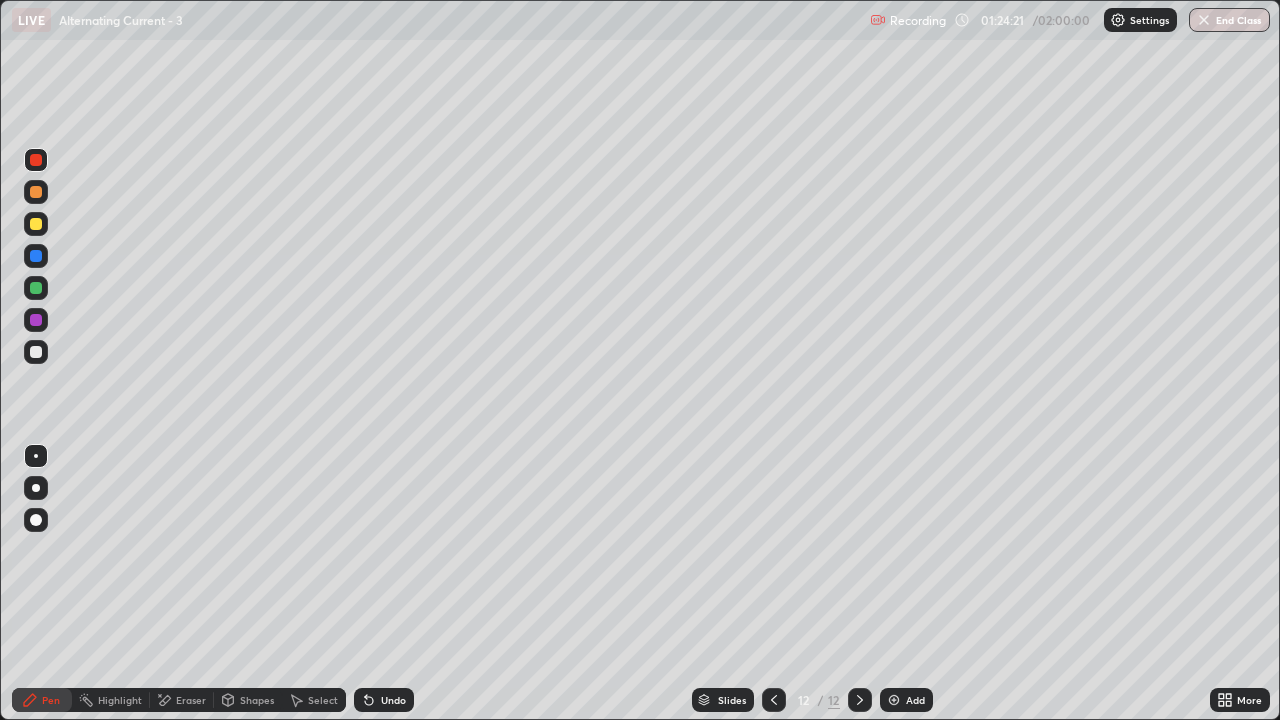 click at bounding box center (36, 288) 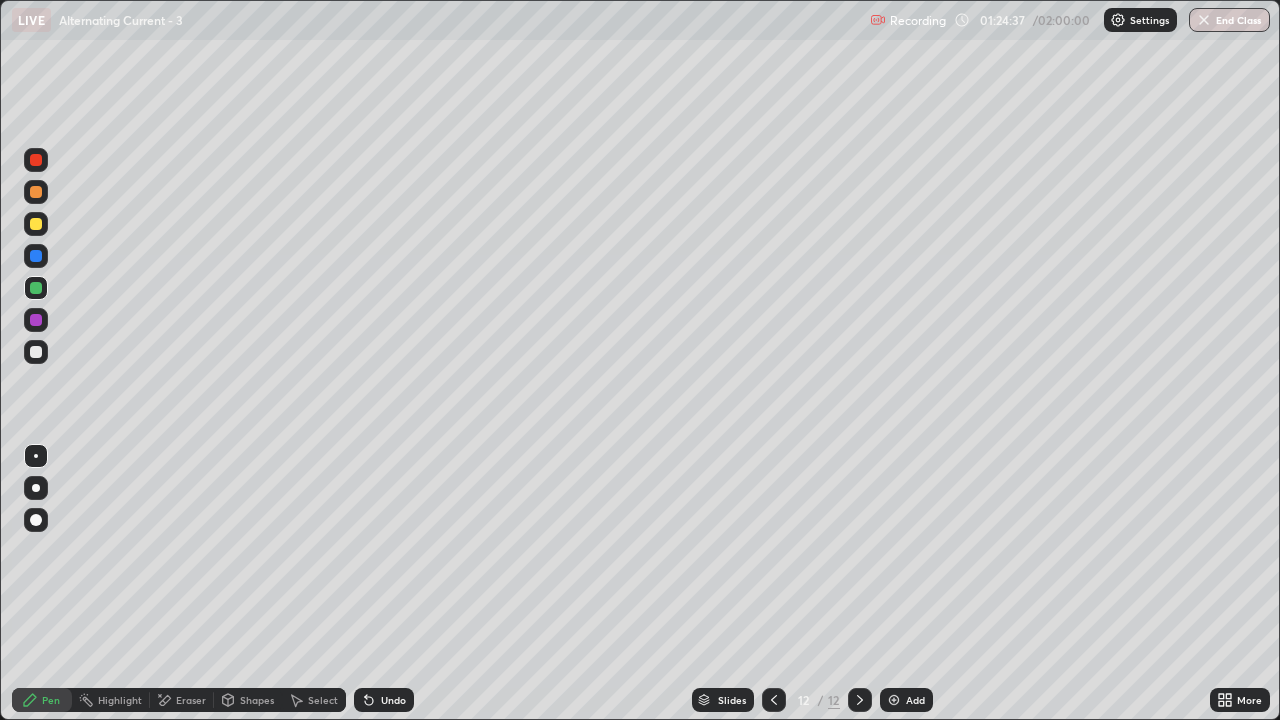 click at bounding box center (36, 352) 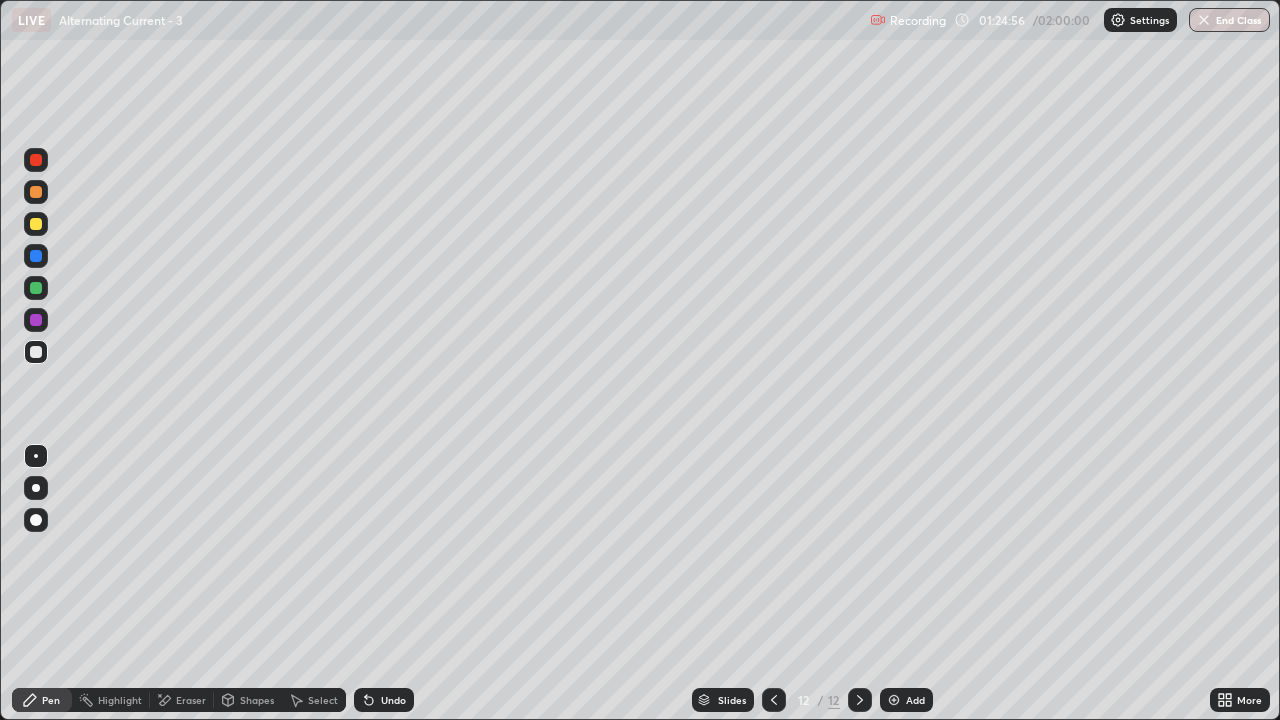 click at bounding box center [36, 256] 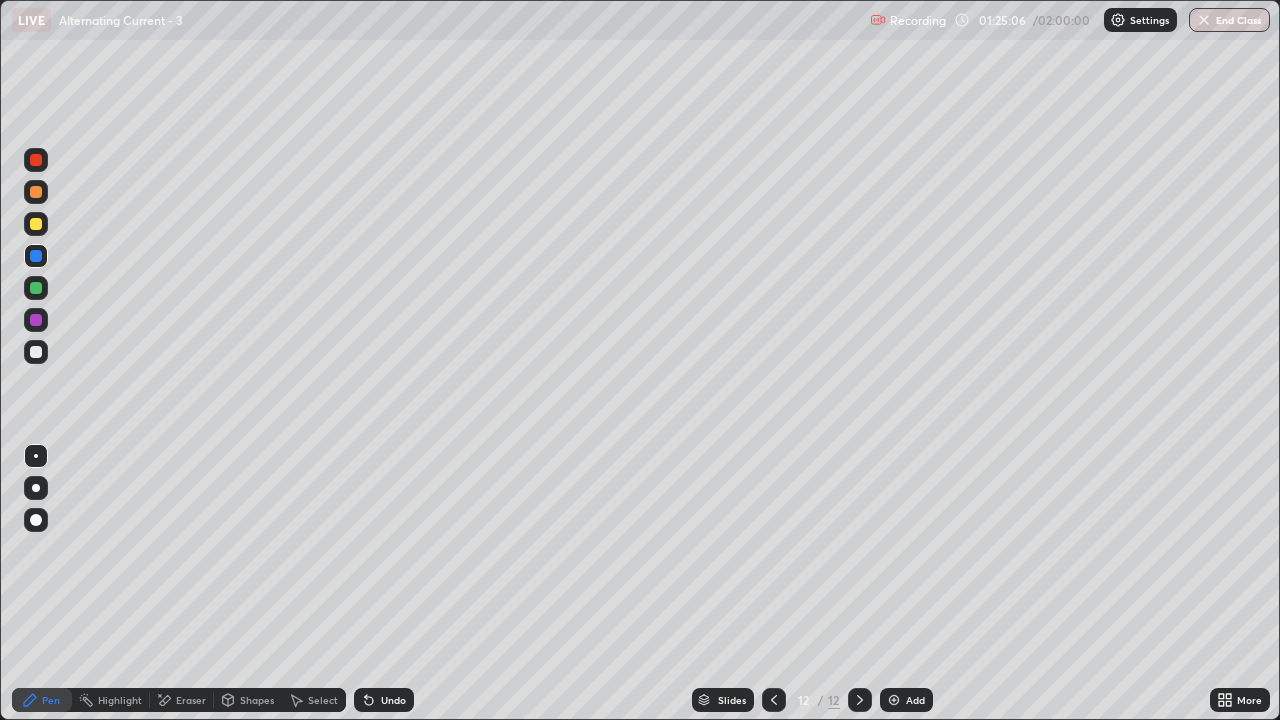 click at bounding box center (36, 352) 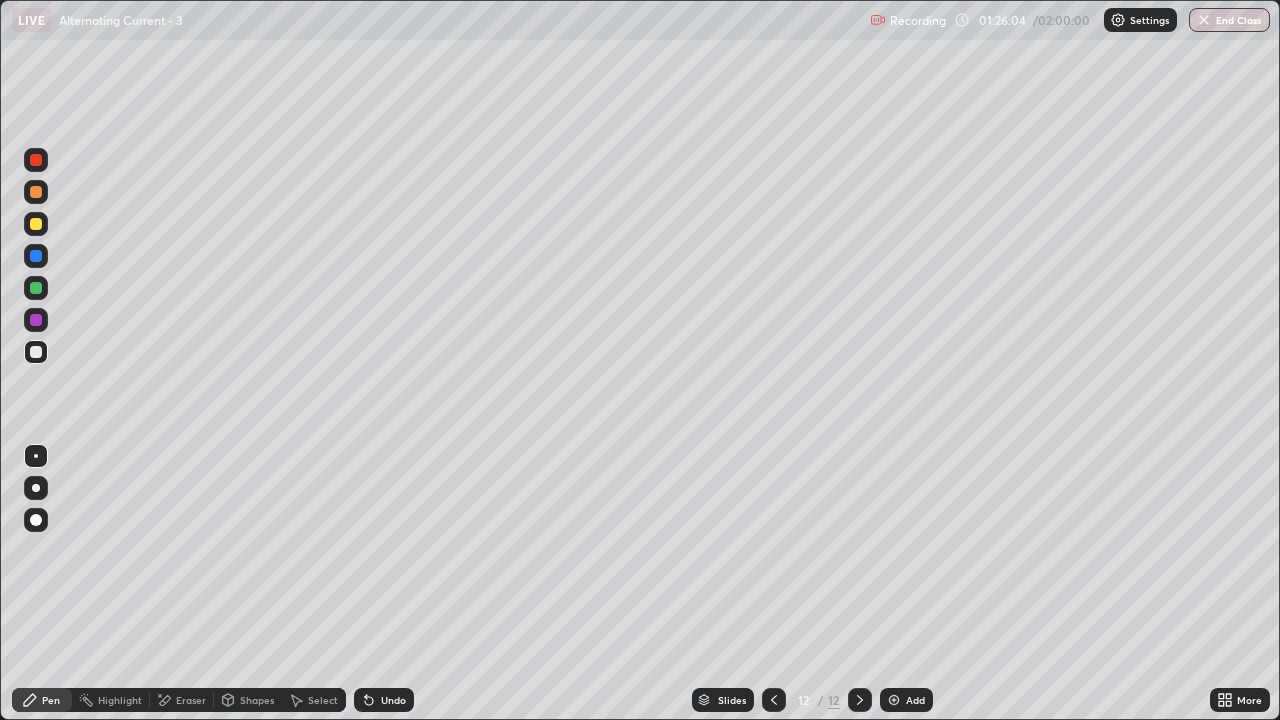 click on "Eraser" at bounding box center [191, 700] 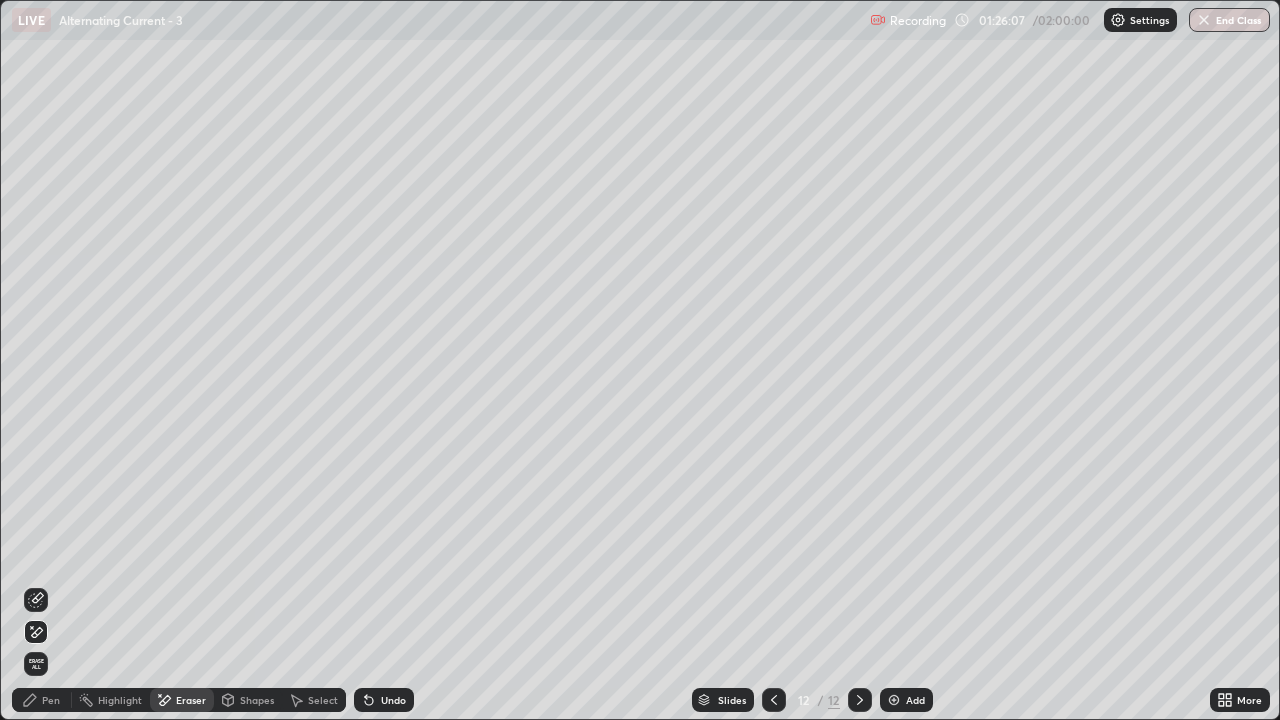 click on "Pen" at bounding box center (51, 700) 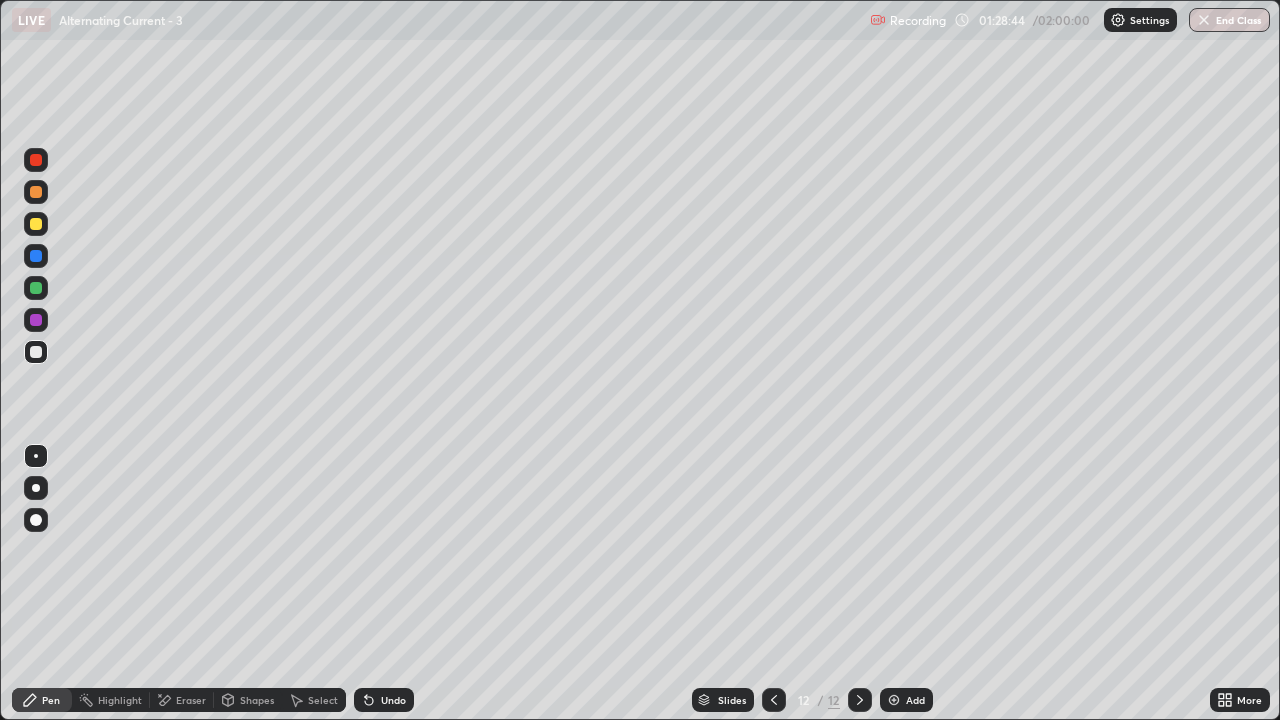 click on "Add" at bounding box center [915, 700] 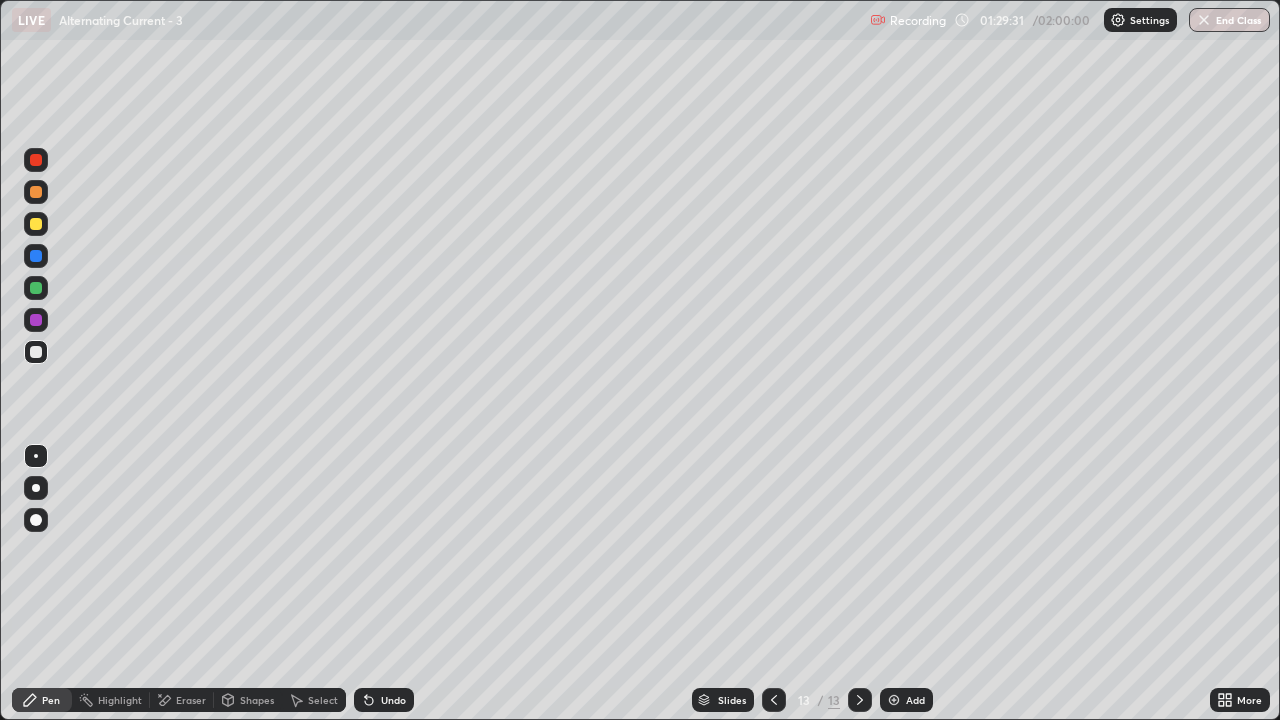 click 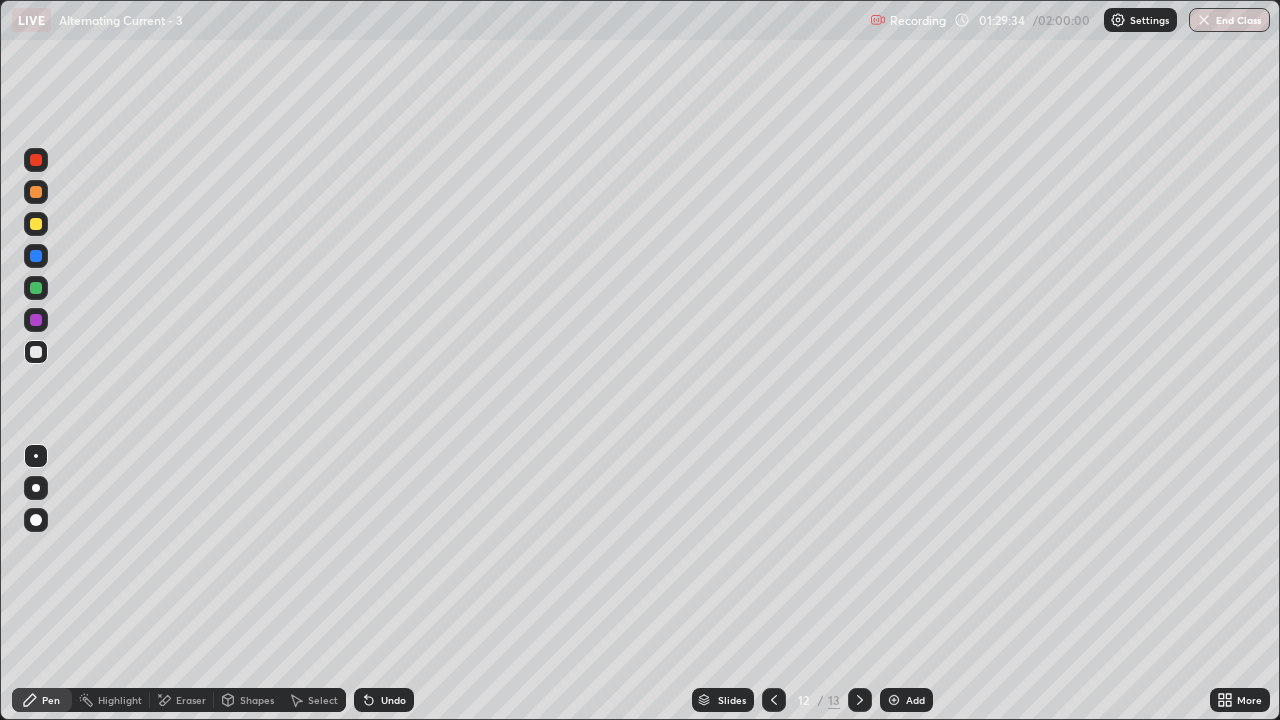 click 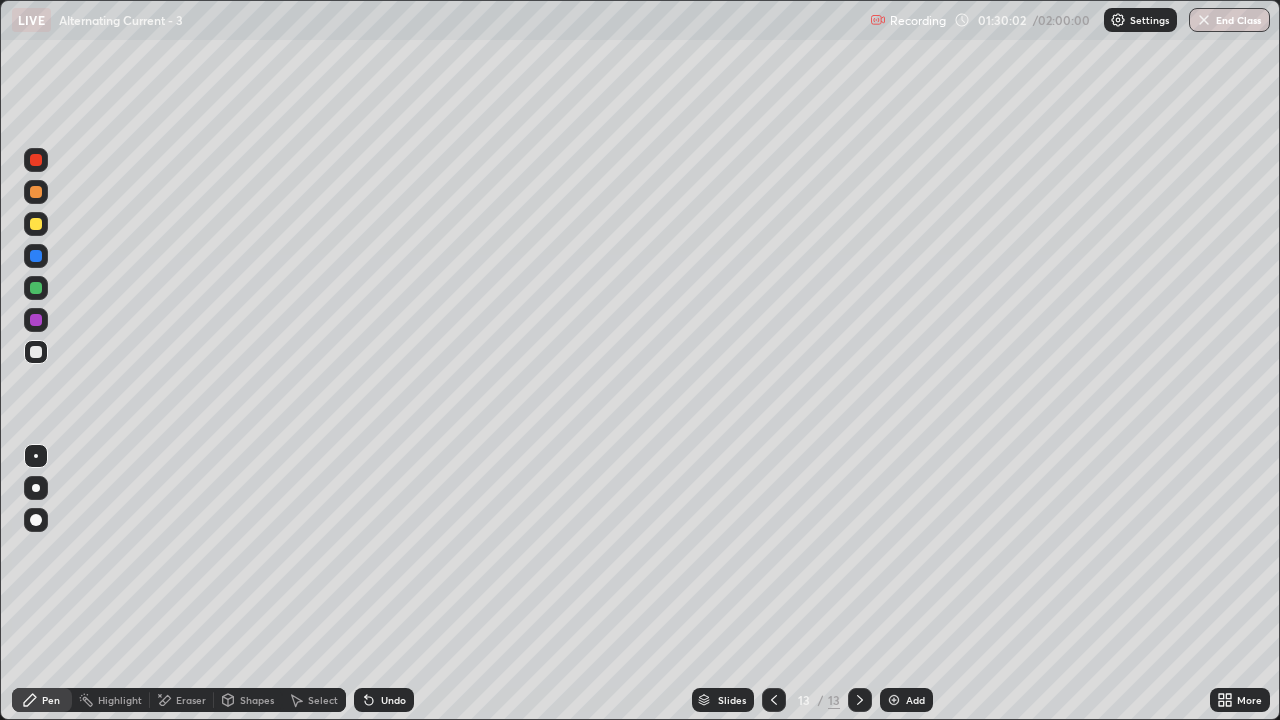 click on "Eraser" at bounding box center (191, 700) 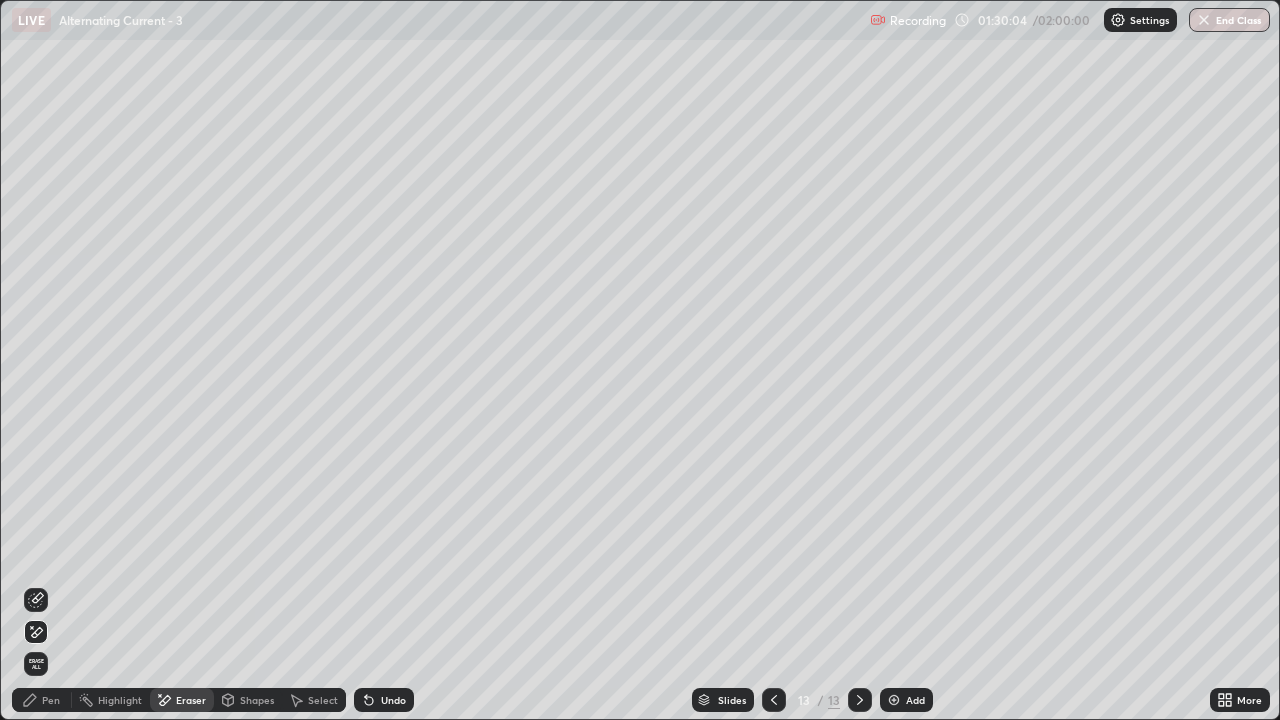 click on "Pen" at bounding box center [51, 700] 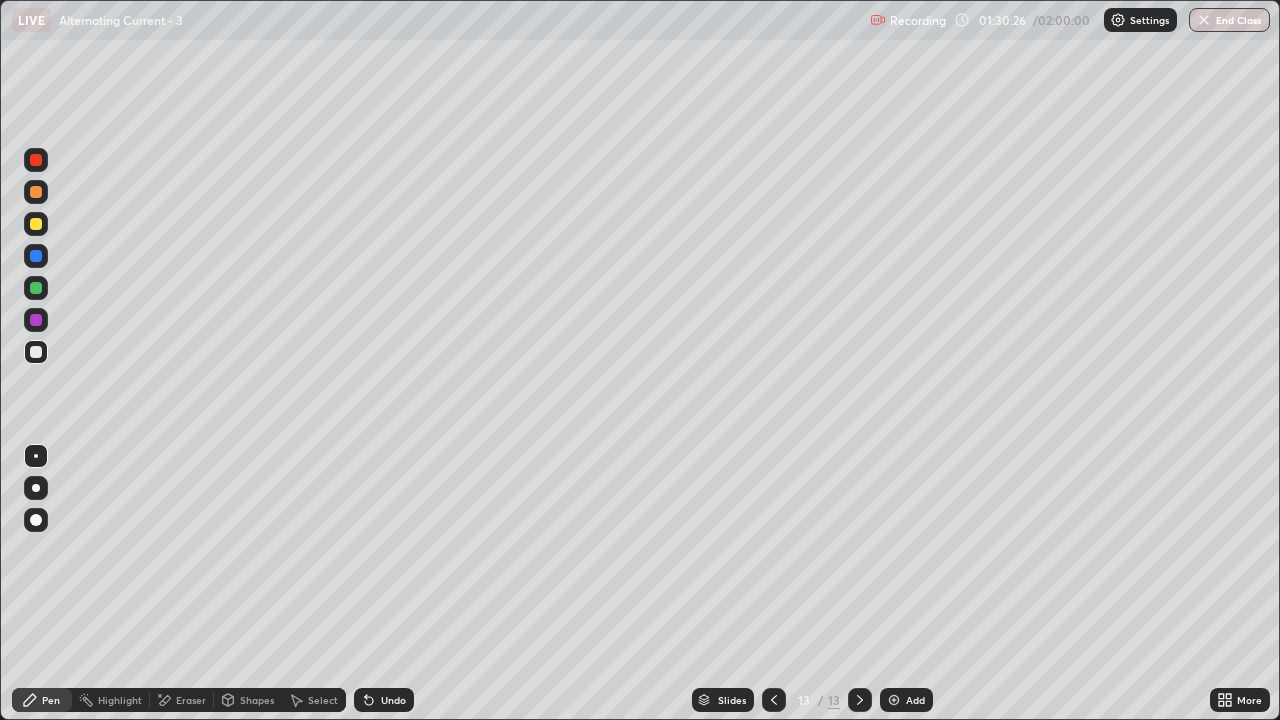 click at bounding box center [36, 160] 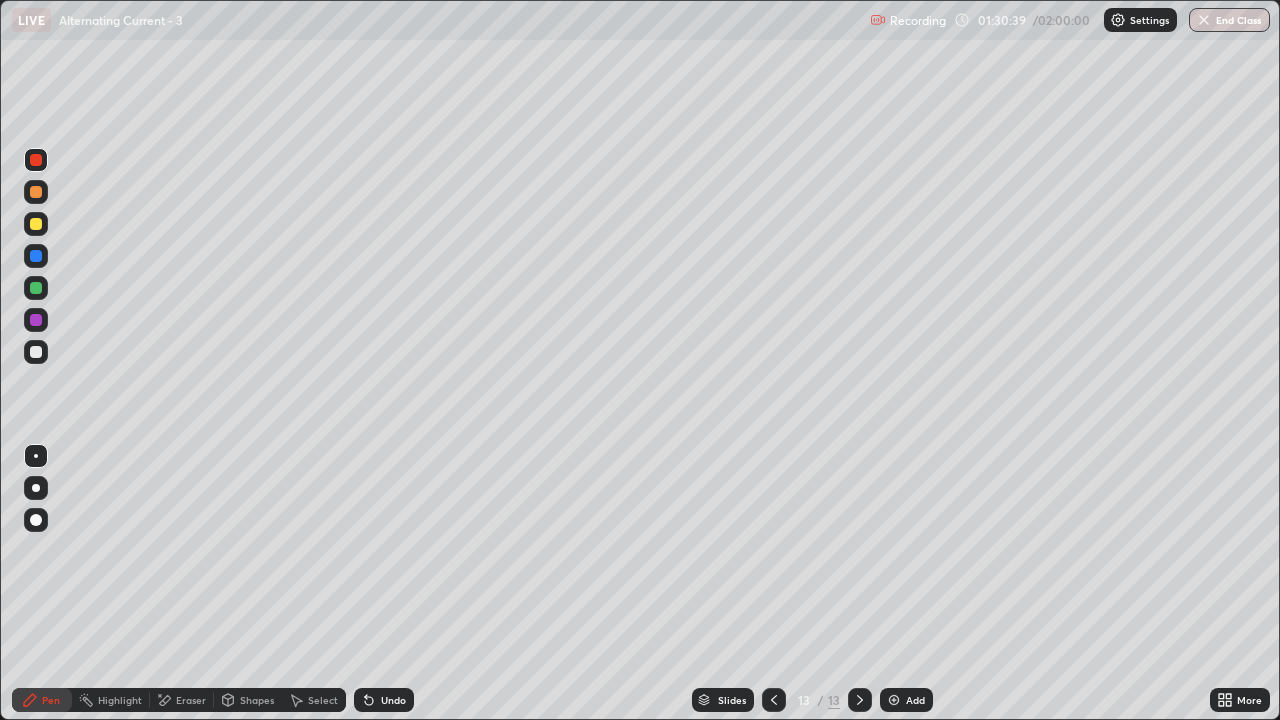 click at bounding box center (36, 352) 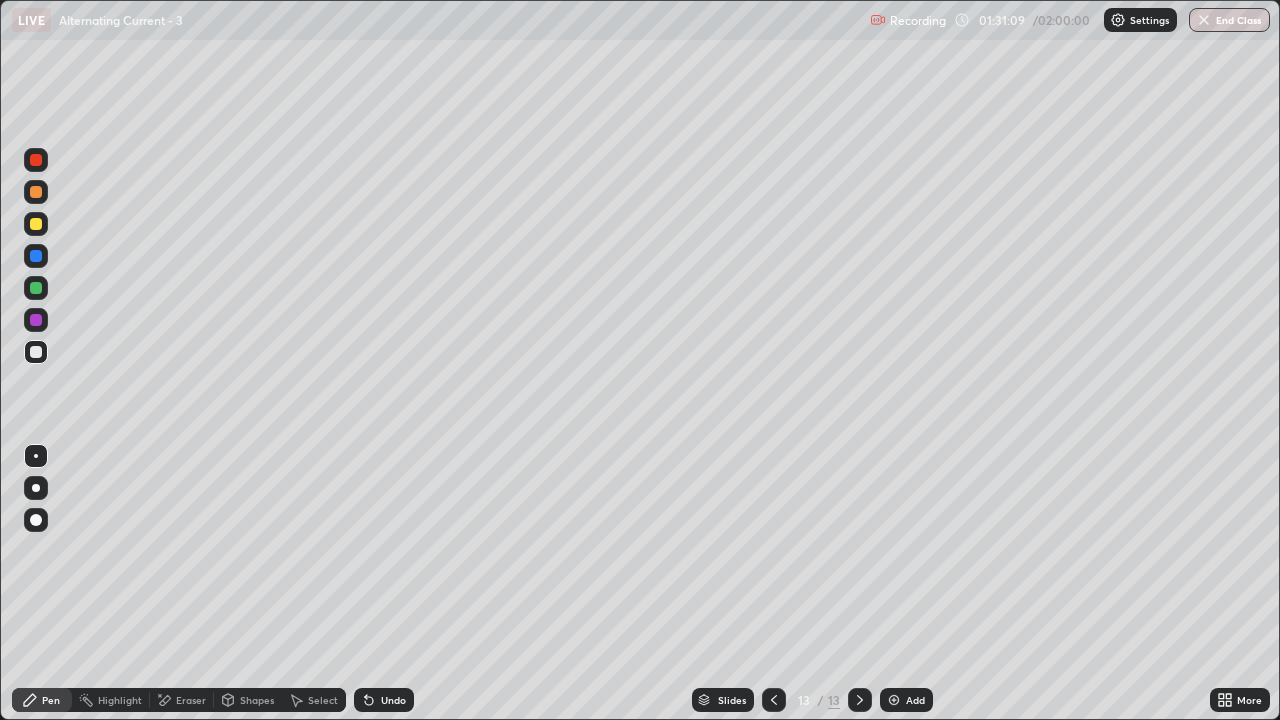 click at bounding box center [36, 160] 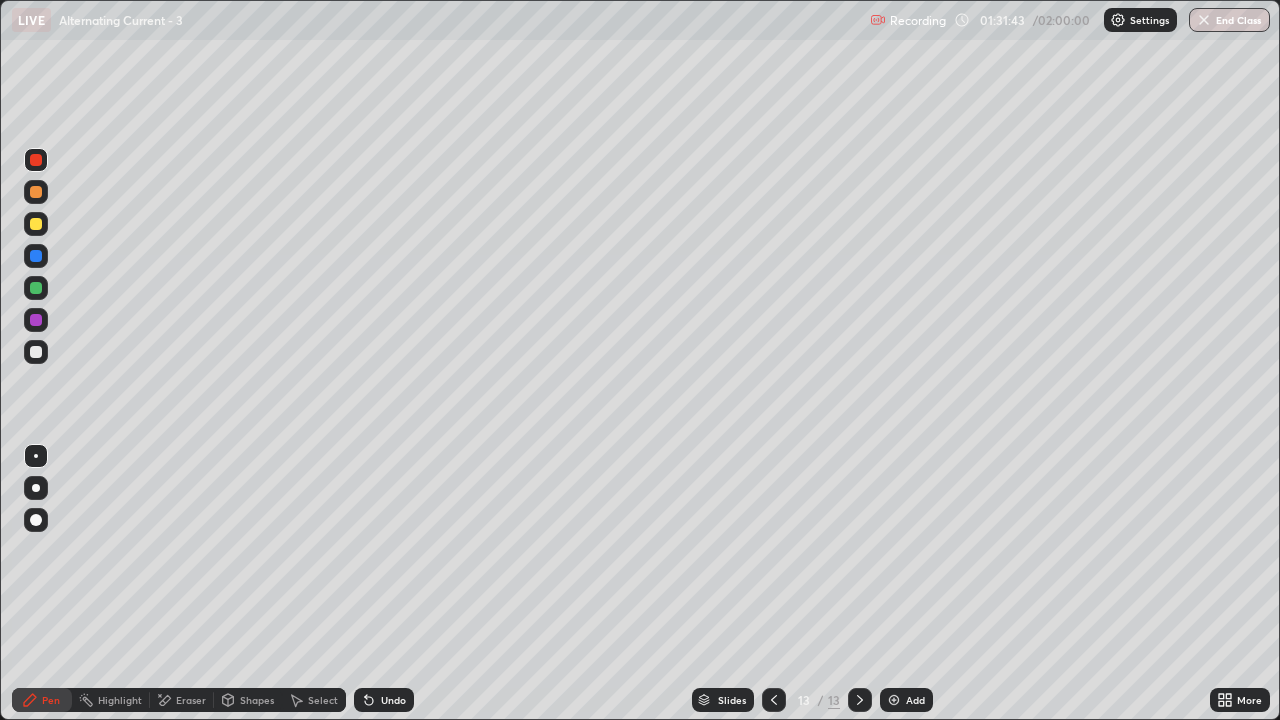 click at bounding box center [774, 700] 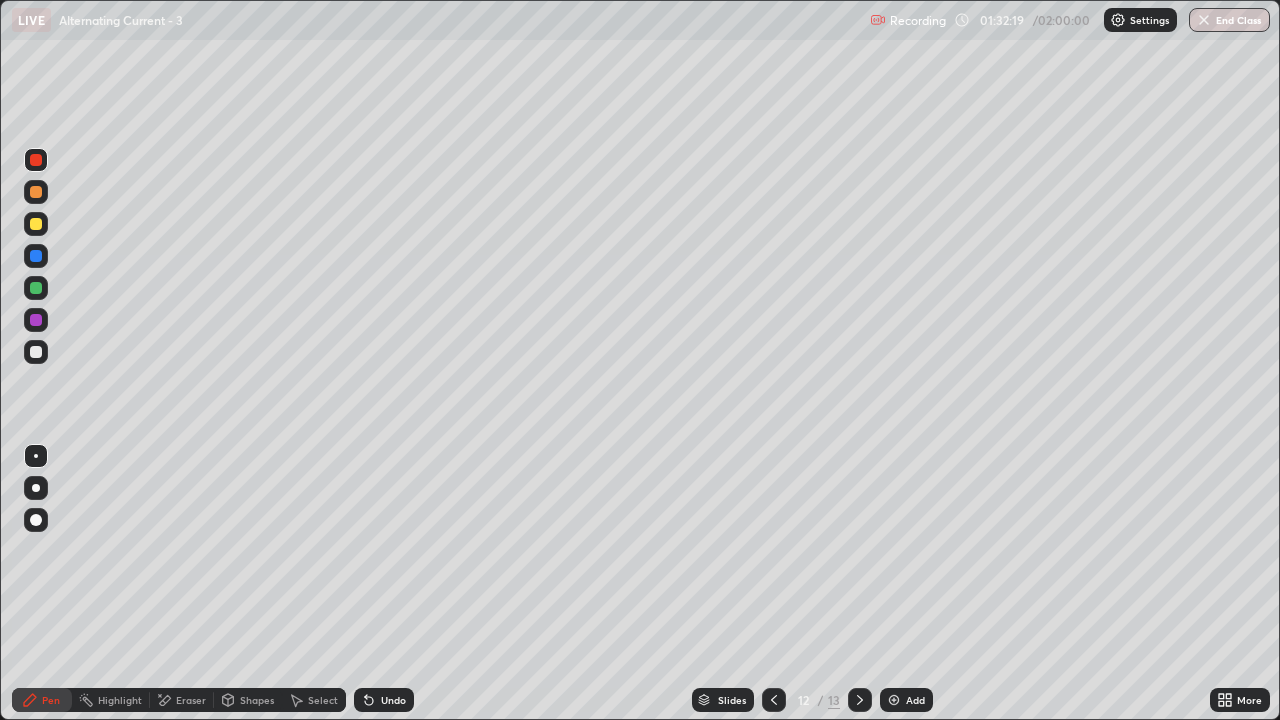 click at bounding box center (860, 700) 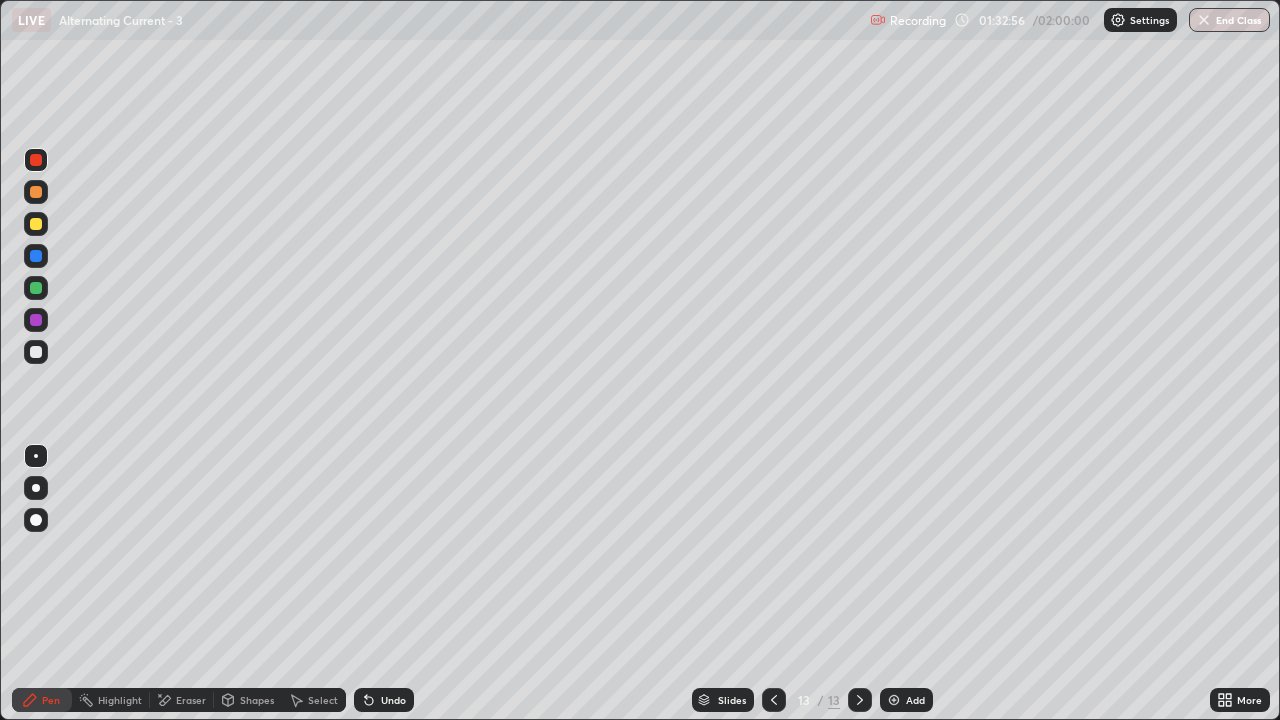 click 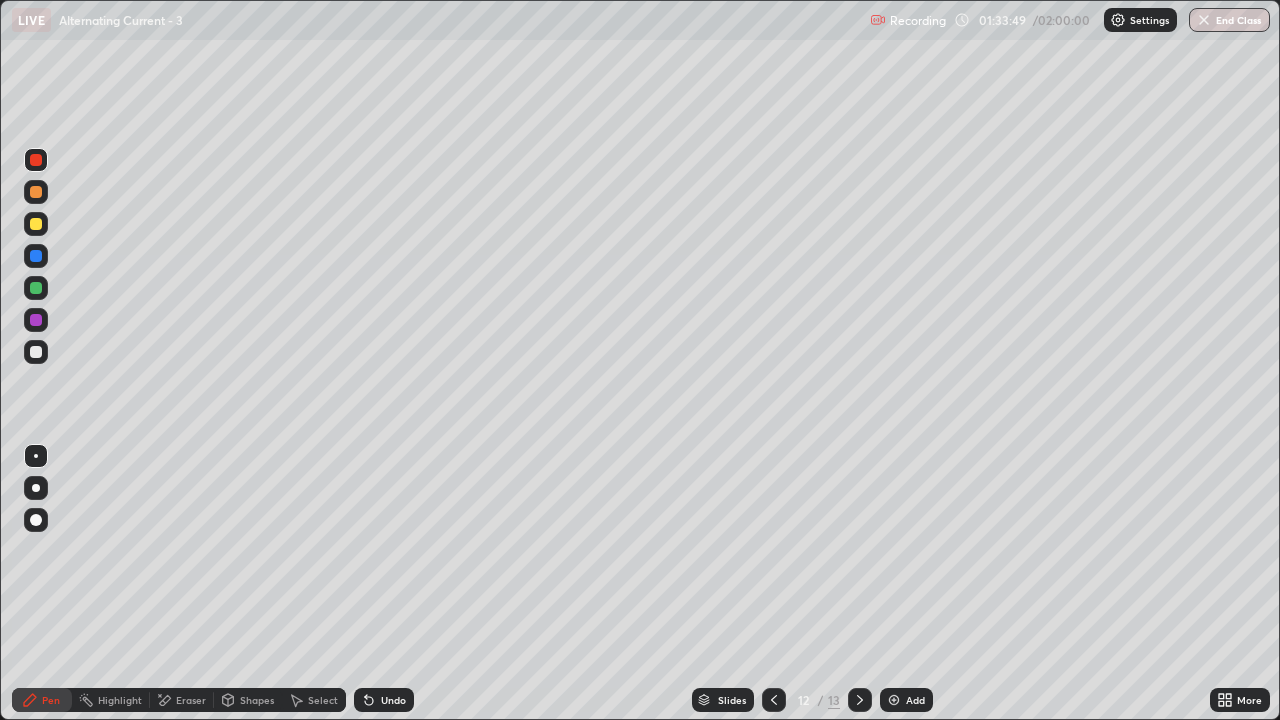 click 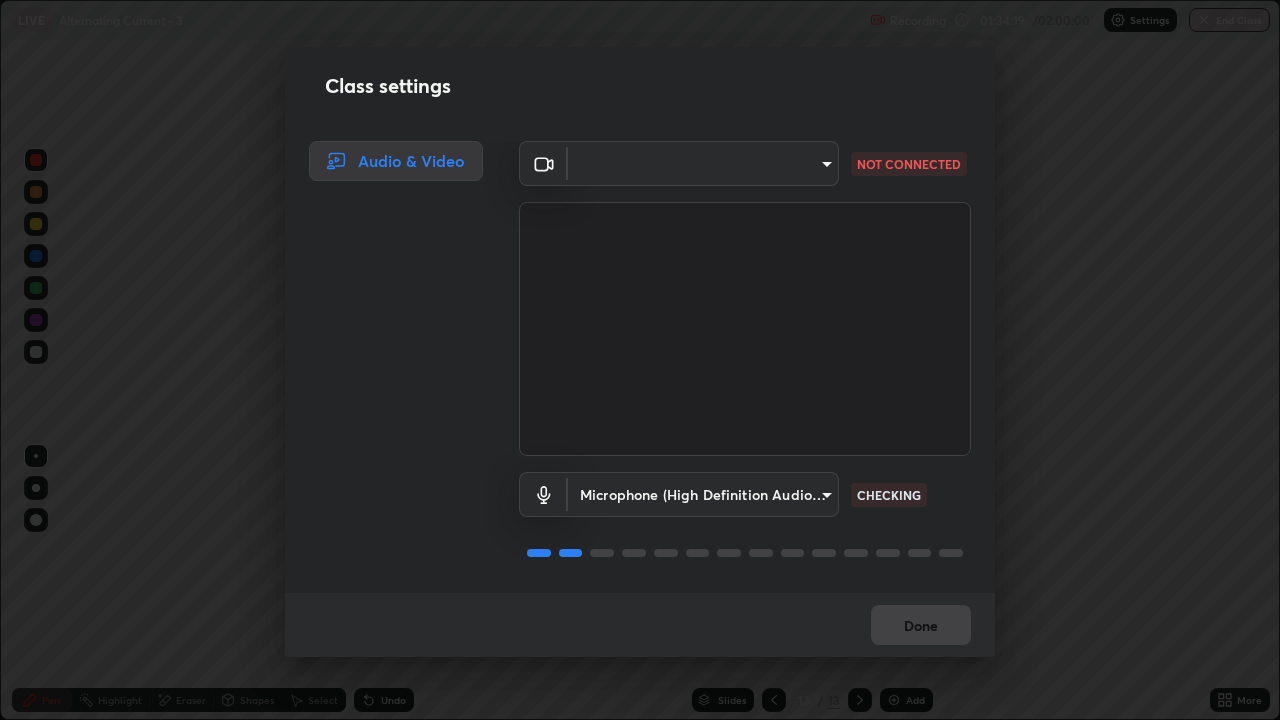 click on "Erase all LIVE Alternating Current - 3 Recording 01:34:19 /  02:00:00 Settings End Class Setting up your live class Alternating Current - 3 • L47 of Course On Physics for JEE Excel 1 2026 [FIRST] [LAST] Pen Highlight Eraser Shapes Select Undo Slides 13 / 13 Add More No doubts shared Encourage your learners to ask a doubt for better clarity Report an issue Reason for reporting Buffering Chat not working Audio - Video sync issue Educator video quality low ​ Attach an image Report Class settings Audio & Video ​ [HASH] NOT CONNECTED Microphone (High Definition Audio Device) [HASH] CHECKING Done" at bounding box center (640, 360) 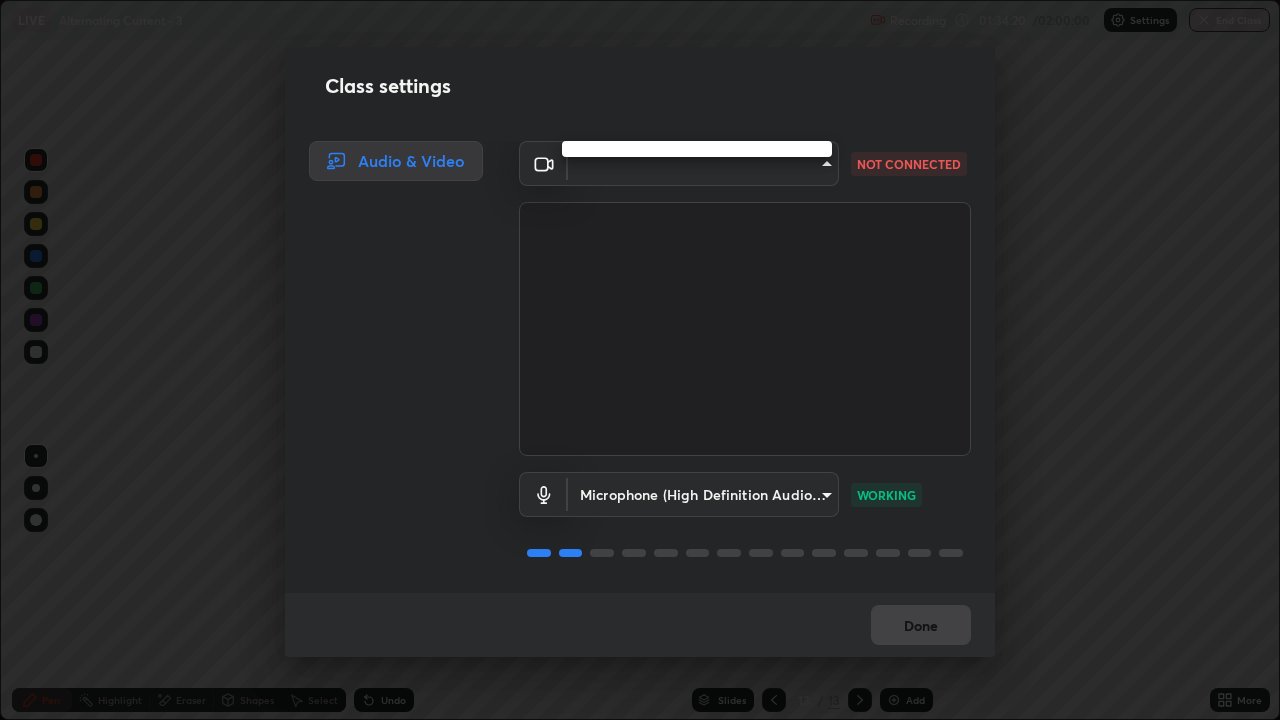 click at bounding box center (640, 360) 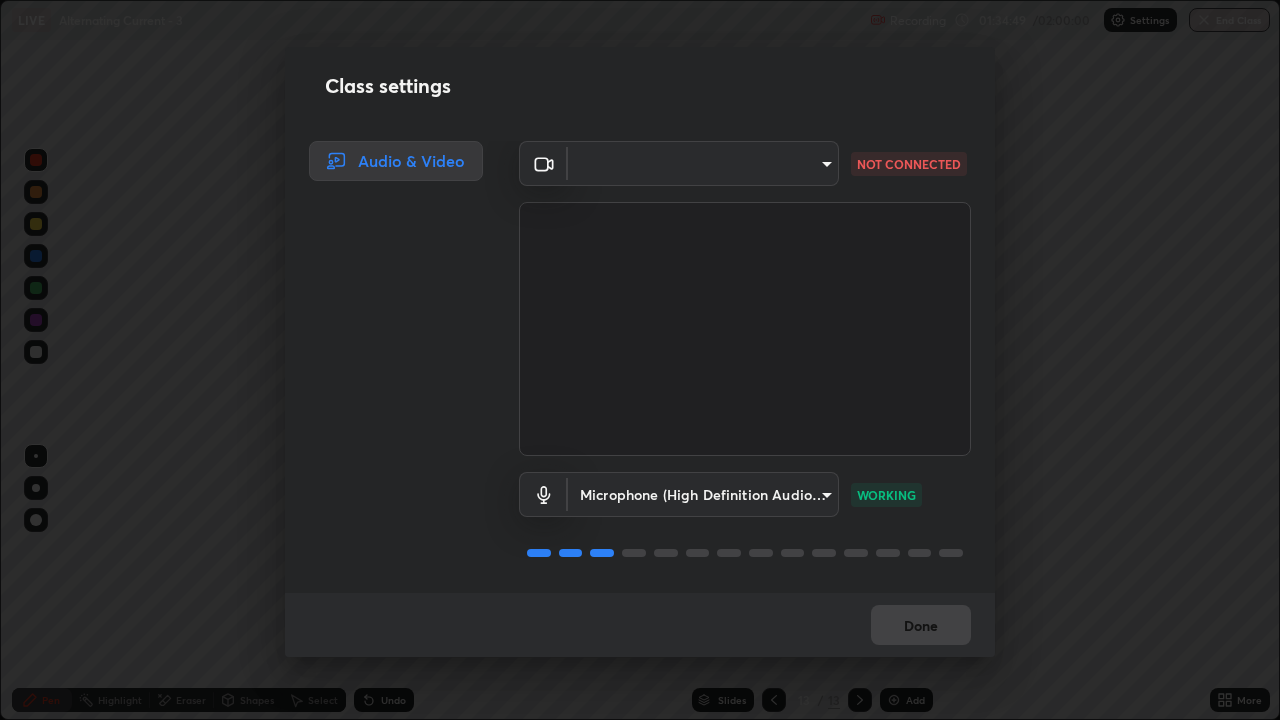 click on "Erase all LIVE Alternating Current - 3 Recording 01:34:49 /  02:00:00 Settings End Class Setting up your live class Alternating Current - 3 • L47 of Course On Physics for JEE Excel 1 2026 [FIRST] [LAST] Pen Highlight Eraser Shapes Select Undo Slides 13 / 13 Add More No doubts shared Encourage your learners to ask a doubt for better clarity Report an issue Reason for reporting Buffering Chat not working Audio - Video sync issue Educator video quality low ​ Attach an image Report Class settings Audio & Video ​ [HASH] NOT CONNECTED Microphone (High Definition Audio Device) [HASH] WORKING Done" at bounding box center (640, 360) 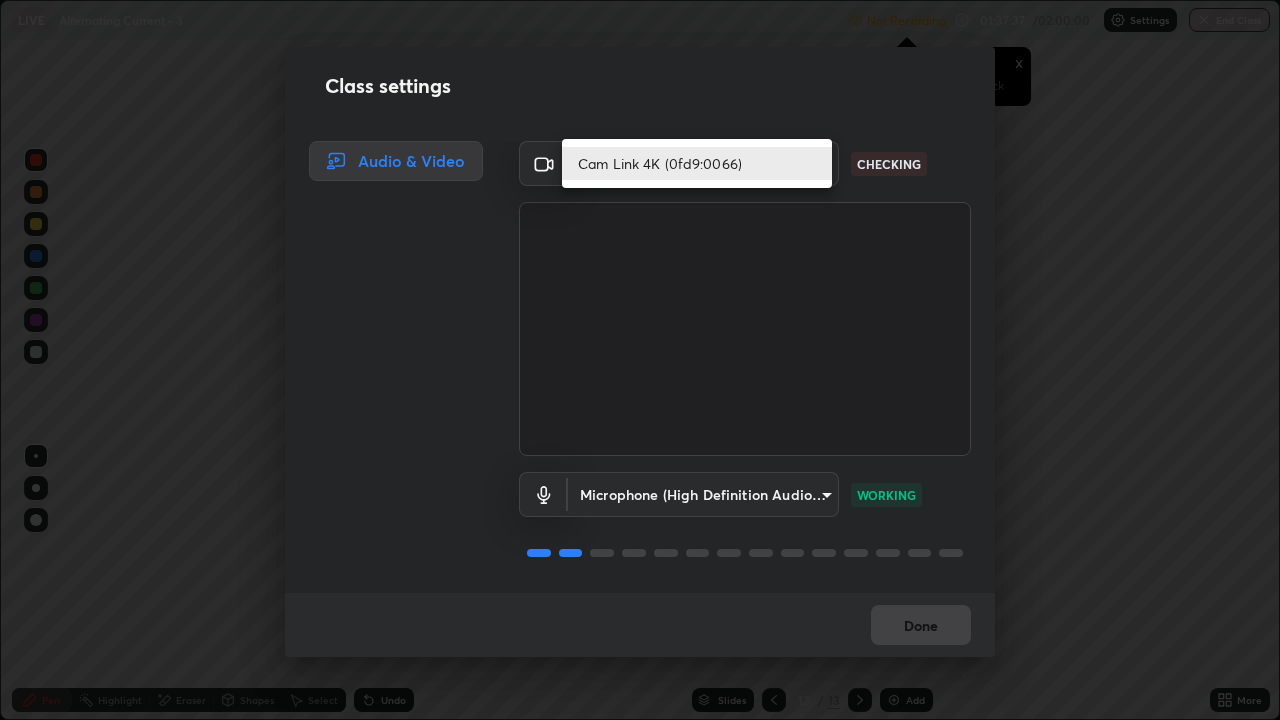click on "Cam Link 4K (0fd9:0066)" at bounding box center [697, 163] 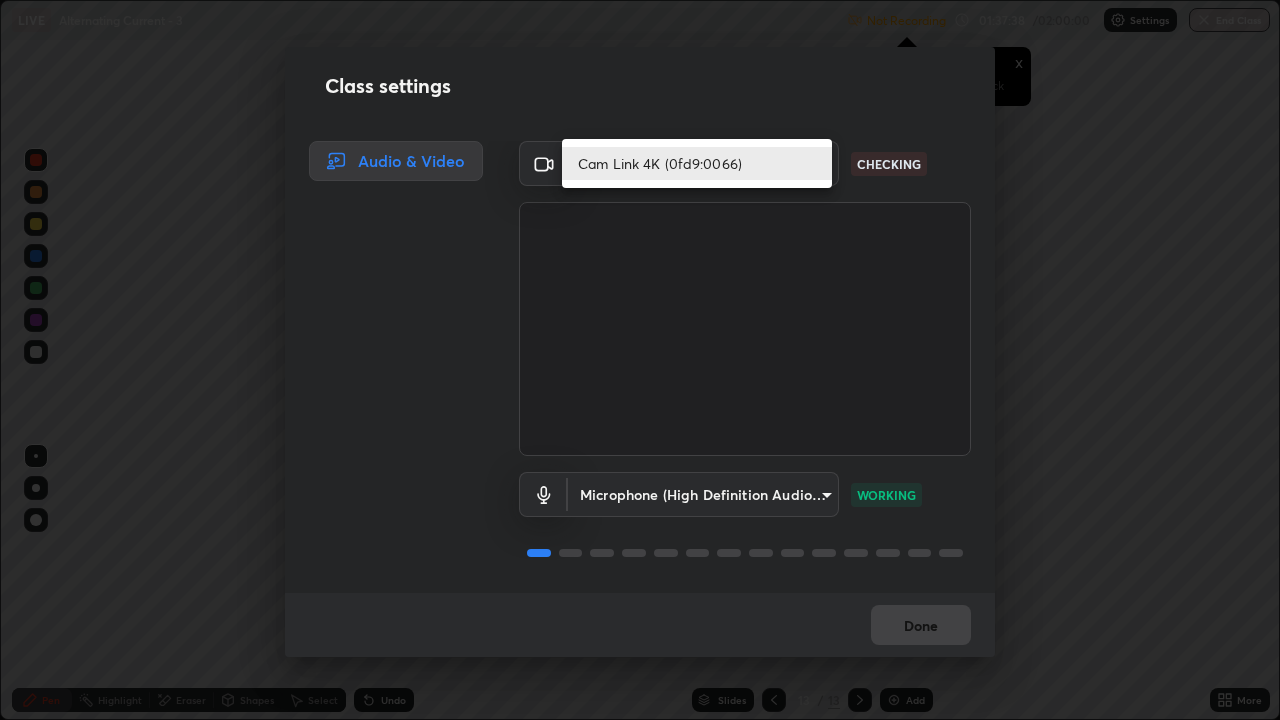 click on "Cam Link 4K (0fd9:0066)" at bounding box center [697, 163] 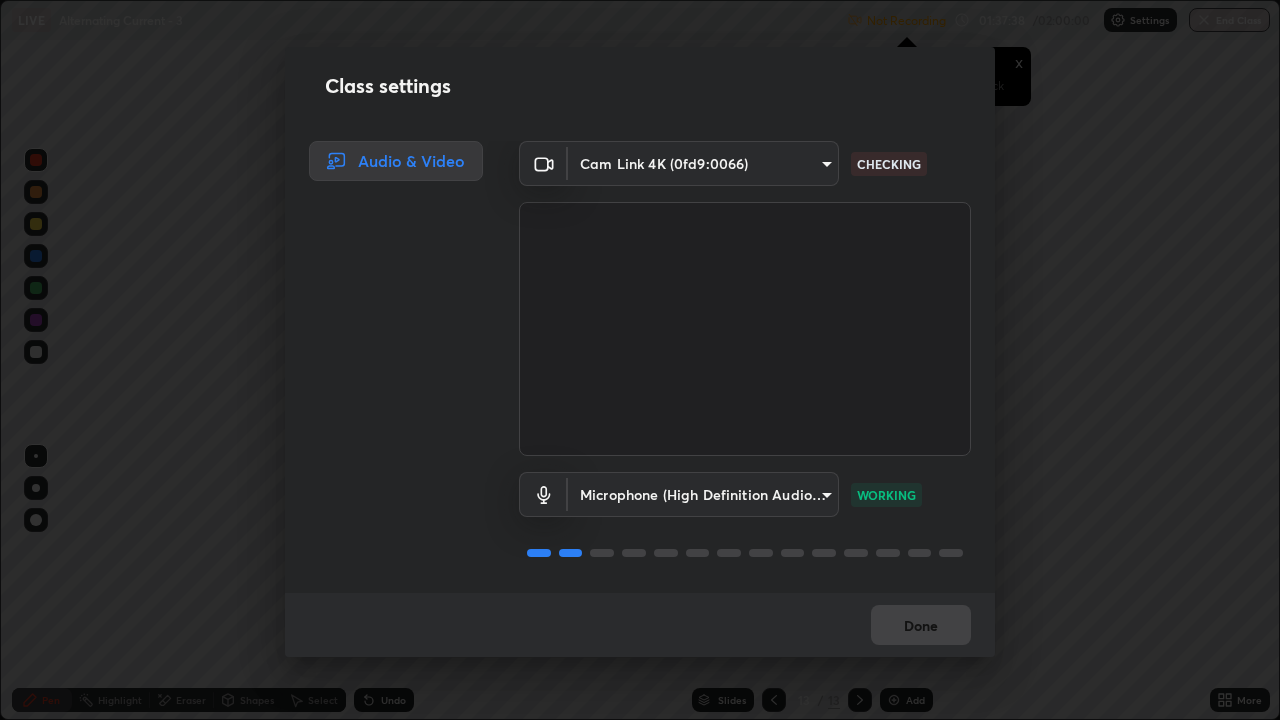click on "Cam Link 4K (0fd9:0066)" at bounding box center (640, 360) 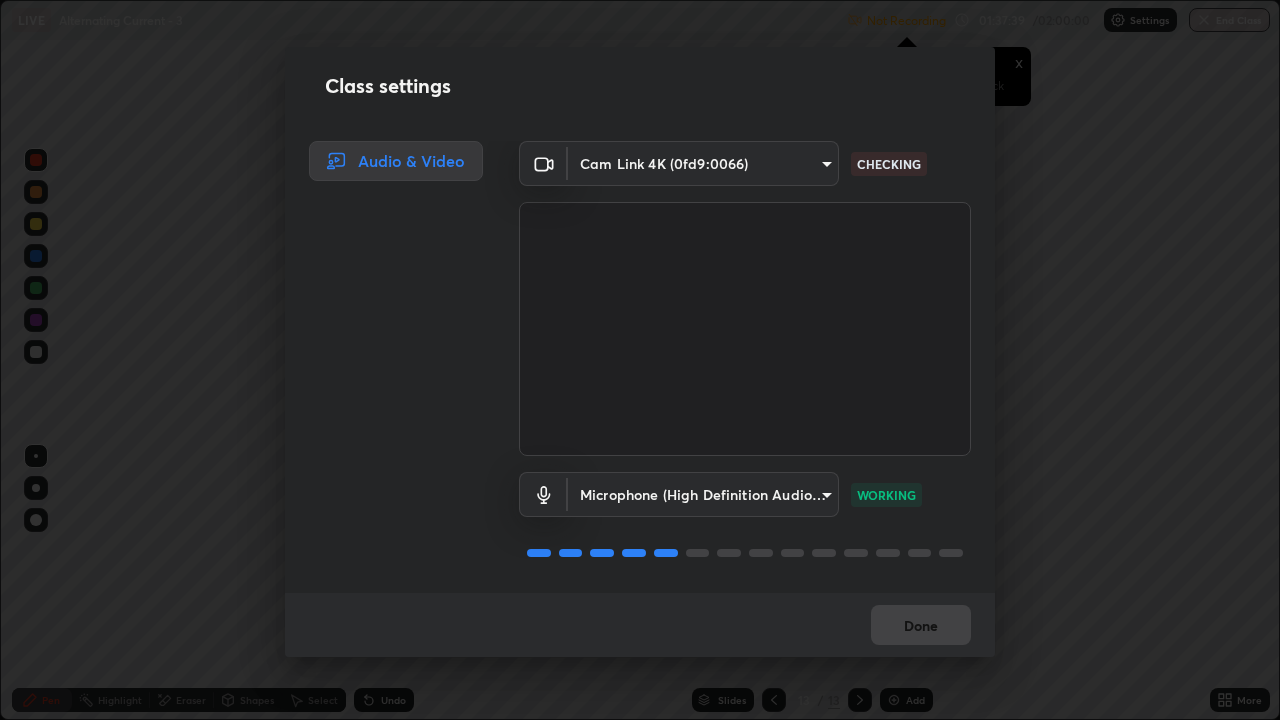 scroll, scrollTop: 2, scrollLeft: 0, axis: vertical 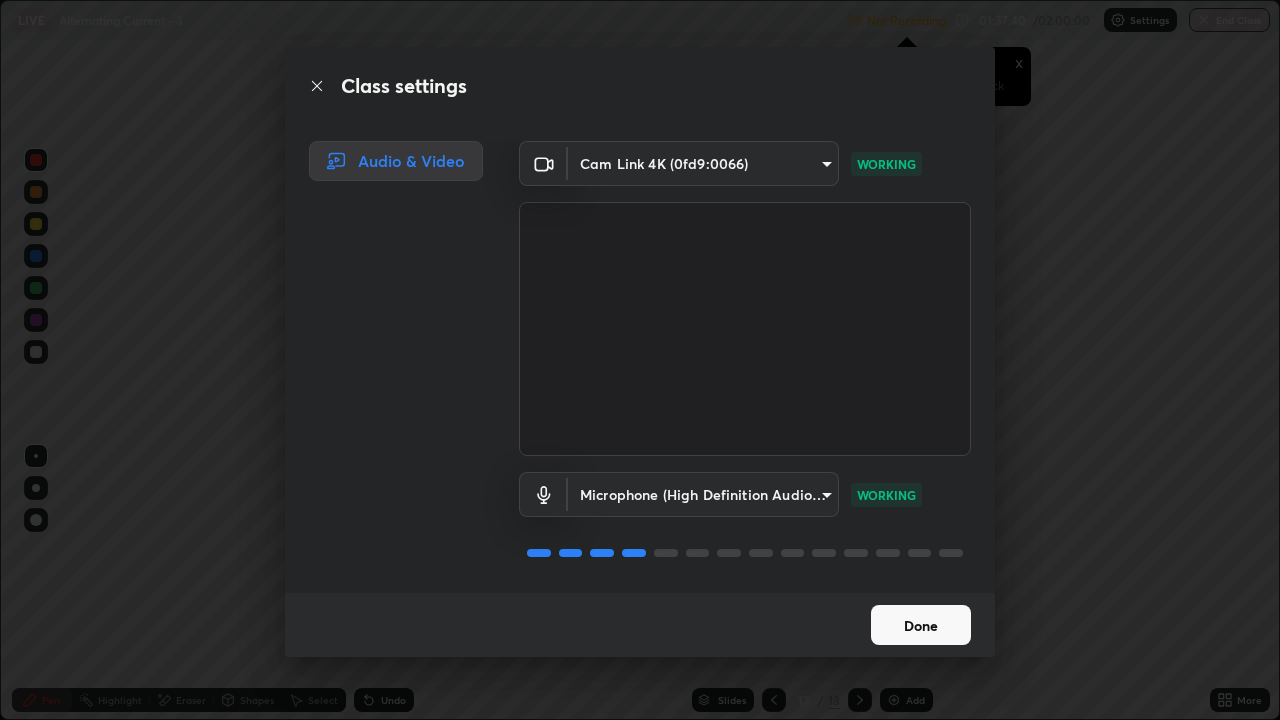 click on "Done" at bounding box center (921, 625) 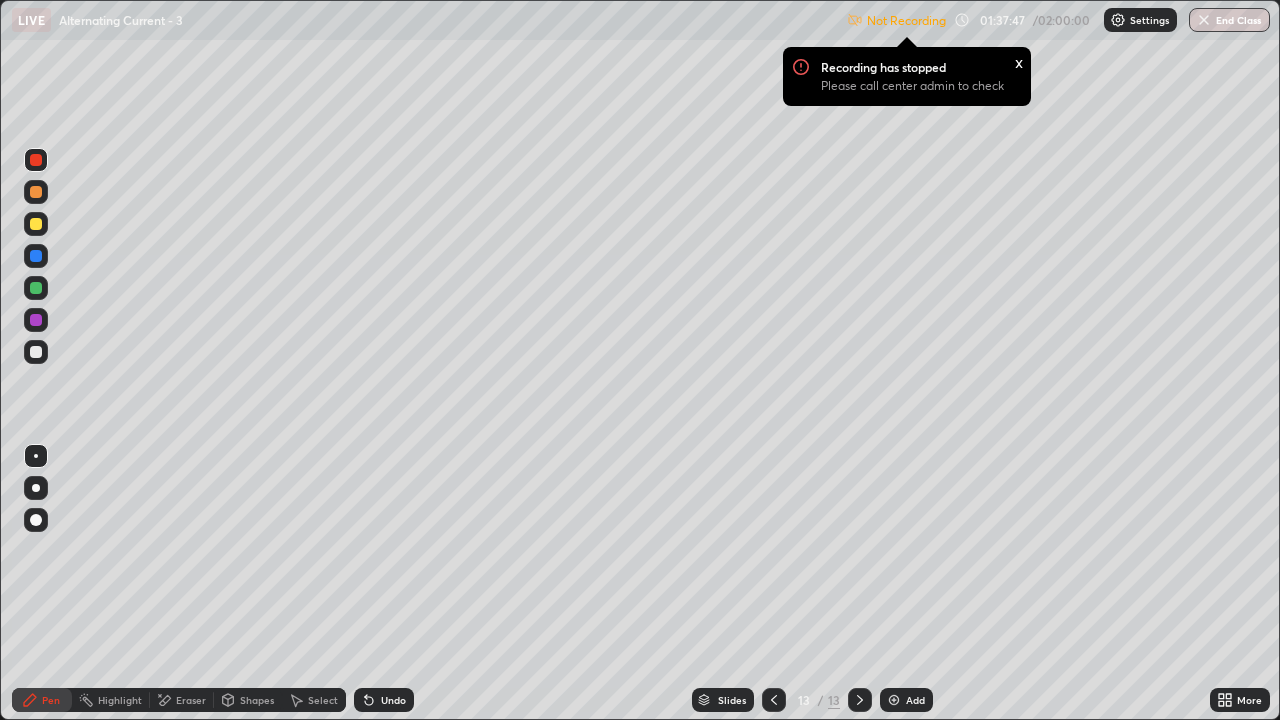 click on "Settings" at bounding box center (1140, 20) 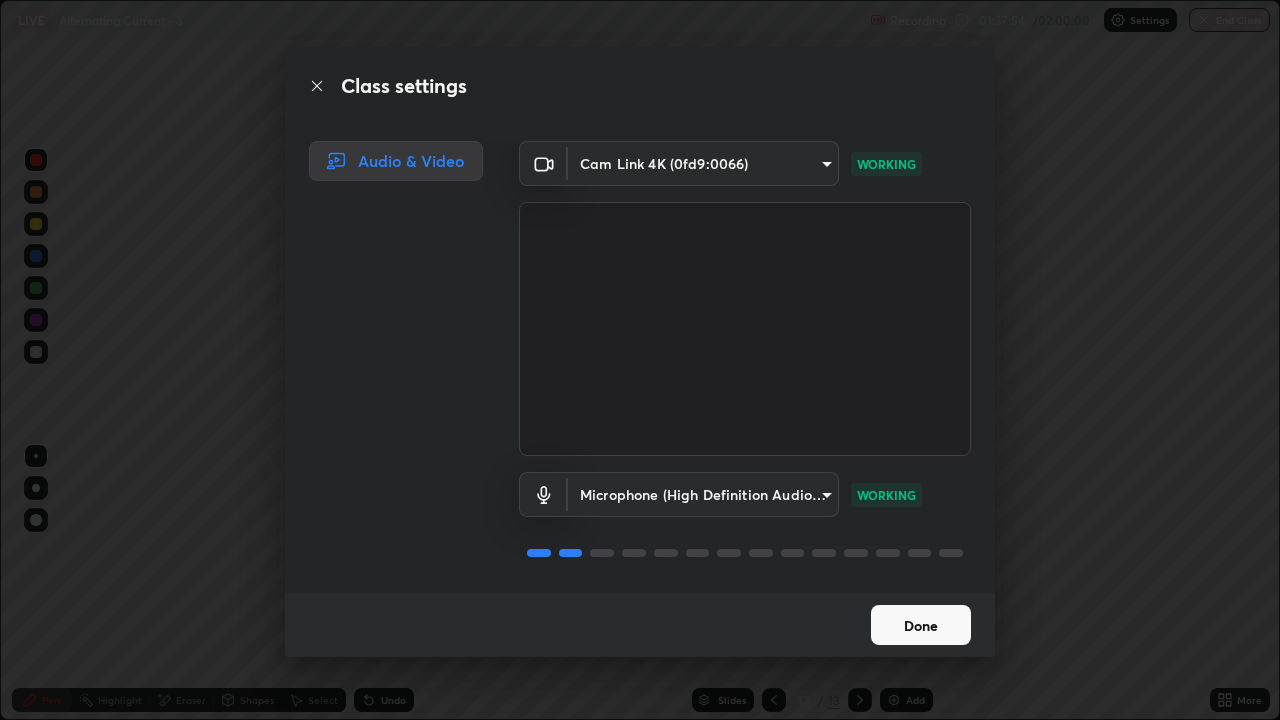 click on "Done" at bounding box center [921, 625] 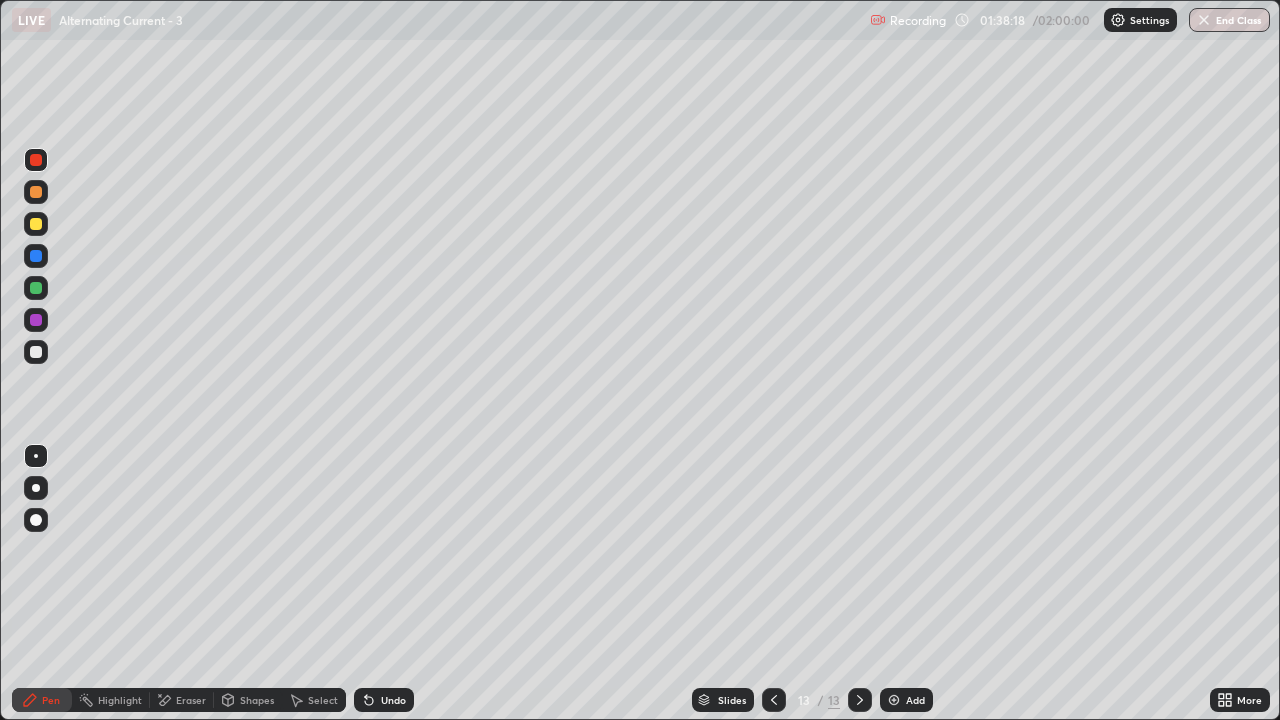 click on "Add" at bounding box center (906, 700) 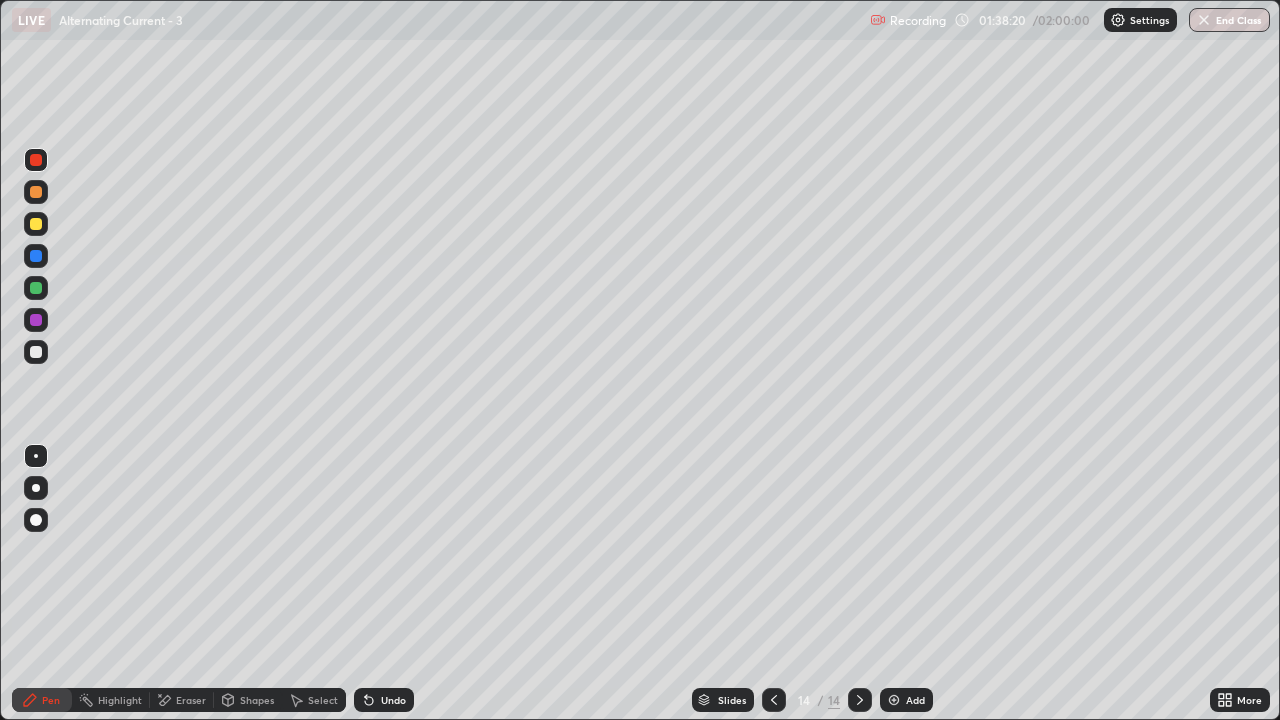 click at bounding box center (36, 352) 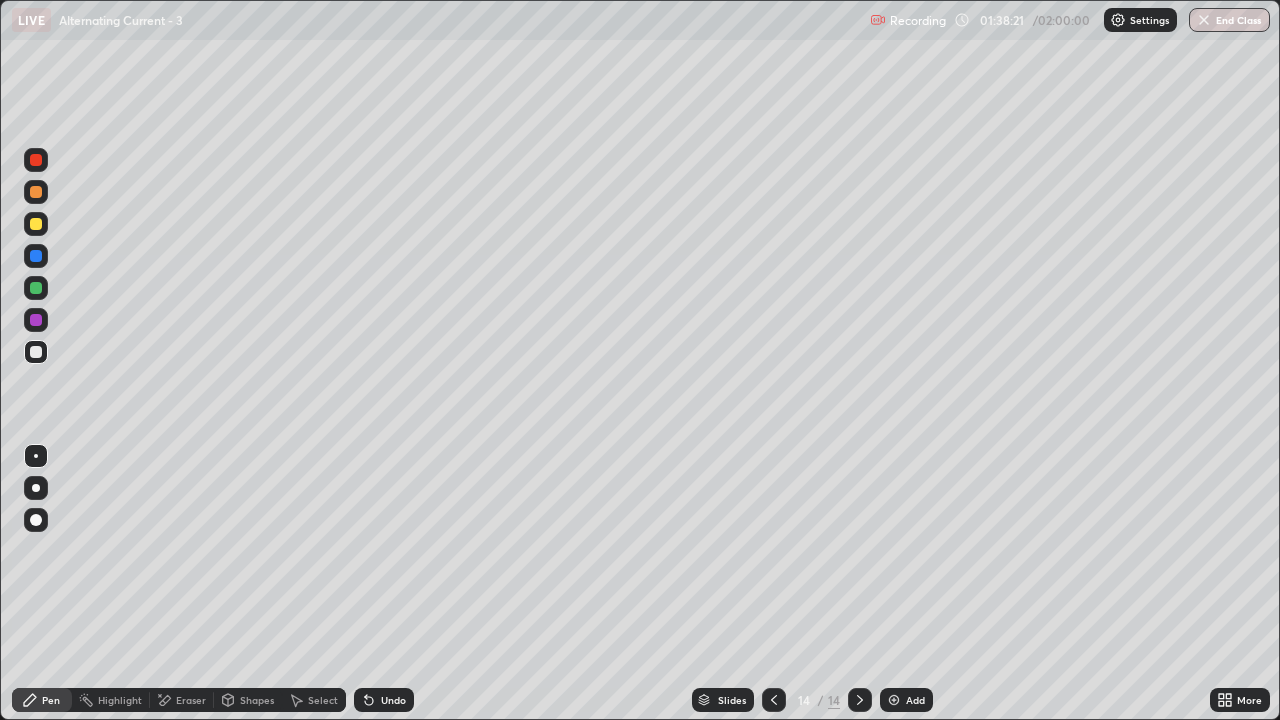 click 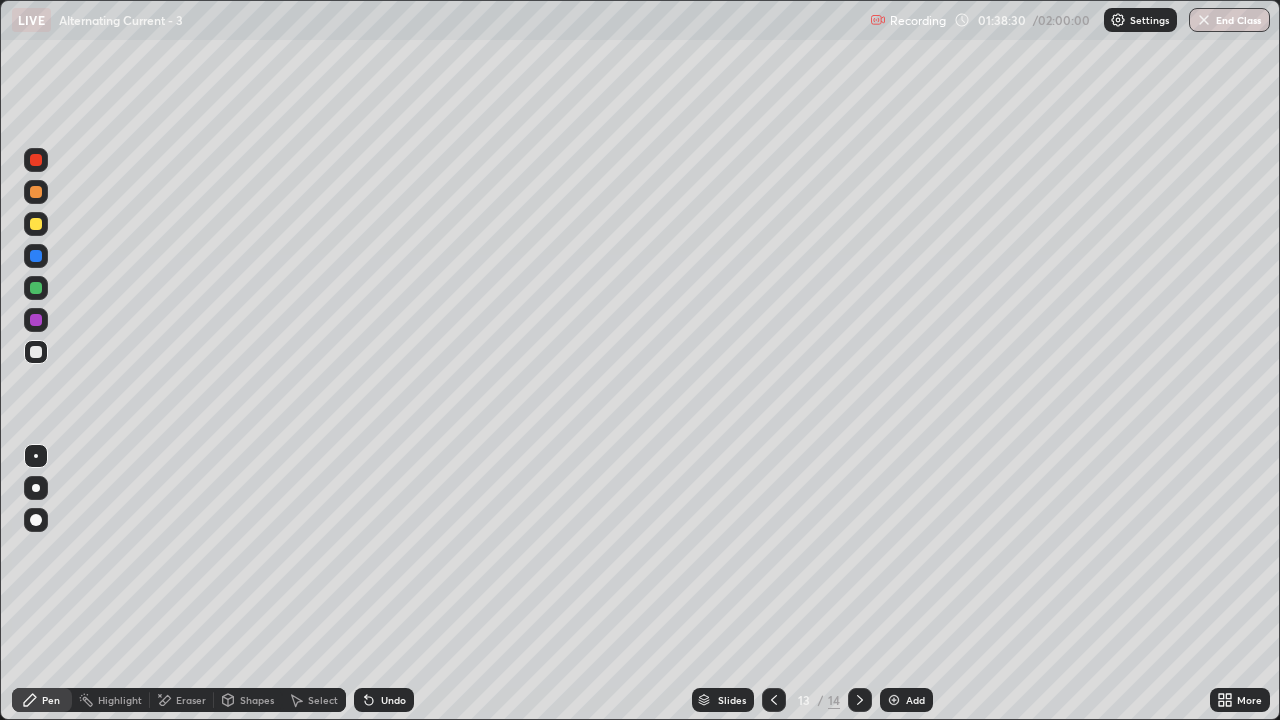 click 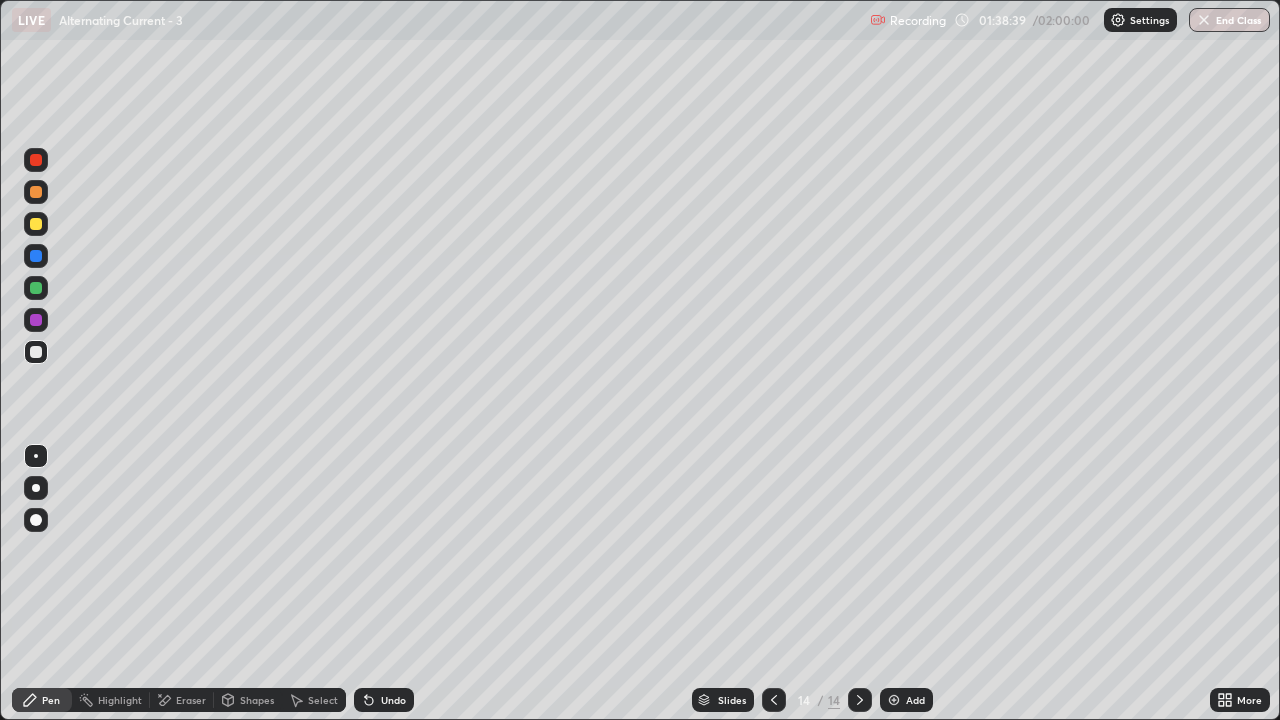 click on "Eraser" at bounding box center (191, 700) 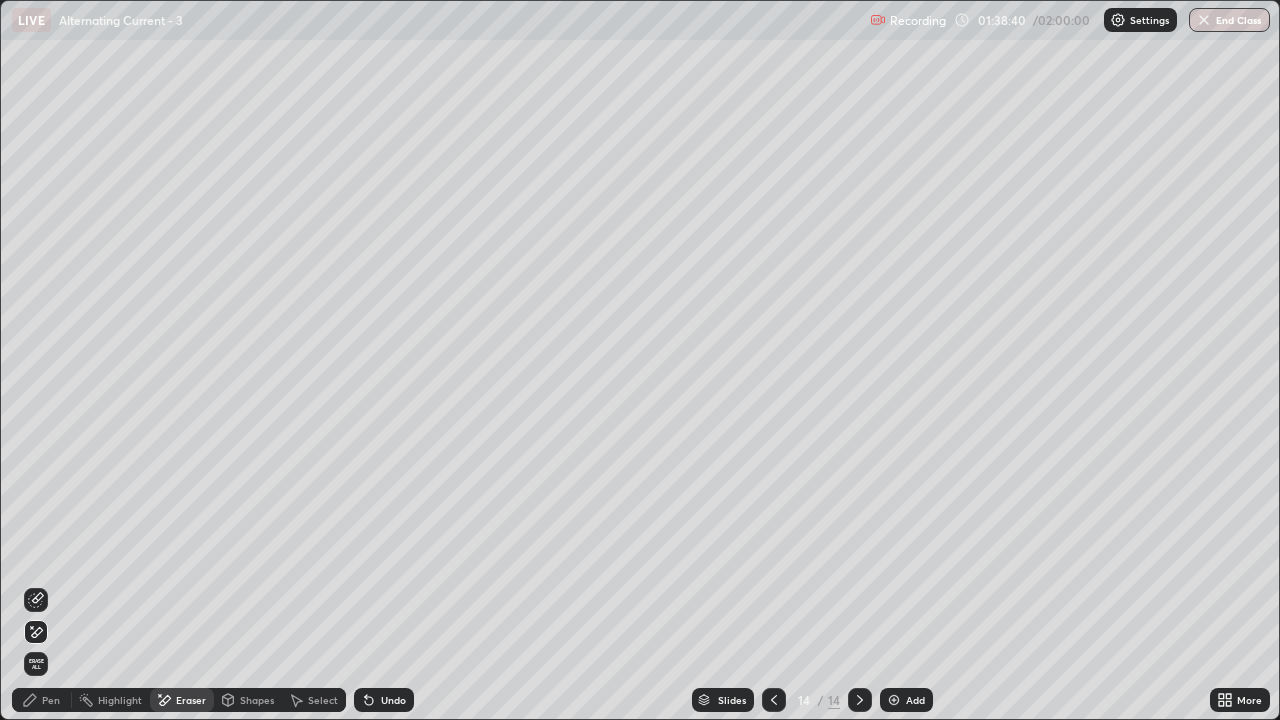 click on "Pen" at bounding box center (42, 700) 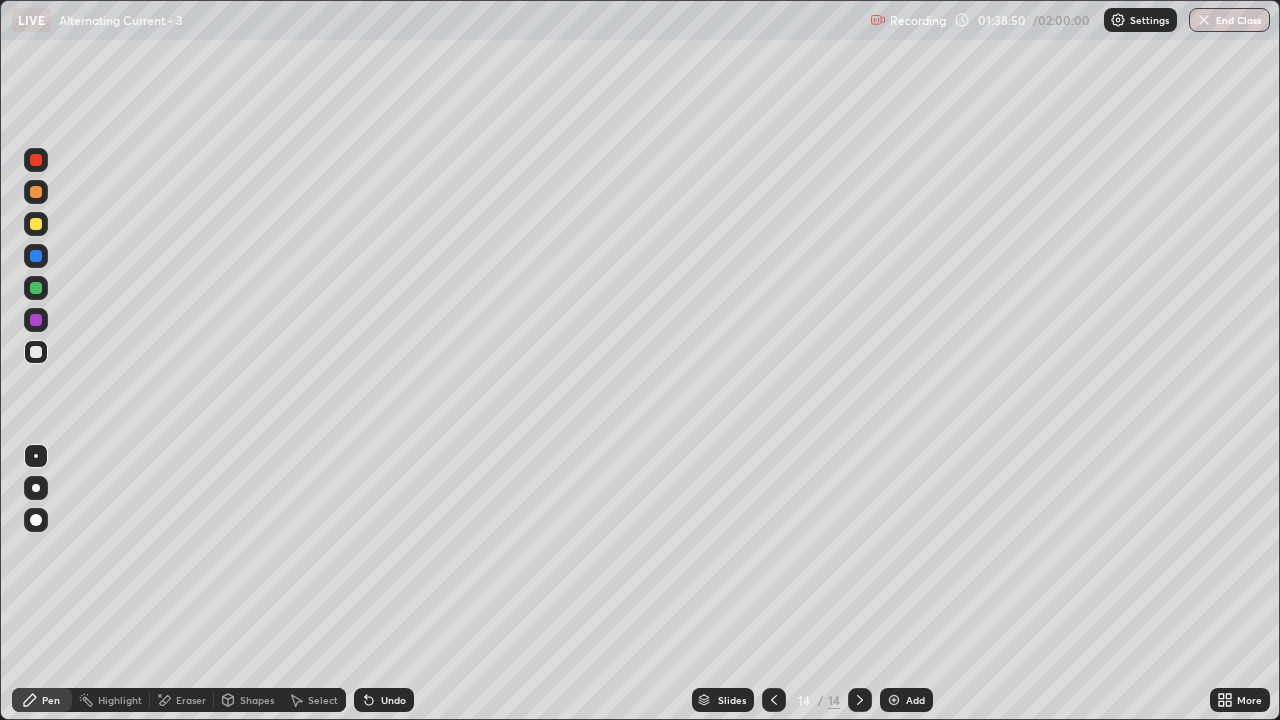 click on "Eraser" at bounding box center [191, 700] 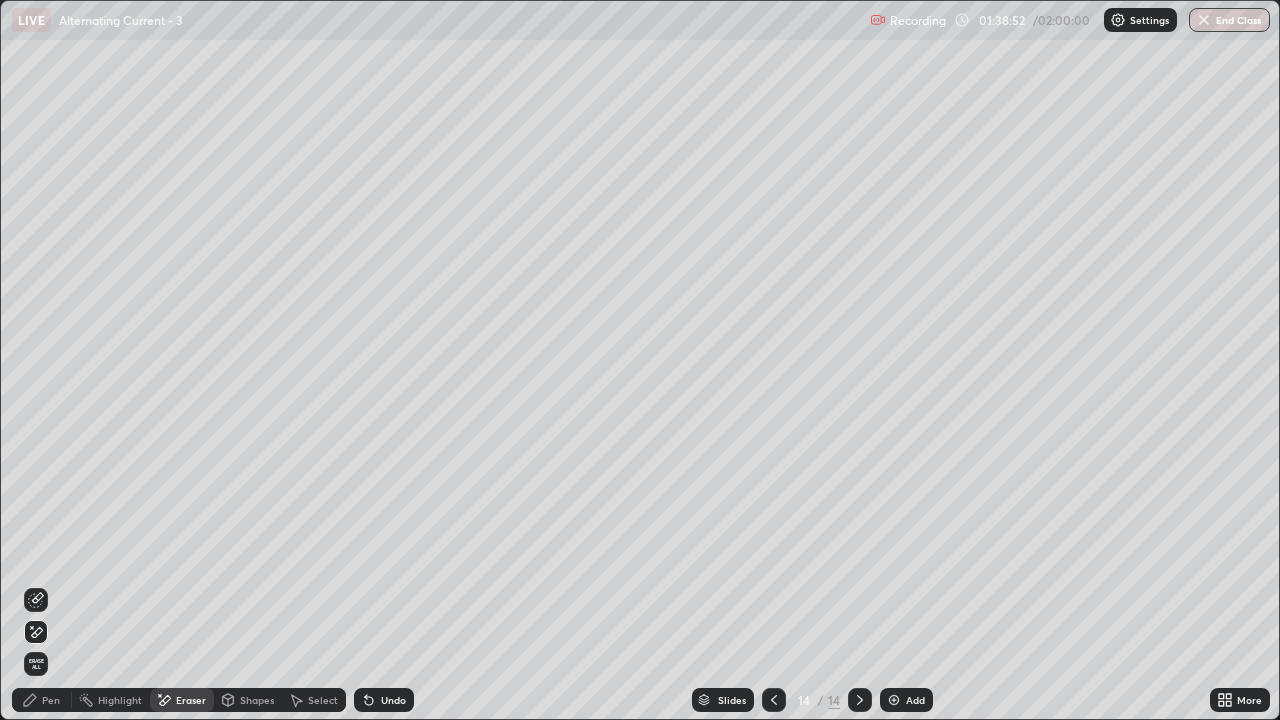 click on "Pen" at bounding box center (51, 700) 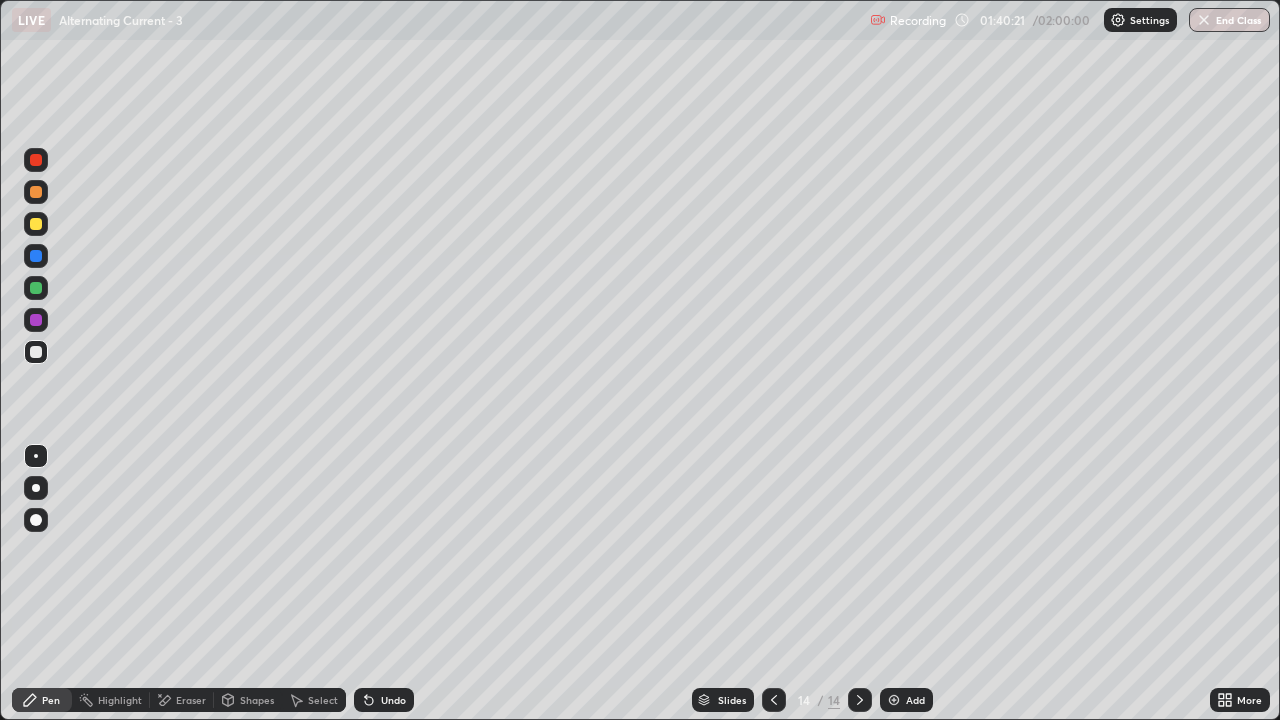 click on "Eraser" at bounding box center [182, 700] 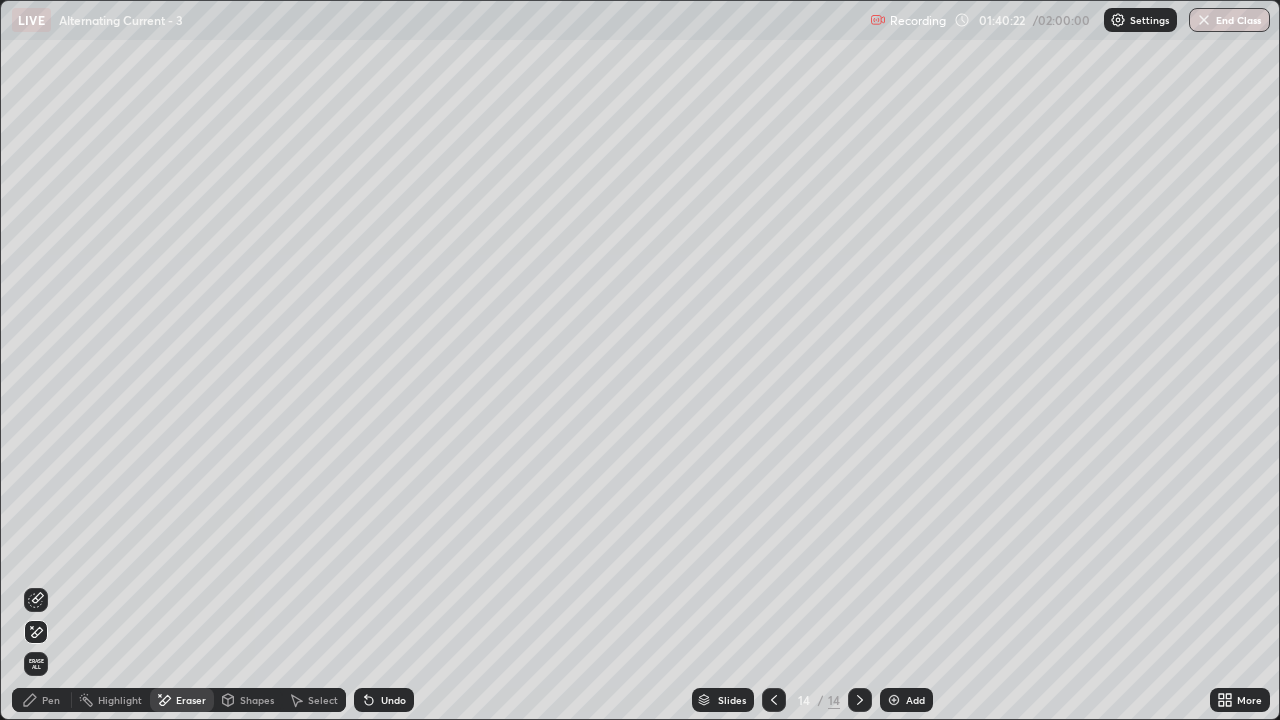 click on "Pen" at bounding box center (51, 700) 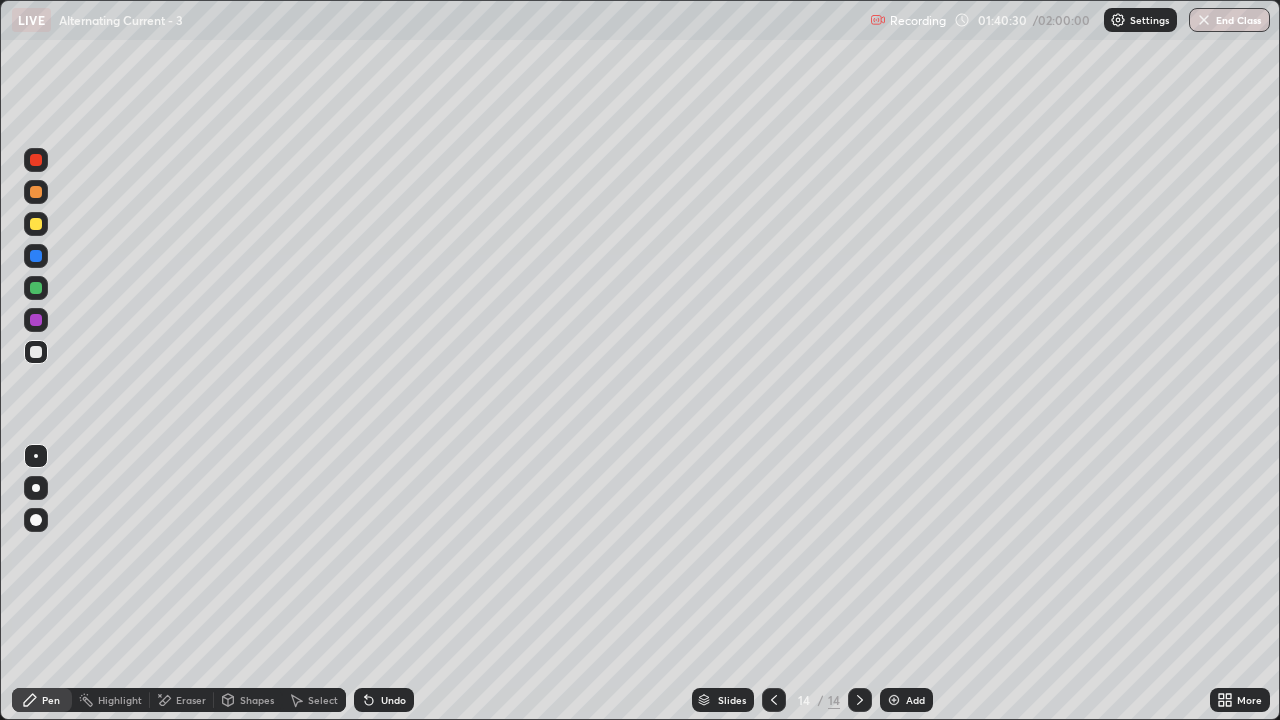 click on "Eraser" at bounding box center (191, 700) 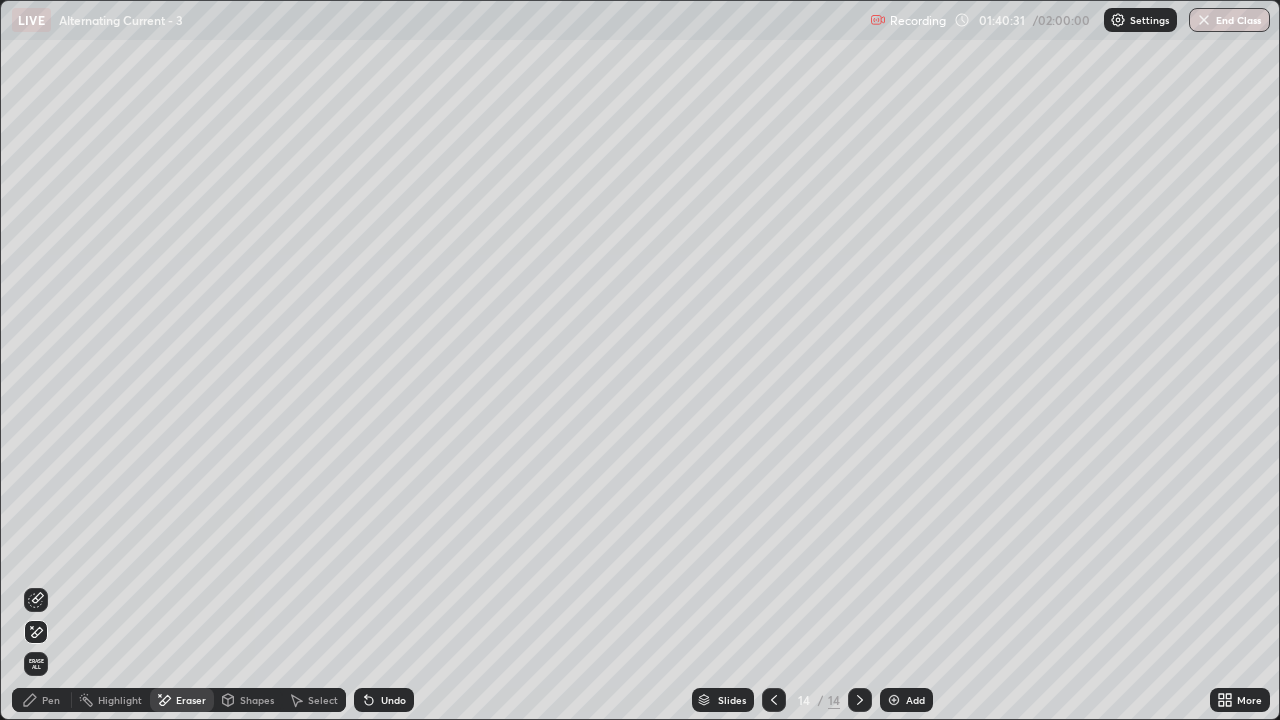 click on "Pen" at bounding box center (42, 700) 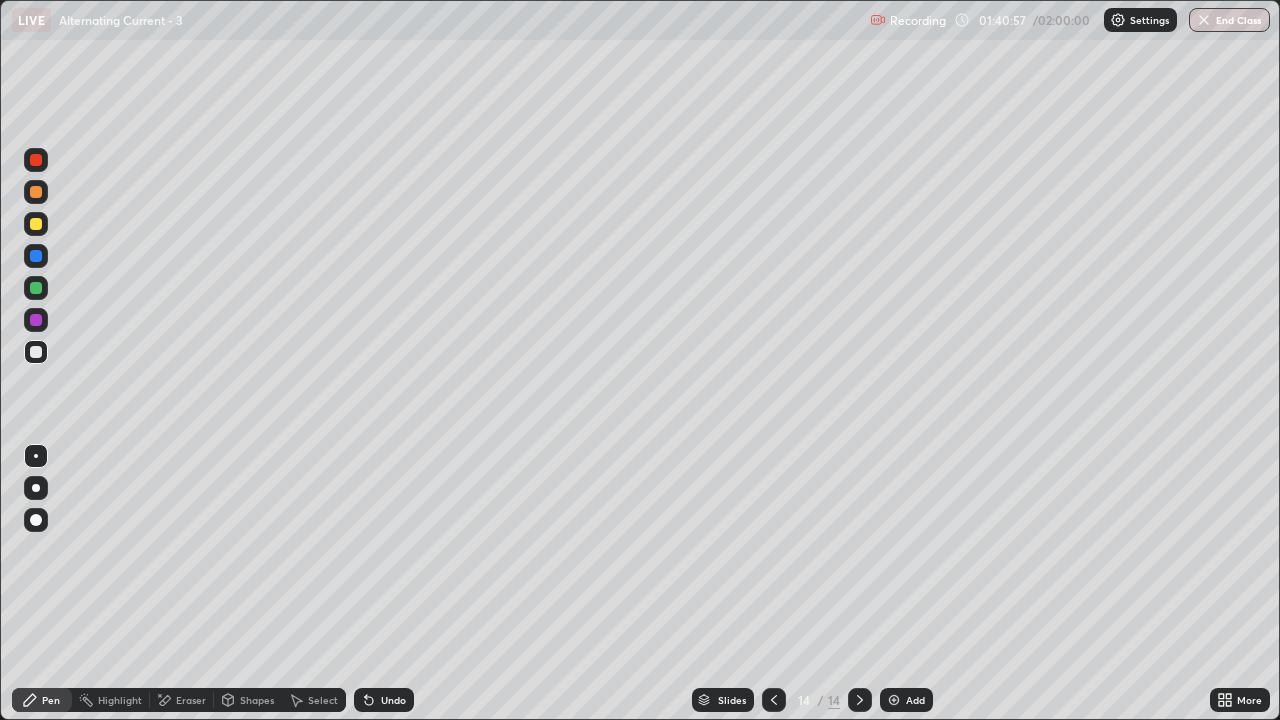 click at bounding box center [36, 288] 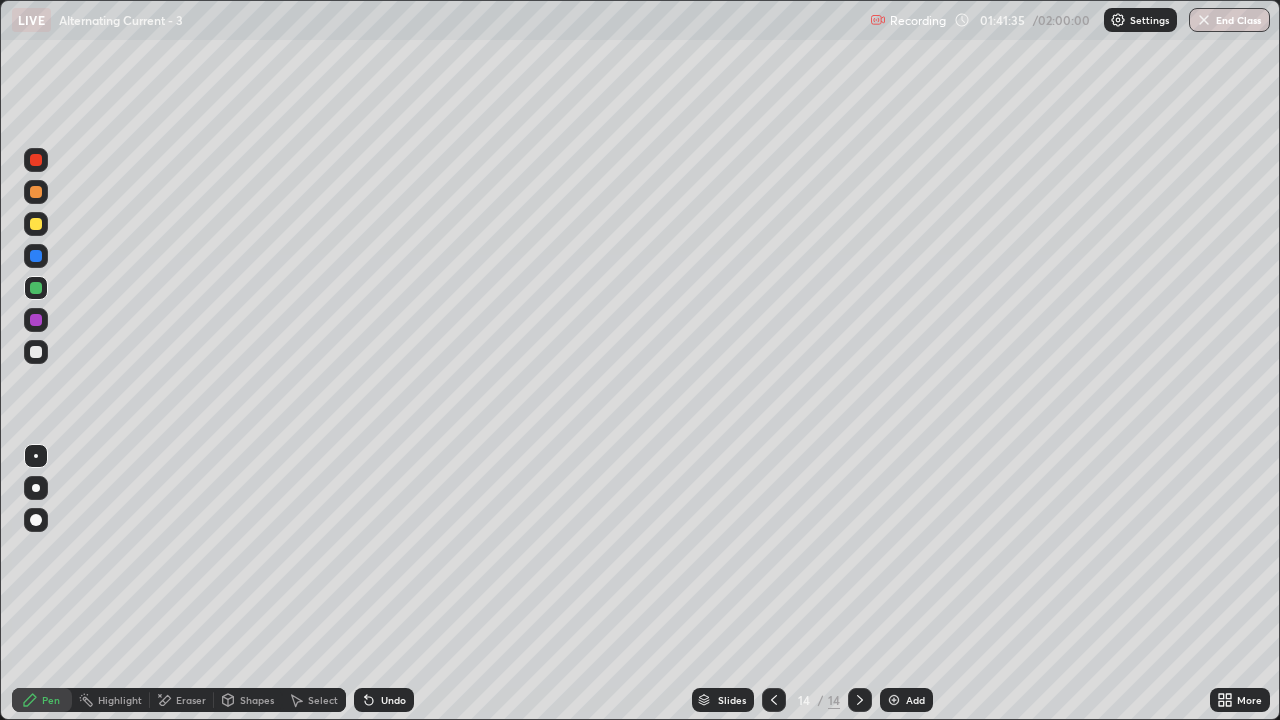 click on "Slides 14 / 14 Add" at bounding box center [812, 700] 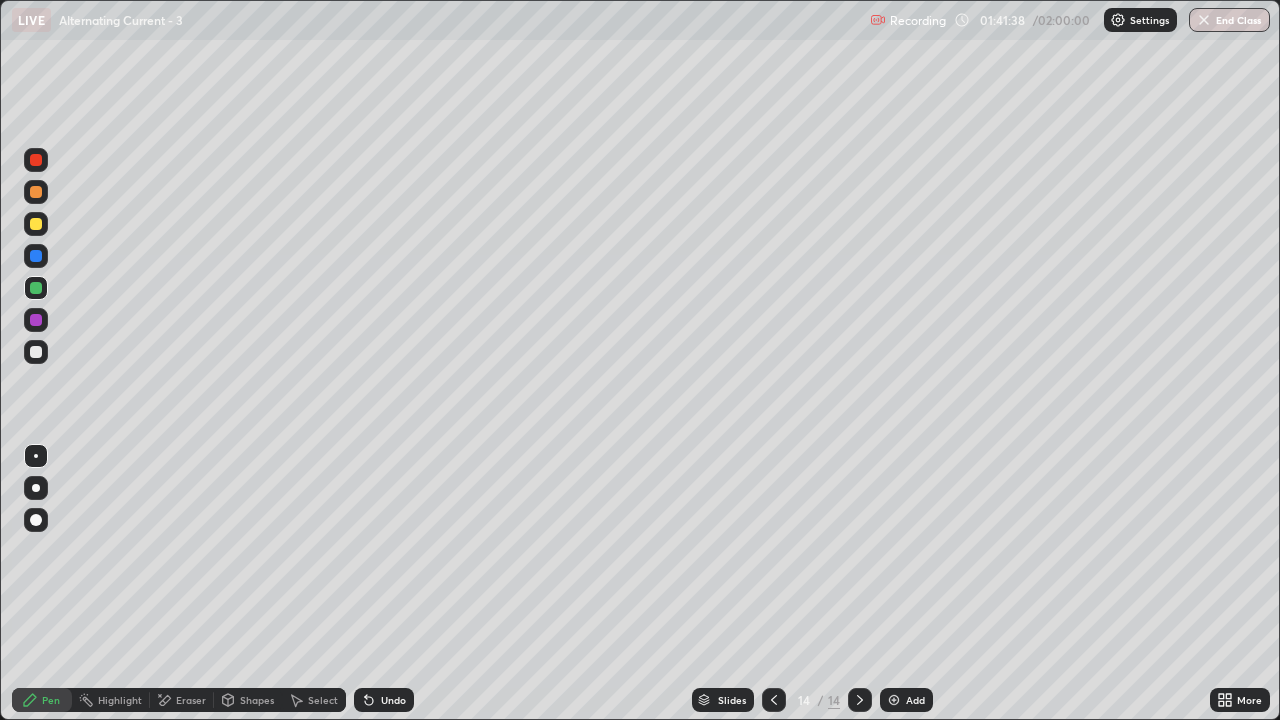 click at bounding box center [36, 352] 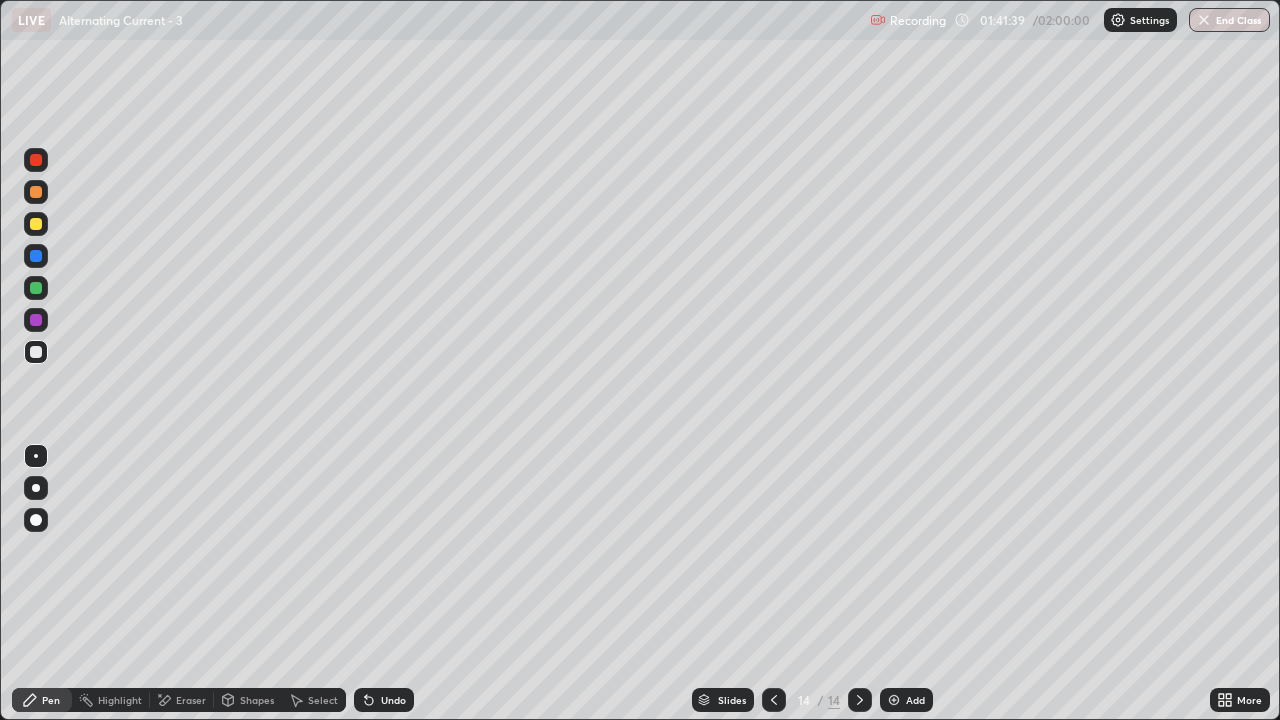 click at bounding box center [36, 160] 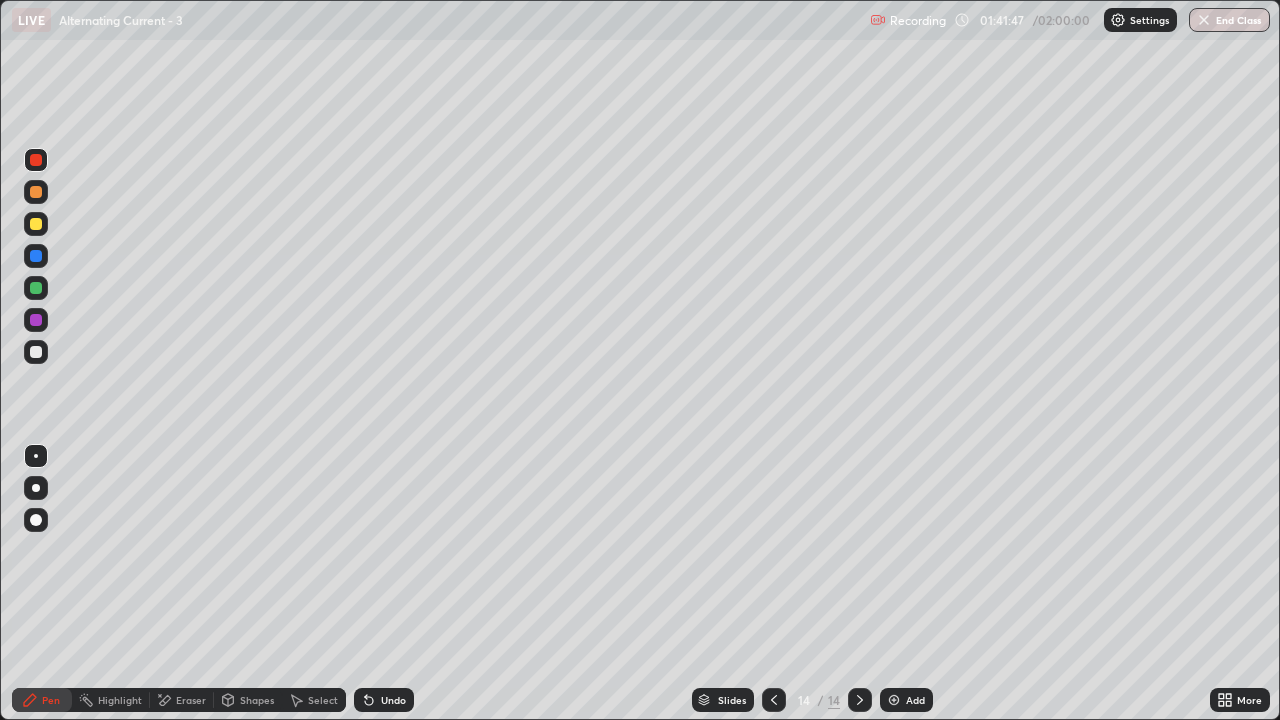 click at bounding box center (36, 352) 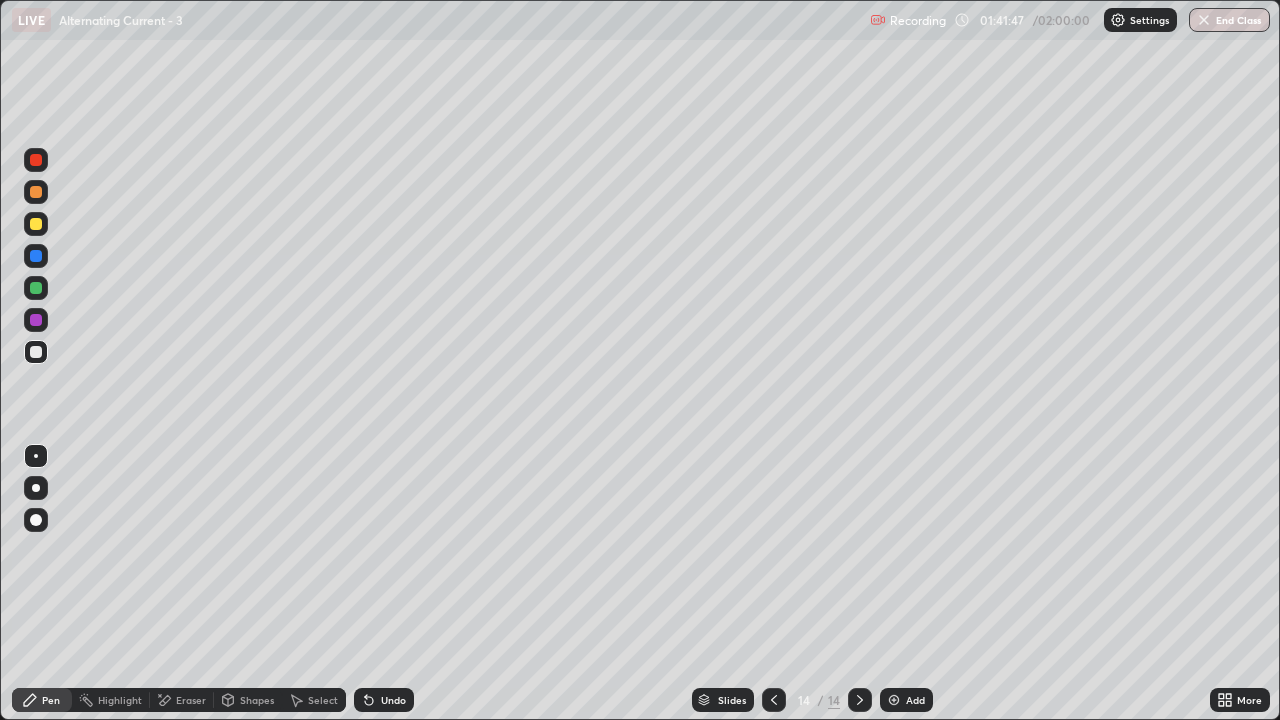 click at bounding box center (36, 352) 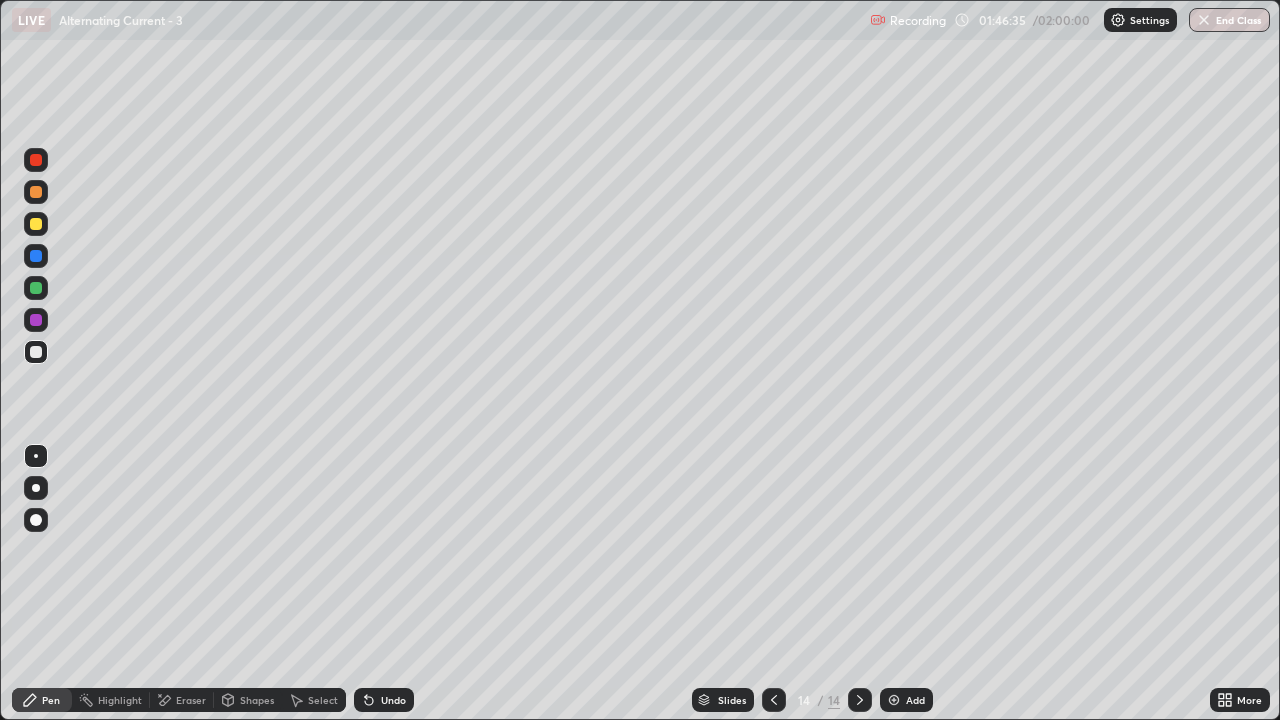 click at bounding box center [894, 700] 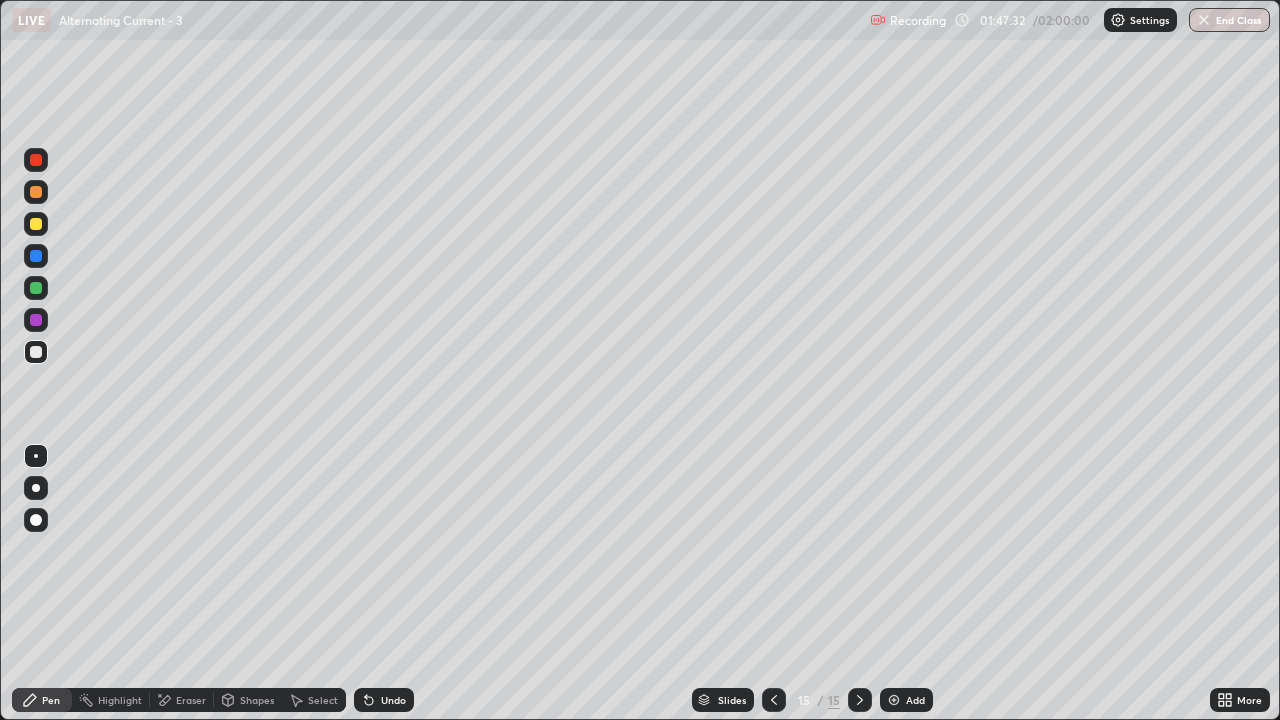 click 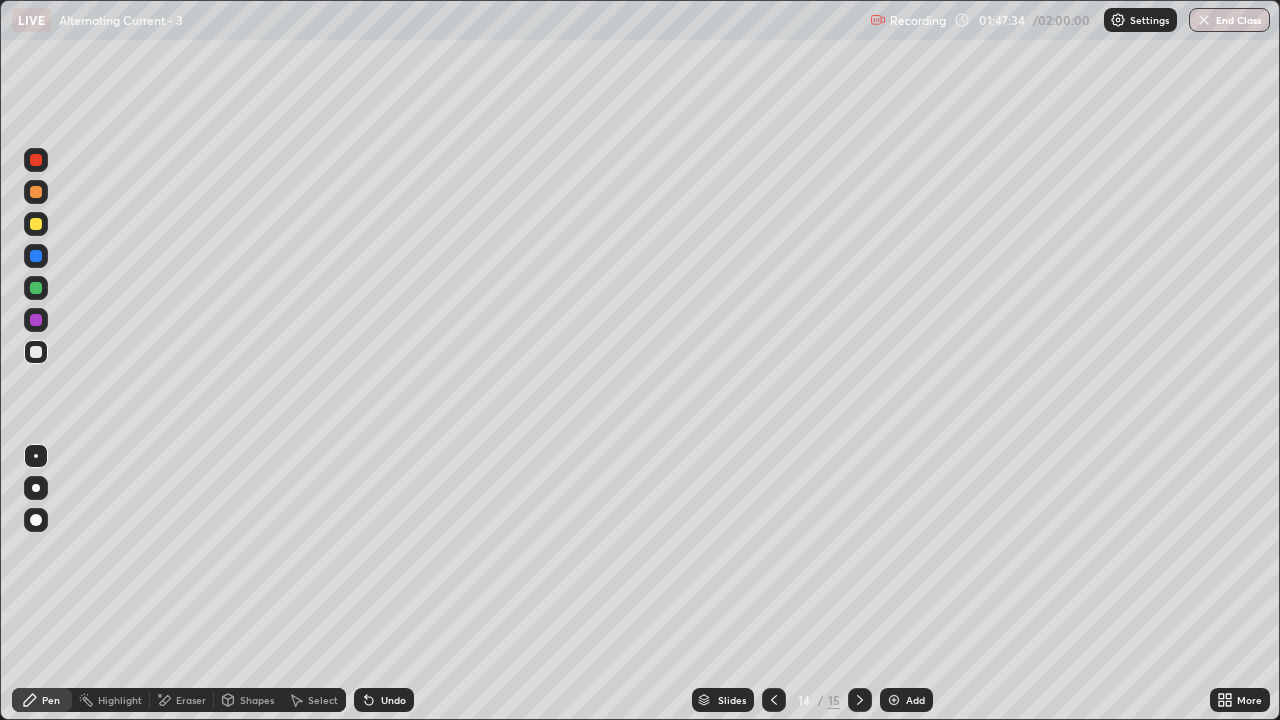 click 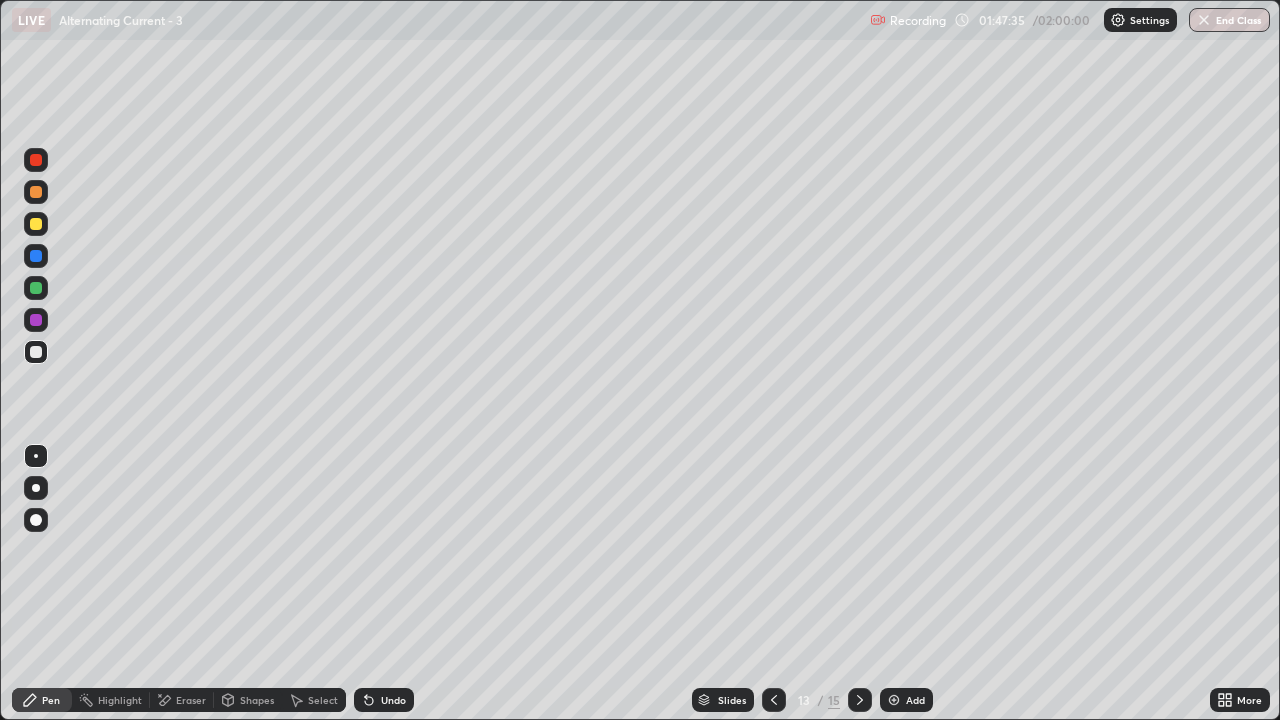 click at bounding box center (860, 700) 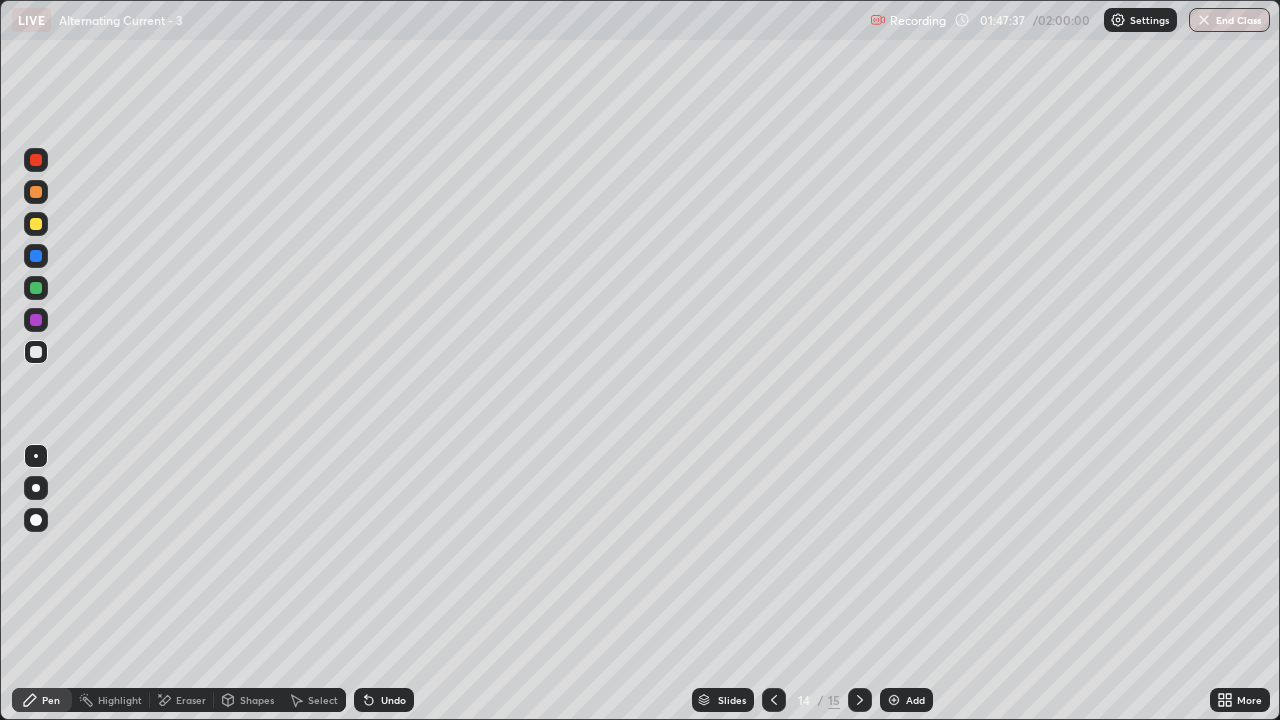 click at bounding box center (860, 700) 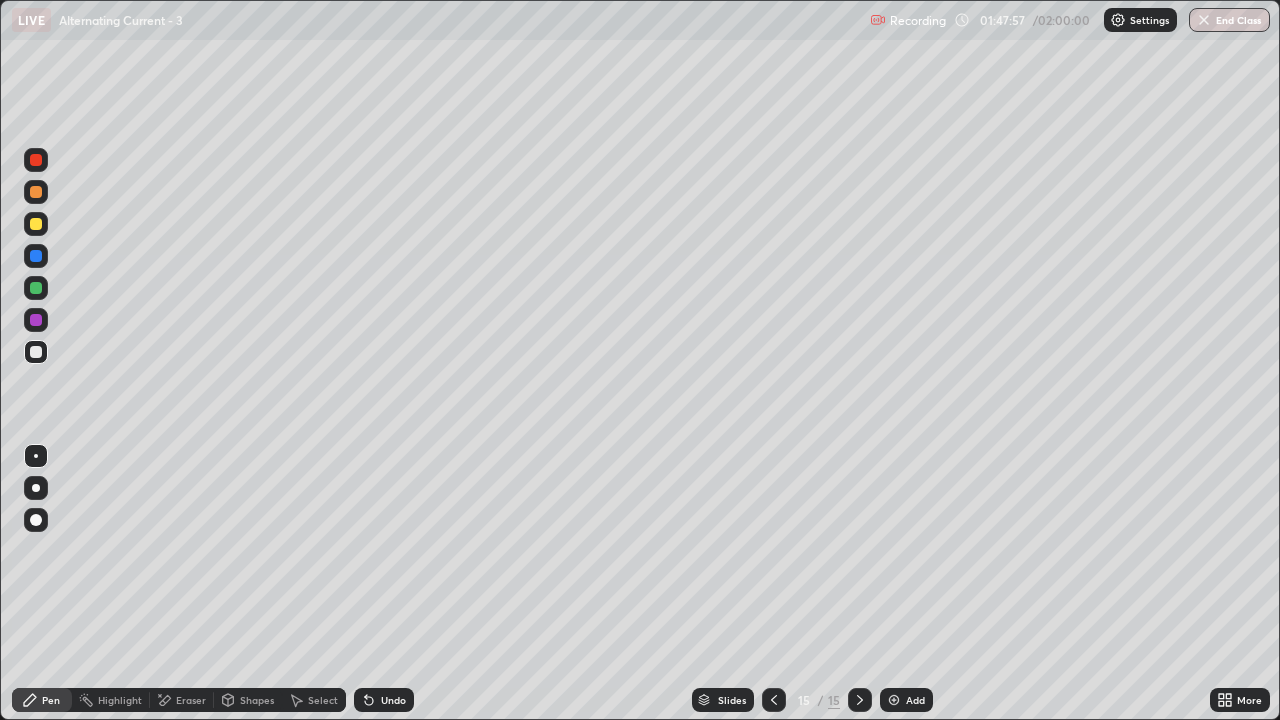 click 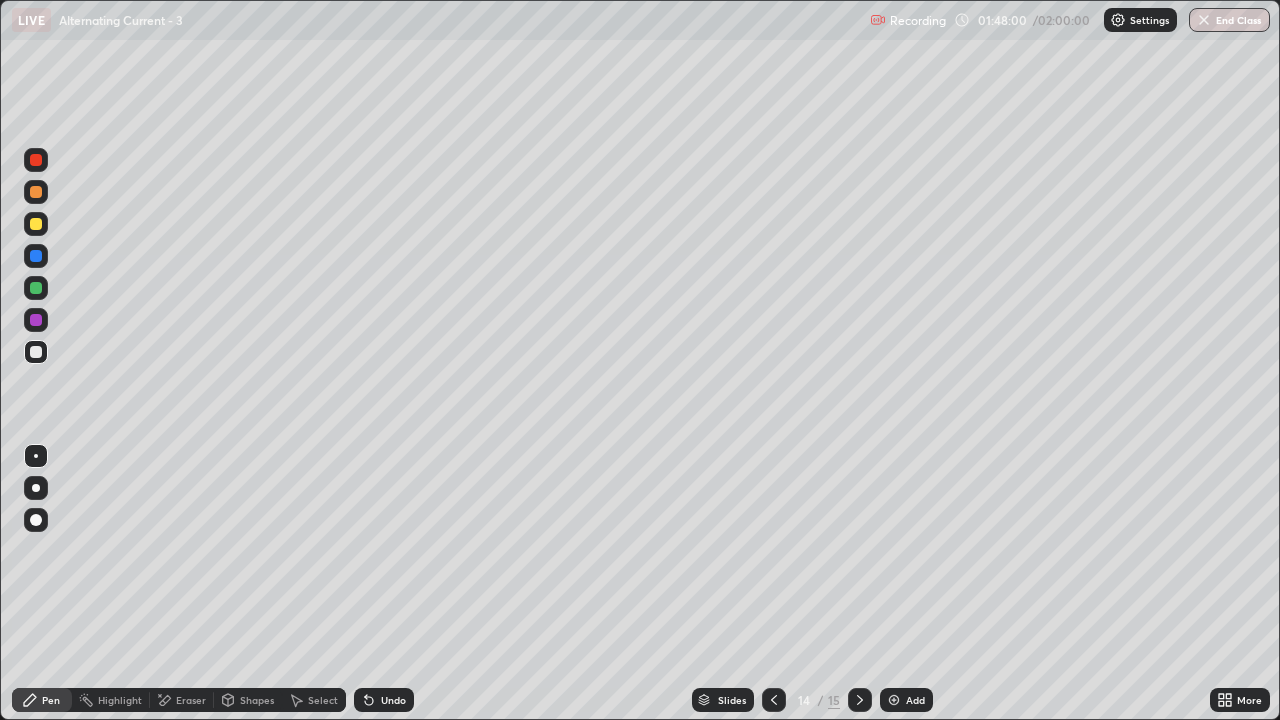 click at bounding box center (860, 700) 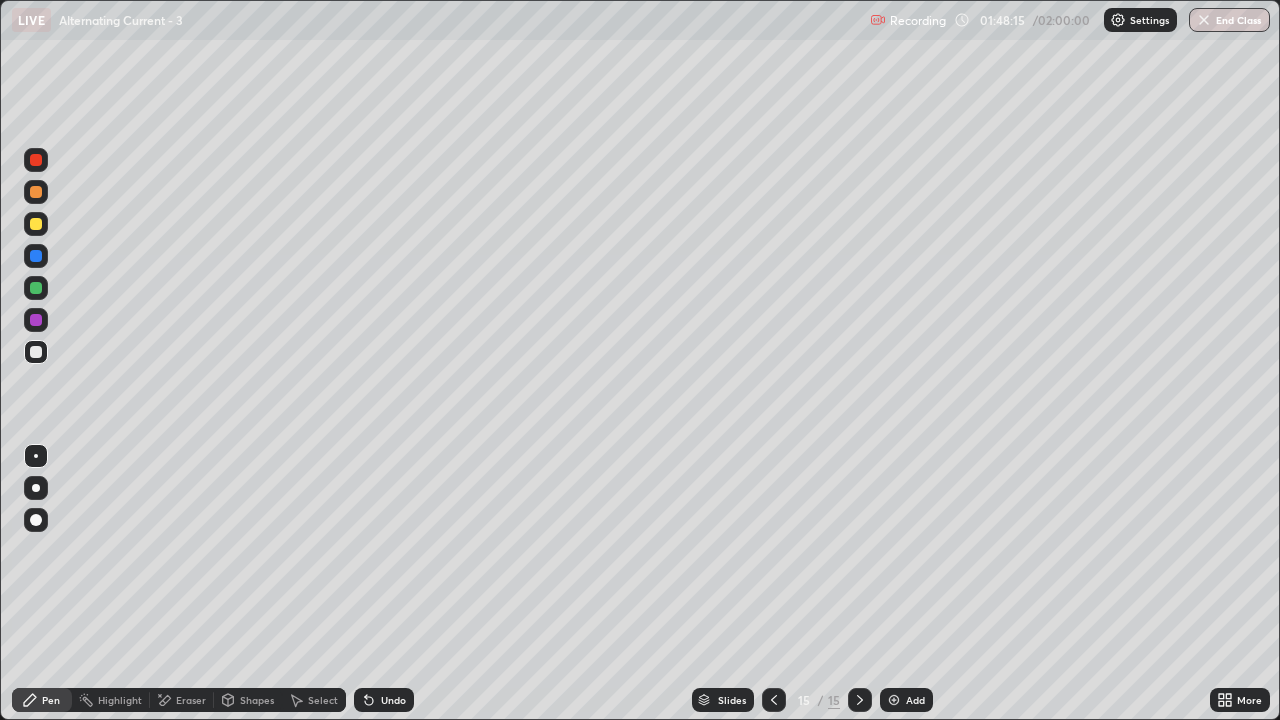 click on "Eraser" at bounding box center [191, 700] 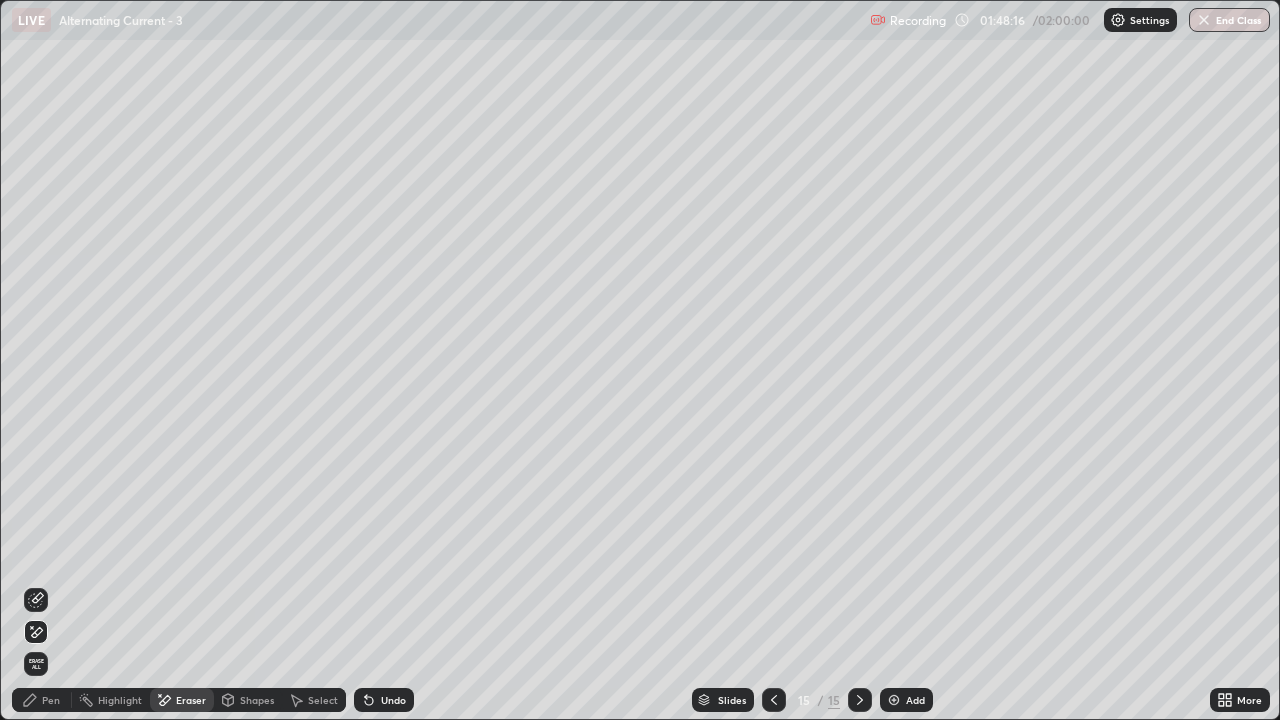 click 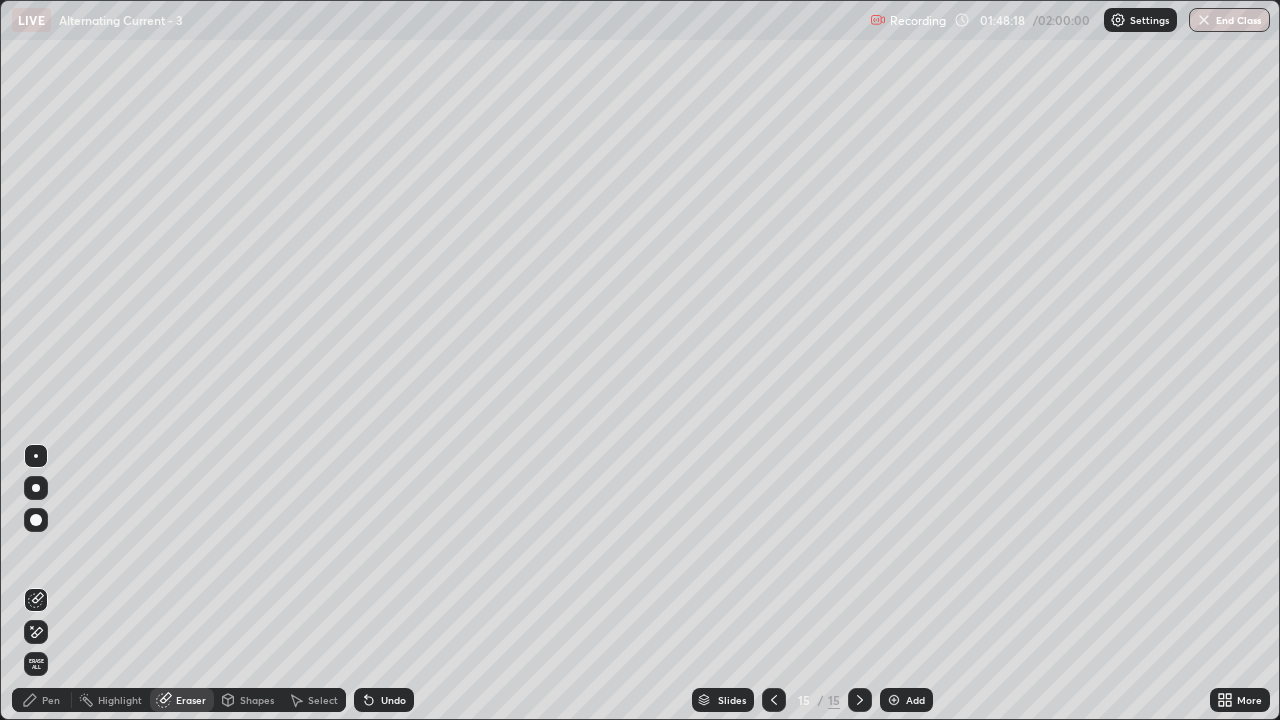 click on "Pen" at bounding box center [51, 700] 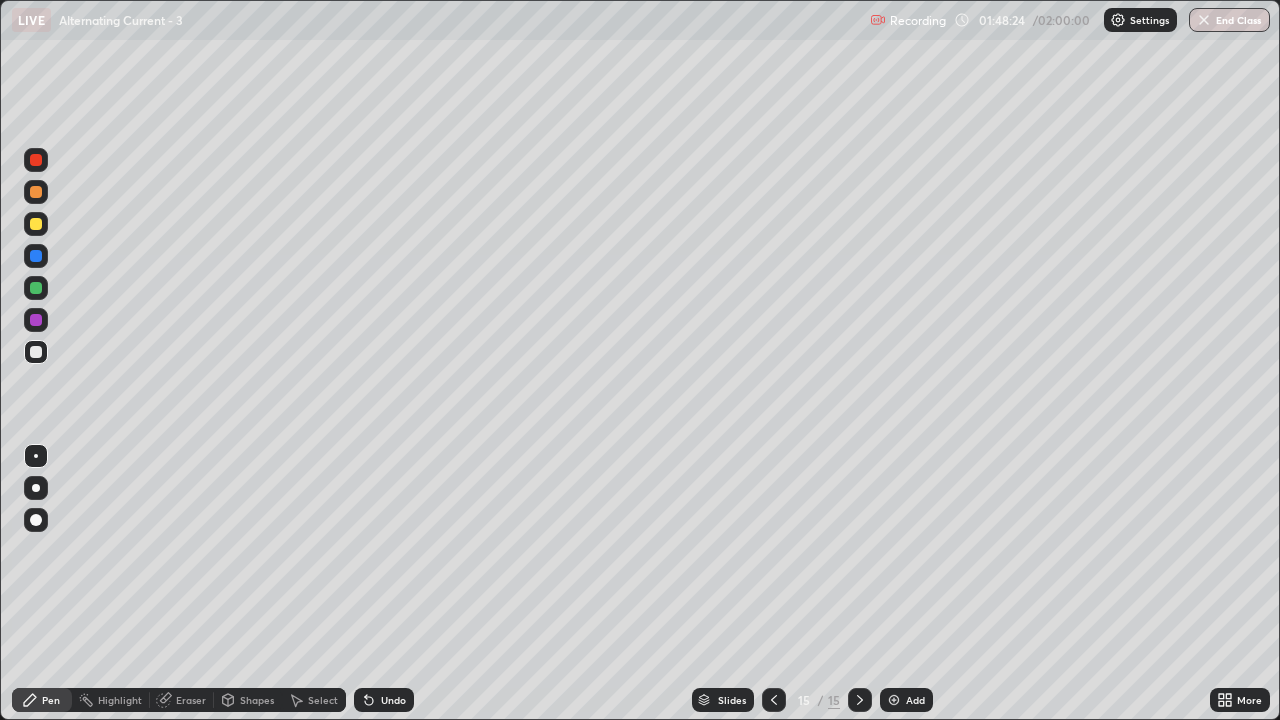 click on "Eraser" at bounding box center (182, 700) 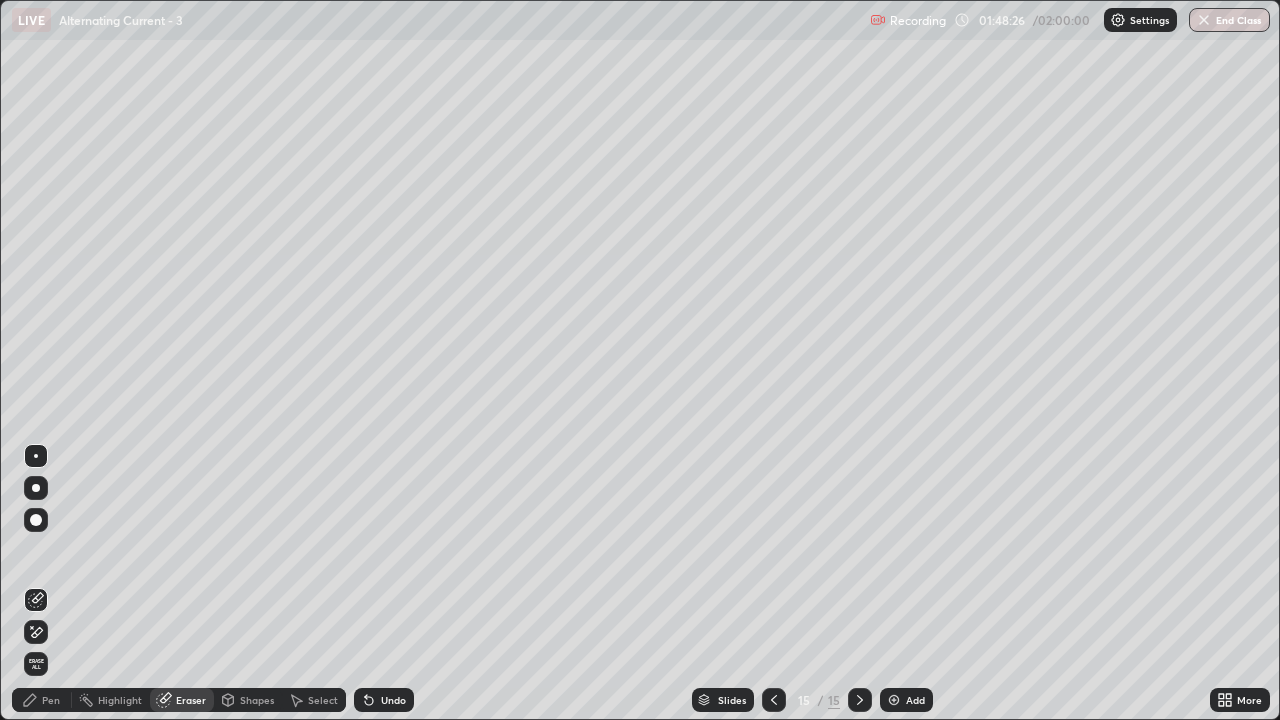 click on "Pen" at bounding box center (51, 700) 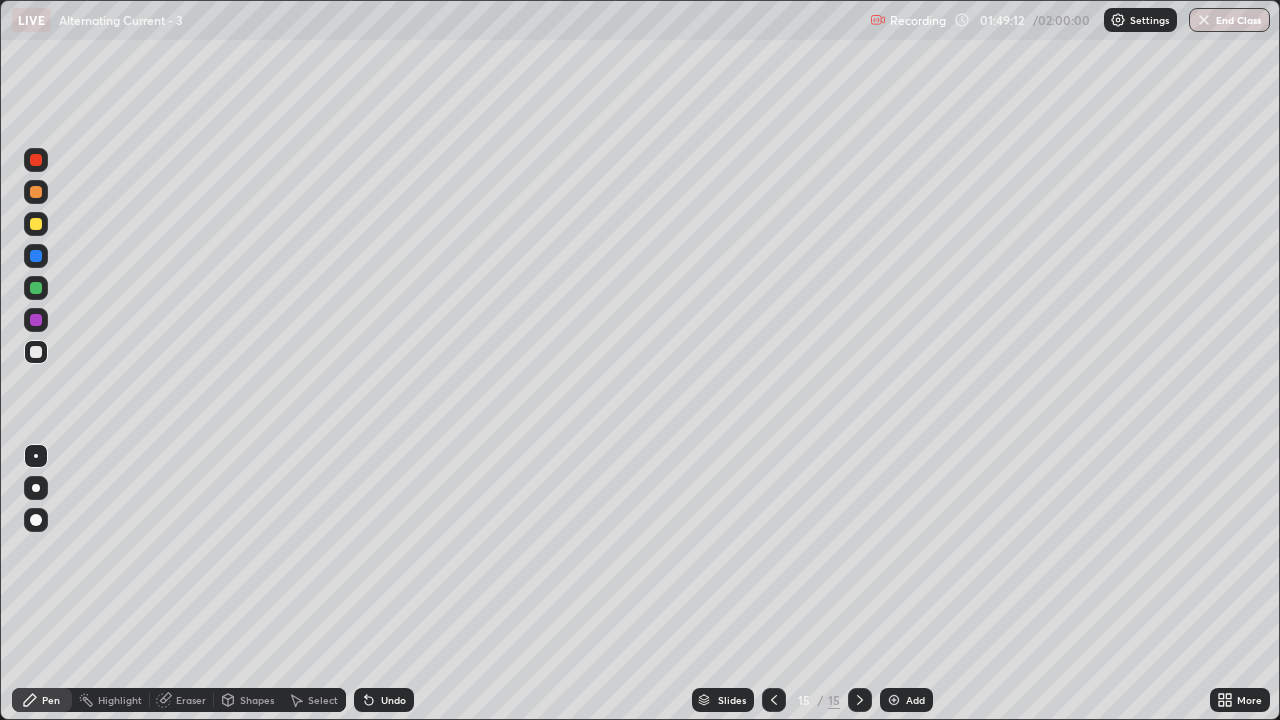 click at bounding box center [36, 160] 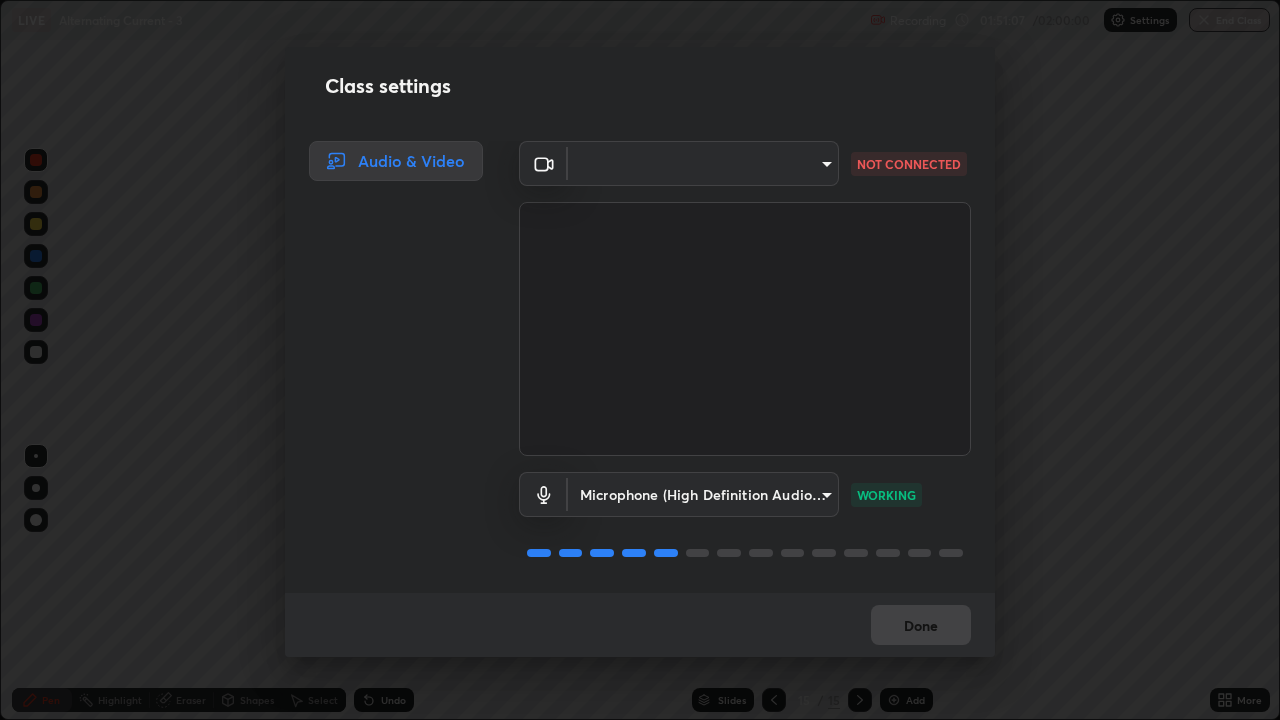 click on "Erase all LIVE Alternating Current - 3 Recording 01:51:07 /  02:00:00 Settings End Class Setting up your live class Alternating Current - 3 • L47 of Course On Physics for JEE Excel 1 2026 [FIRST] [LAST] Pen Highlight Eraser Shapes Select Undo Slides 15 / 15 Add More No doubts shared Encourage your learners to ask a doubt for better clarity Report an issue Reason for reporting Buffering Chat not working Audio - Video sync issue Educator video quality low ​ Attach an image Report Class settings Audio & Video ​ [HASH] NOT CONNECTED Microphone (High Definition Audio Device) [HASH] WORKING Done" at bounding box center (640, 360) 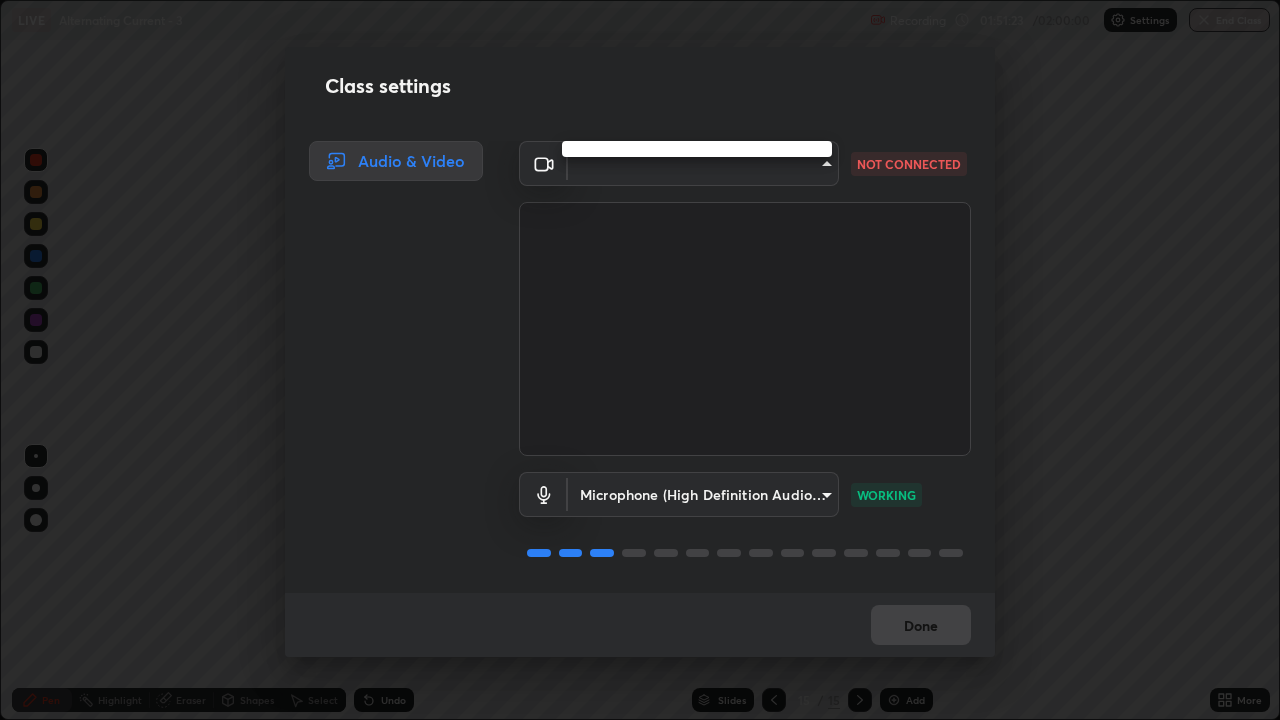 click at bounding box center [640, 360] 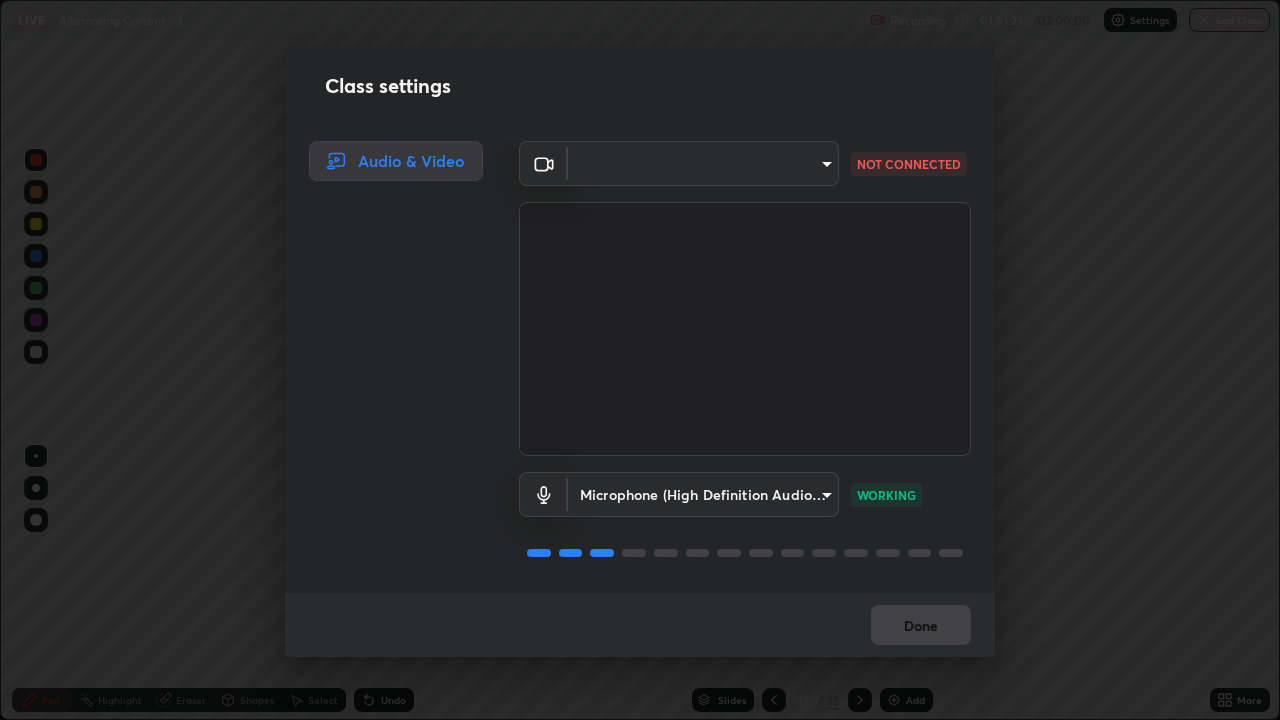 click at bounding box center [640, 360] 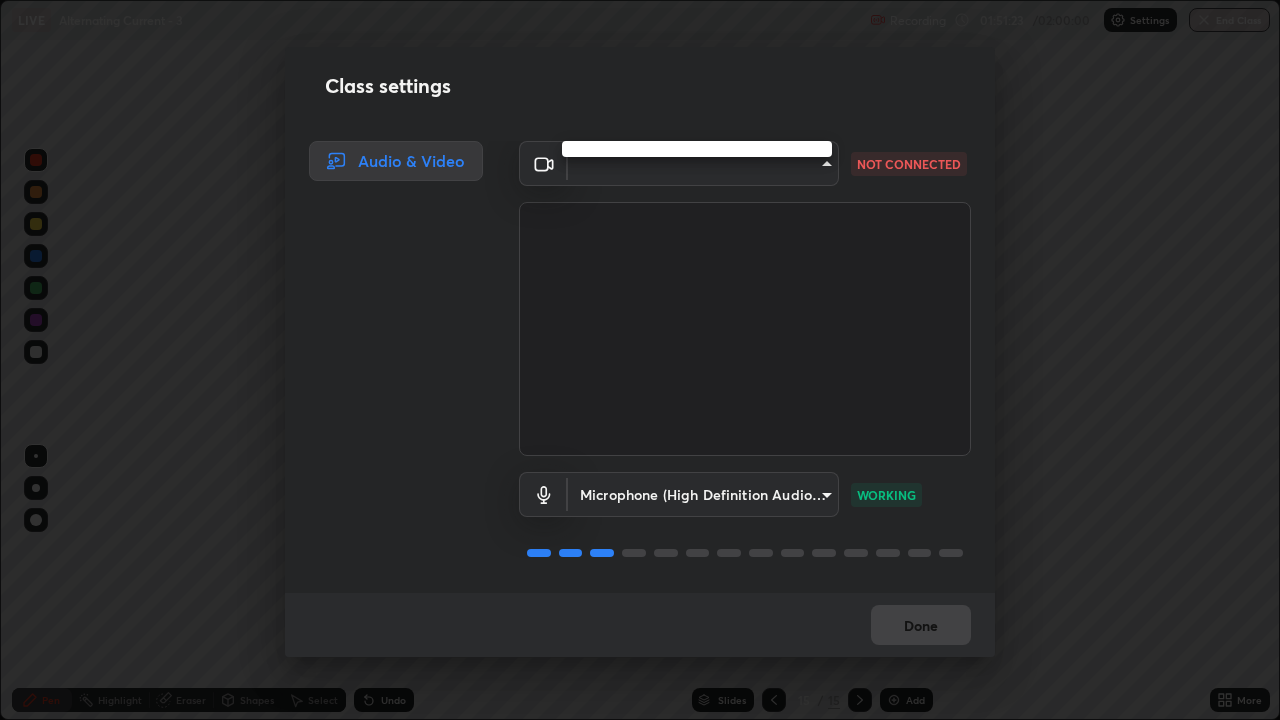 click at bounding box center [640, 360] 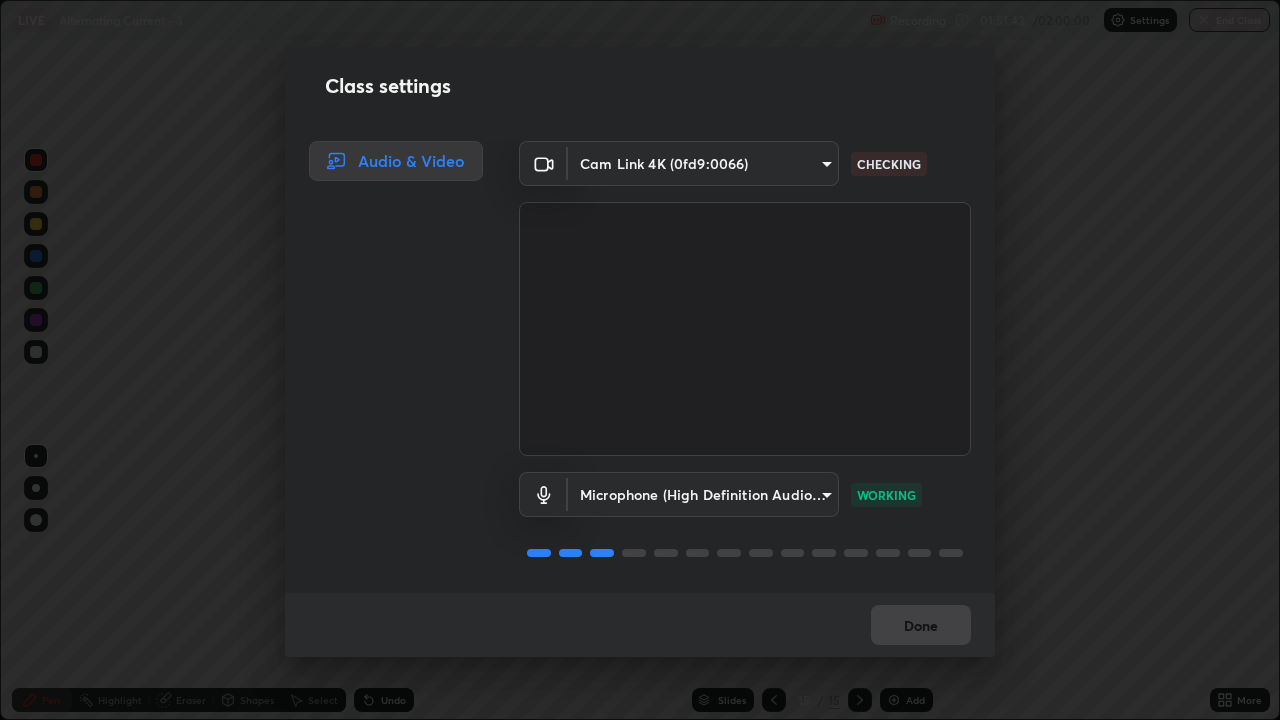 scroll, scrollTop: 2, scrollLeft: 0, axis: vertical 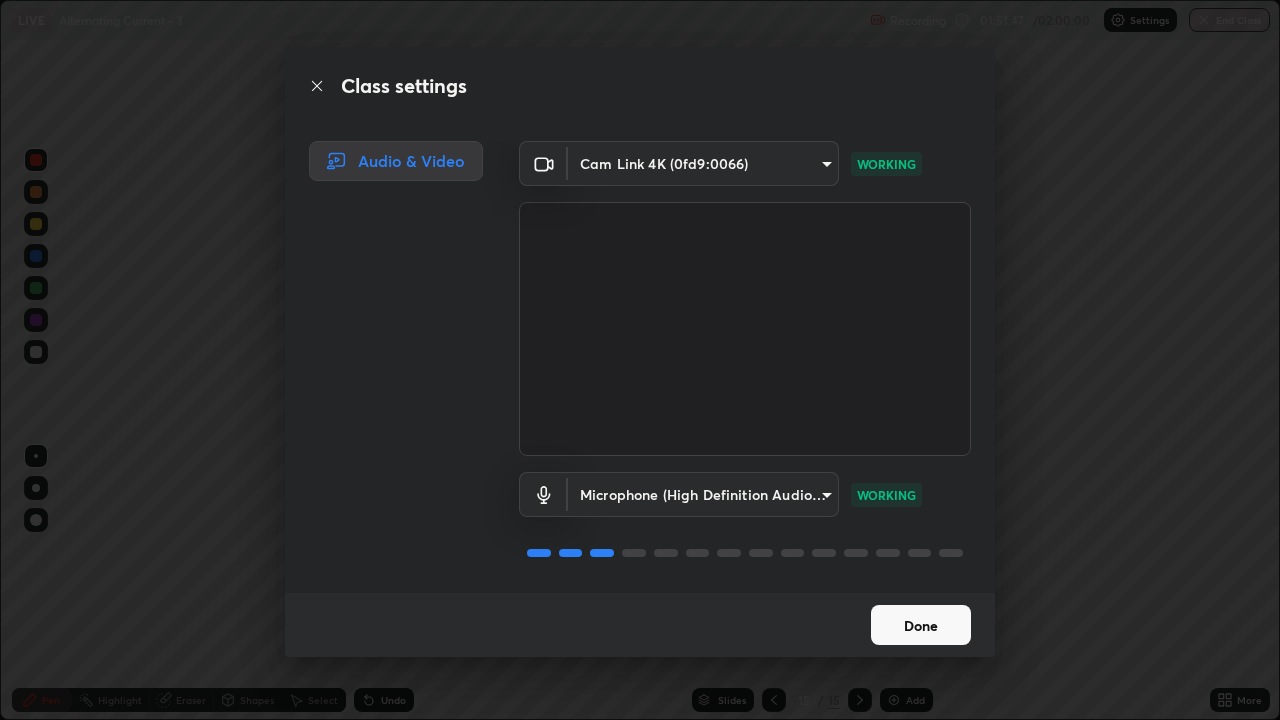 click on "Done" at bounding box center [921, 625] 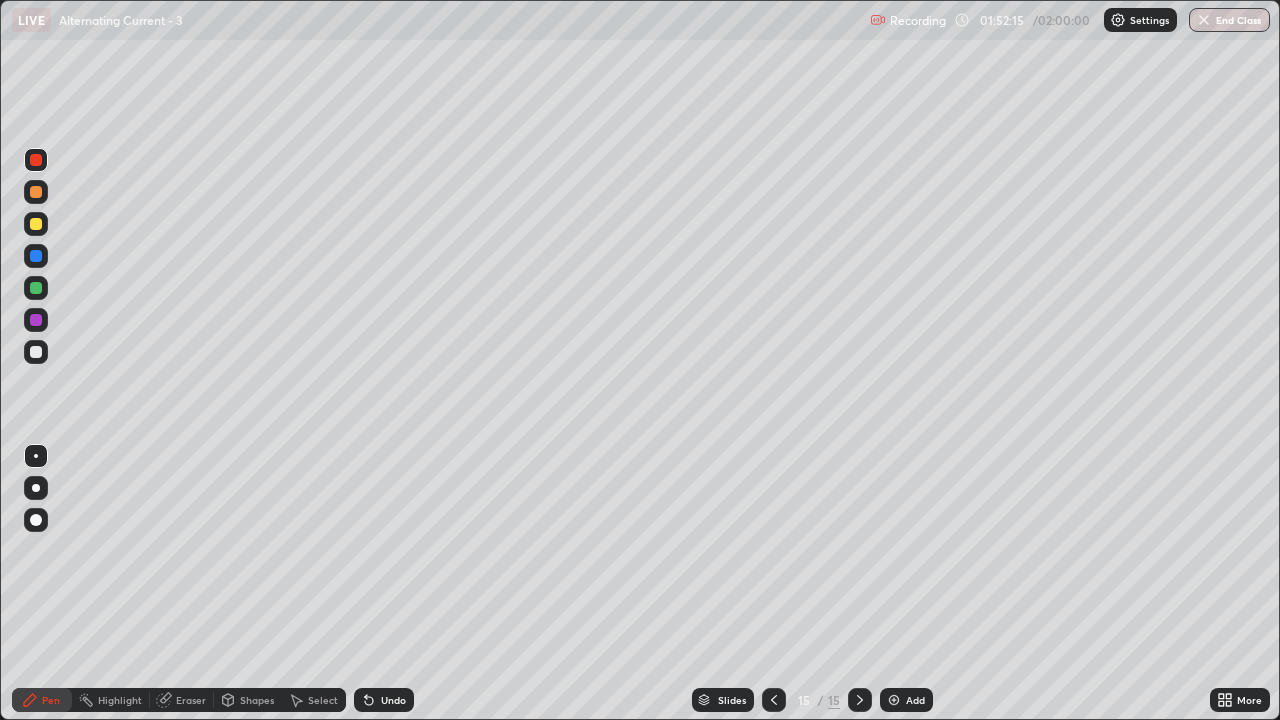 click on "Eraser" at bounding box center (191, 700) 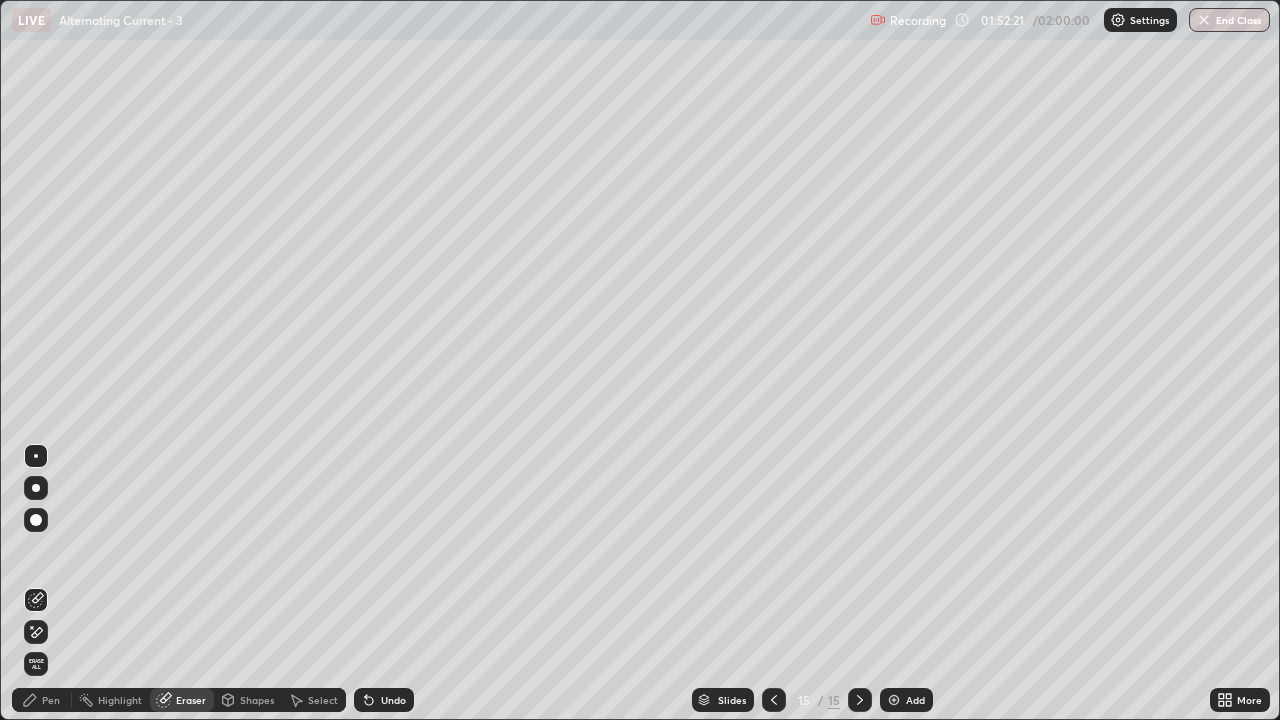 click on "Pen" at bounding box center [42, 700] 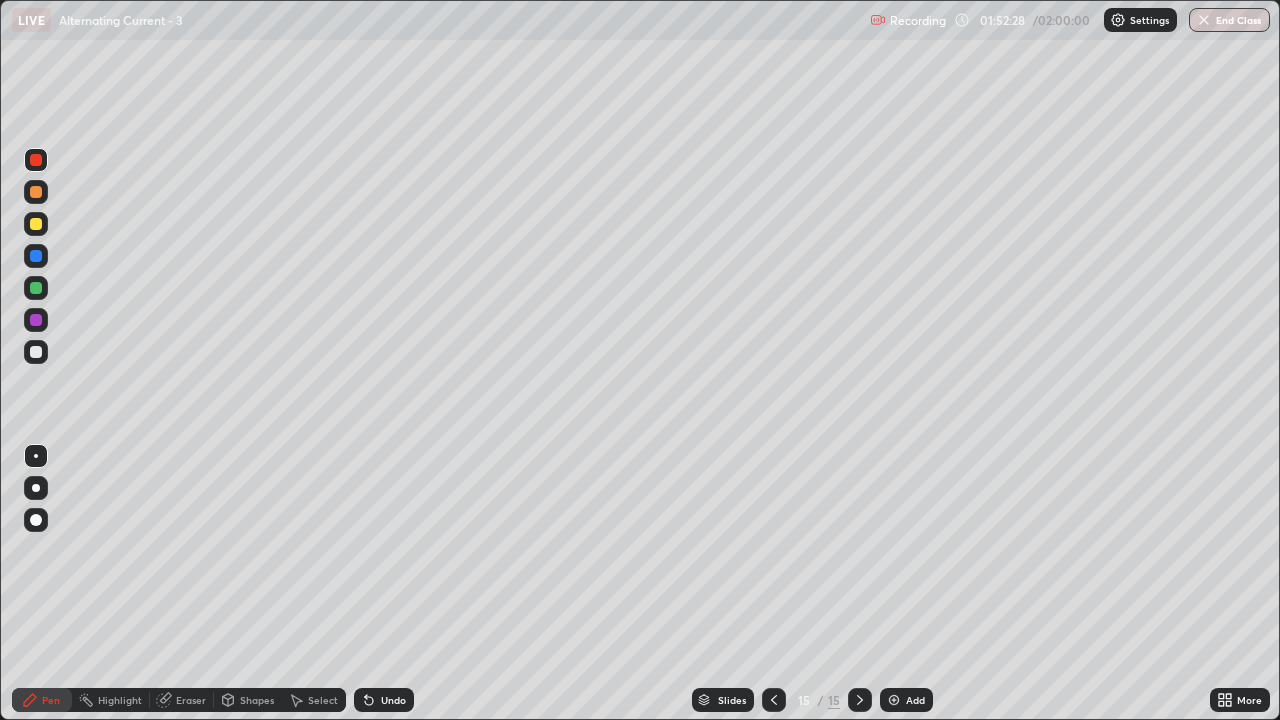 click on "Eraser" at bounding box center (191, 700) 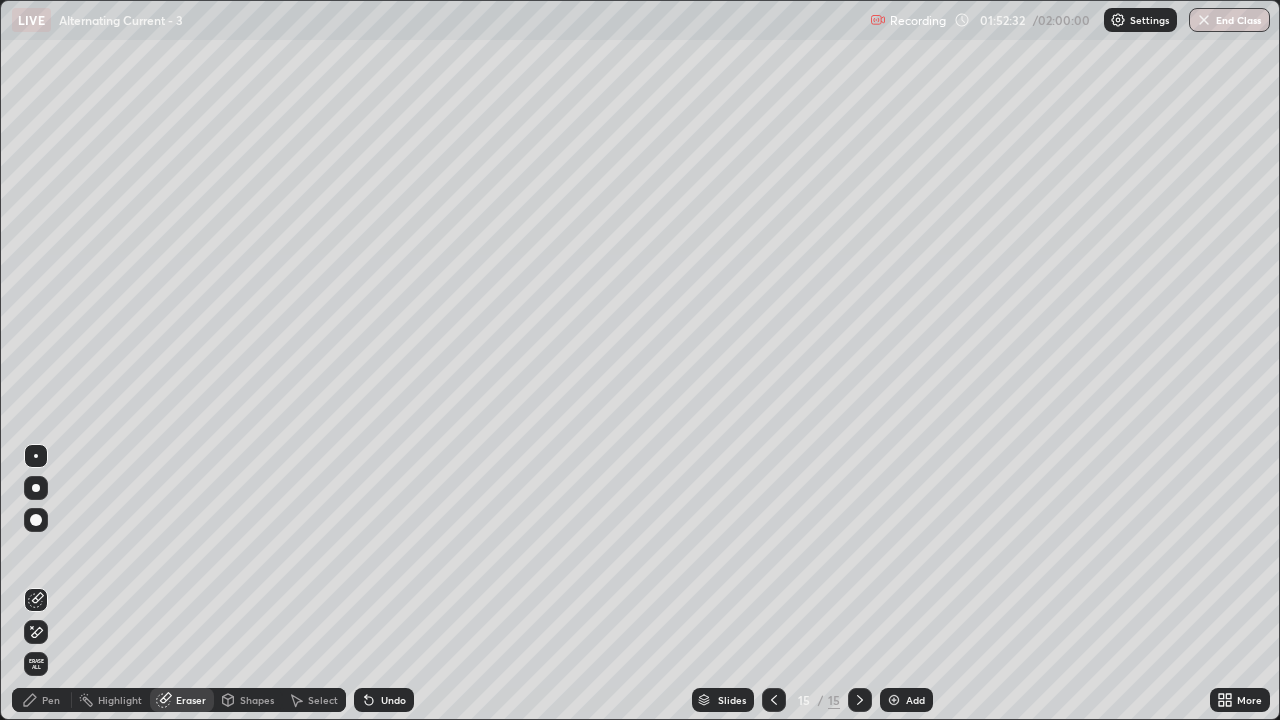 click on "Pen" at bounding box center [42, 700] 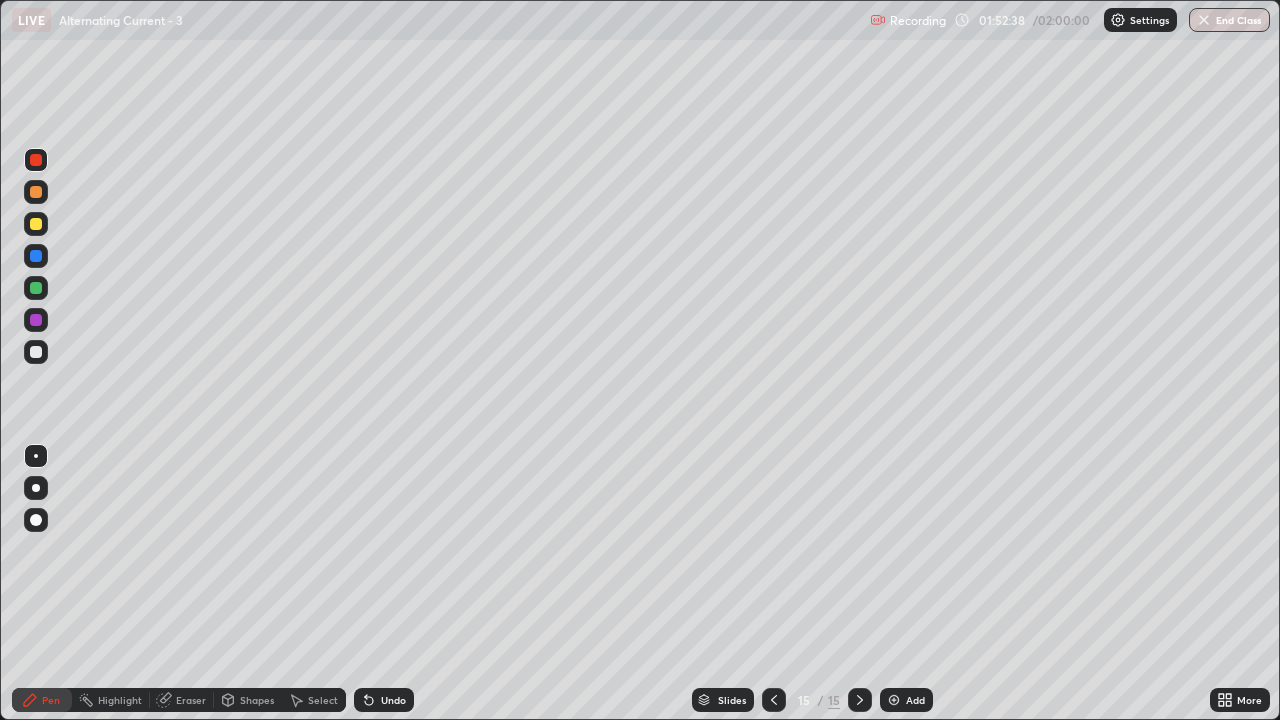 click on "Eraser" at bounding box center (191, 700) 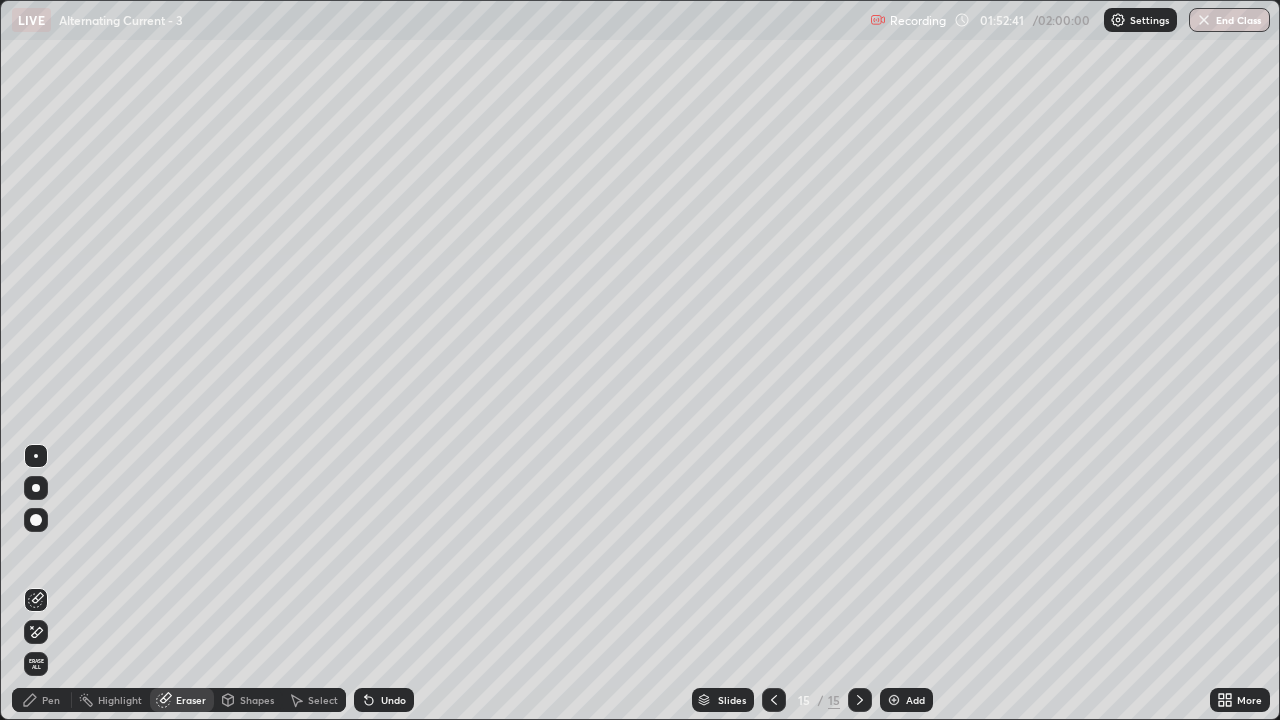 click on "Pen" at bounding box center [42, 700] 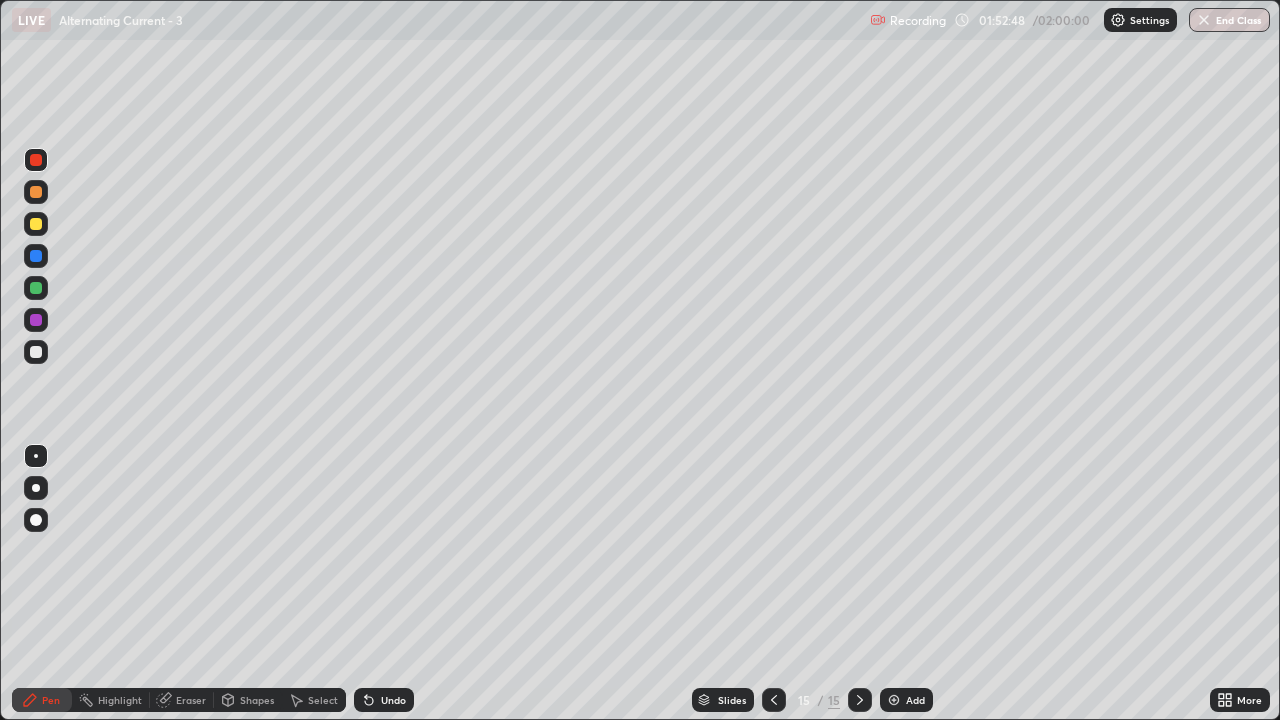 click 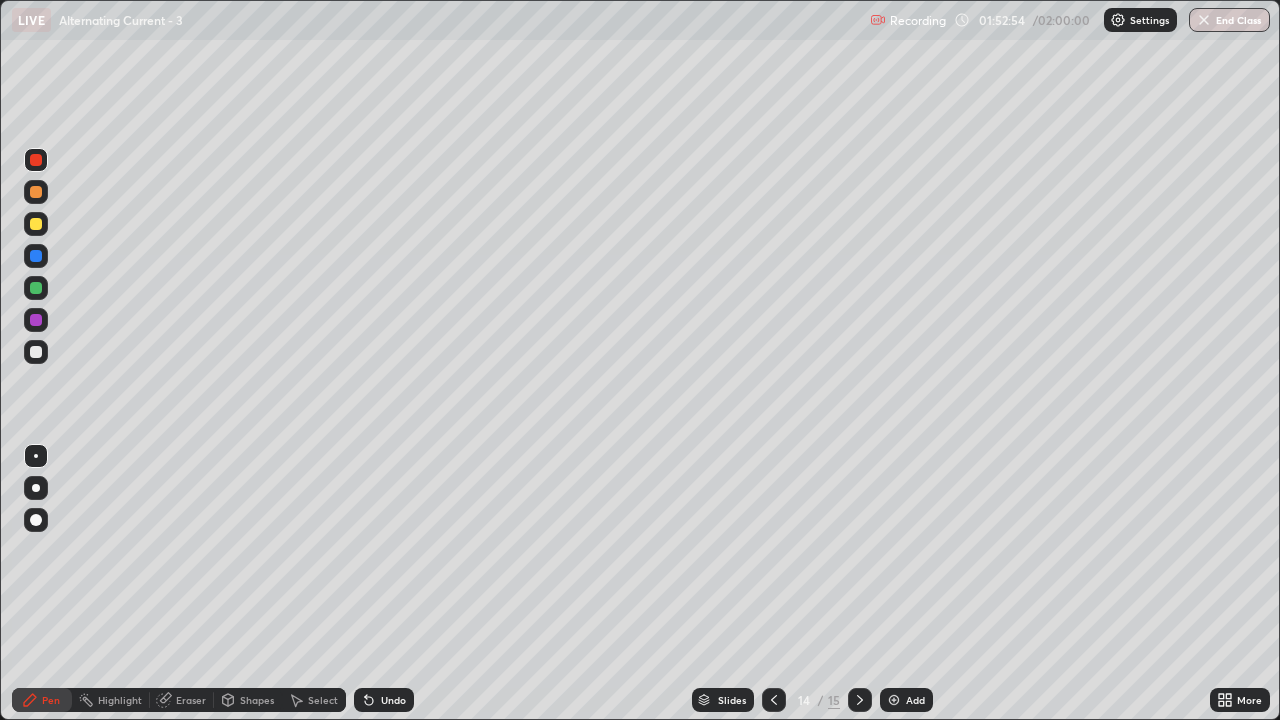 click 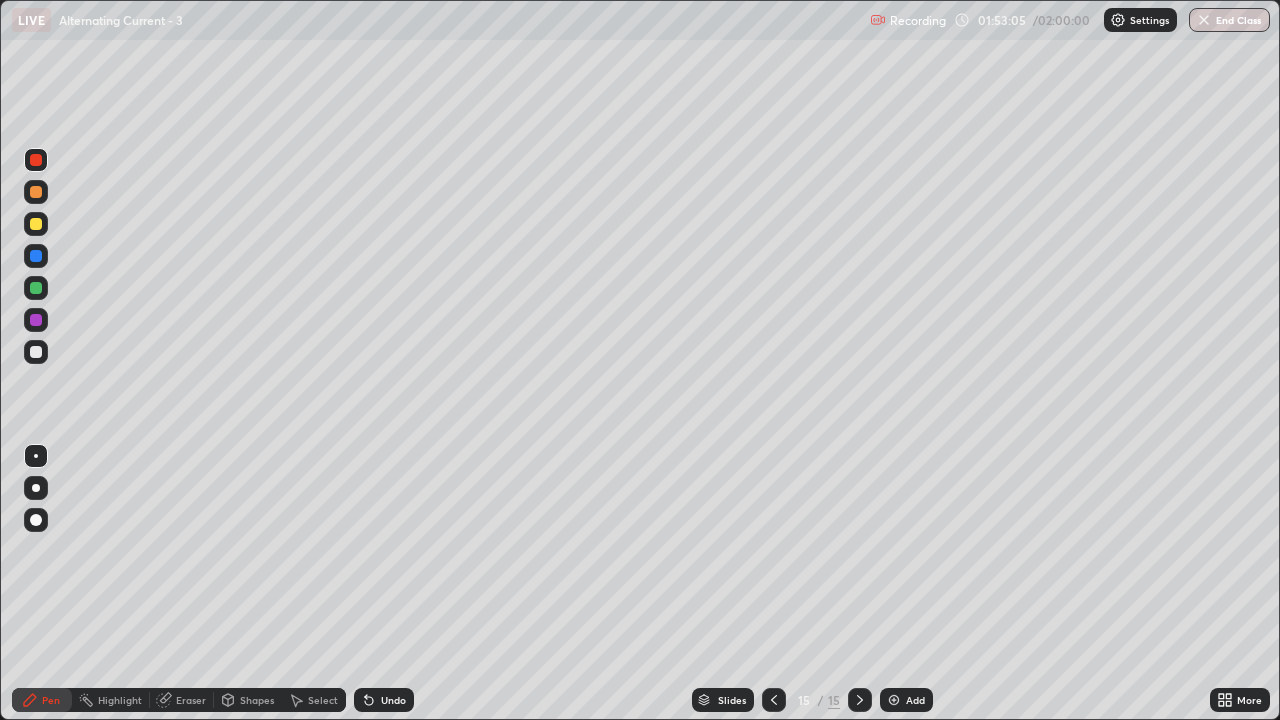 click on "Eraser" at bounding box center [191, 700] 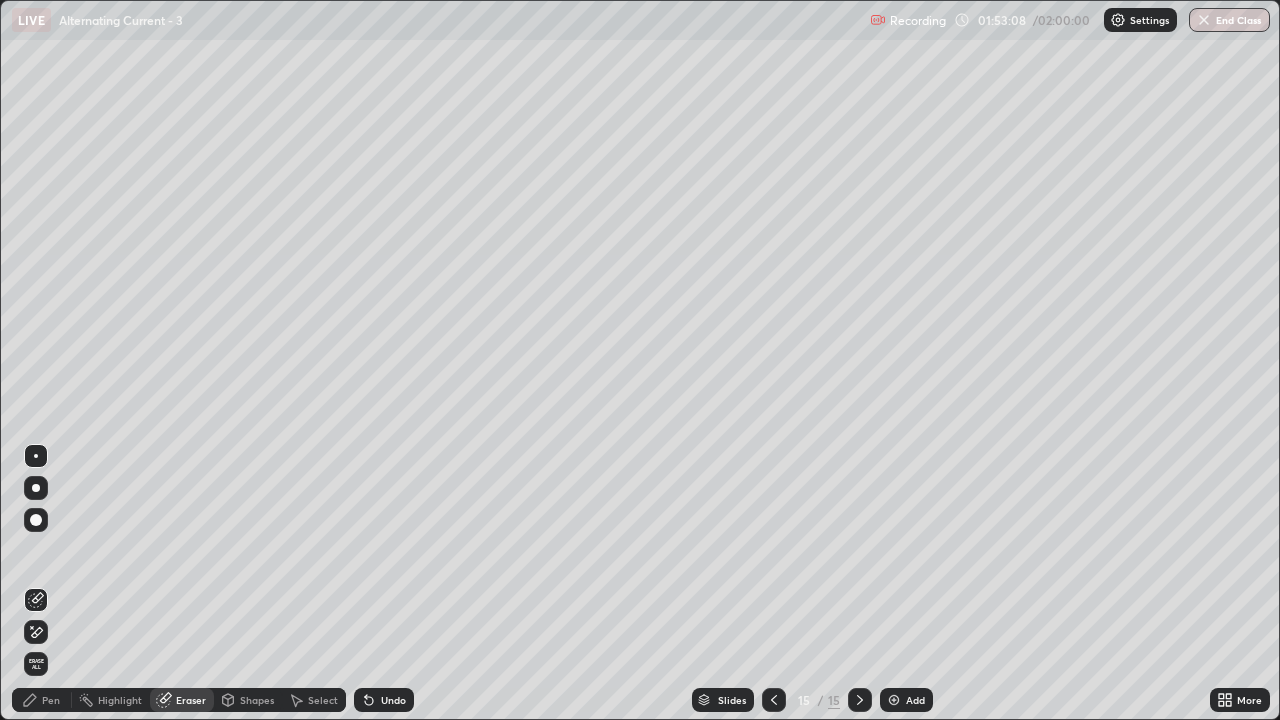 click on "Pen" at bounding box center (51, 700) 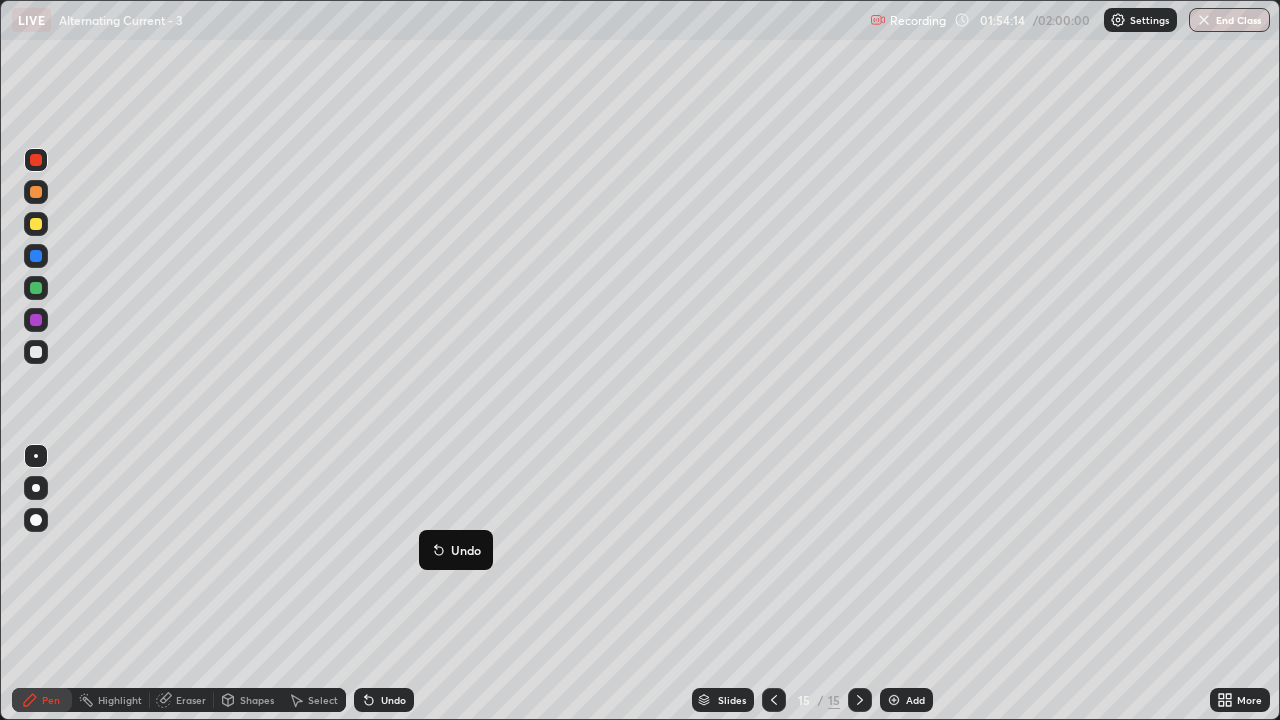 click on "Add" at bounding box center (915, 700) 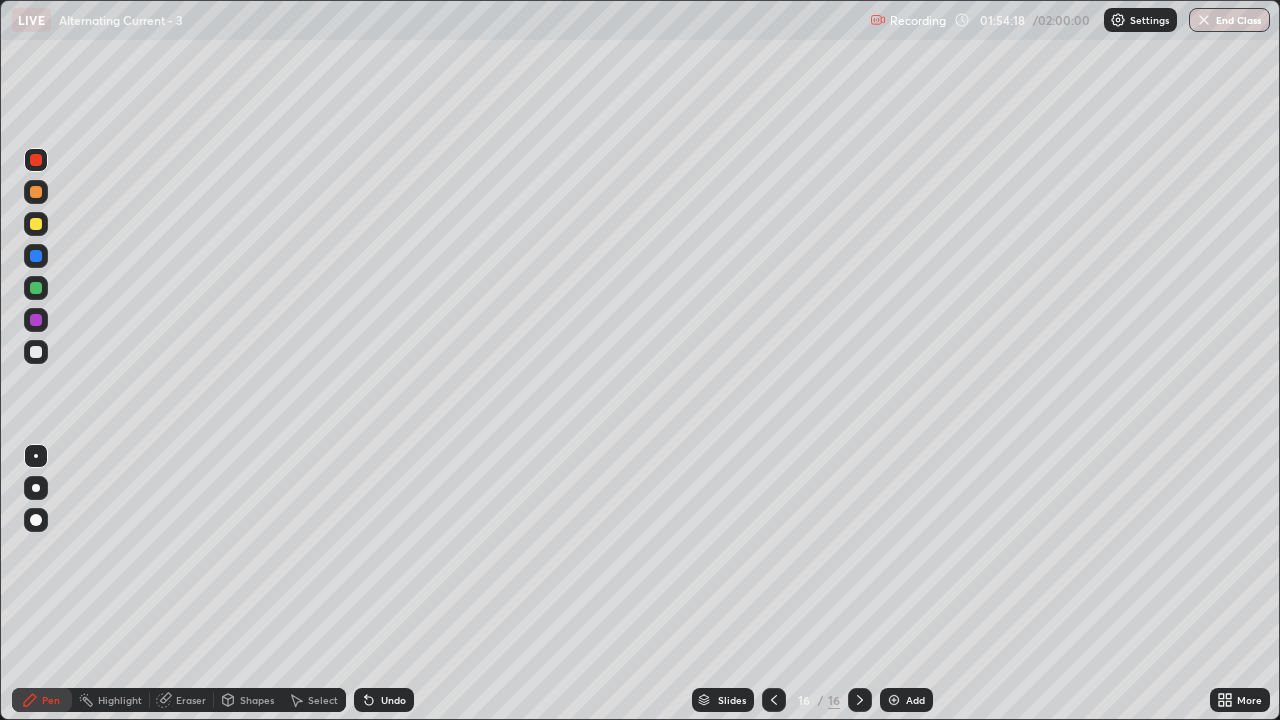 click at bounding box center [36, 352] 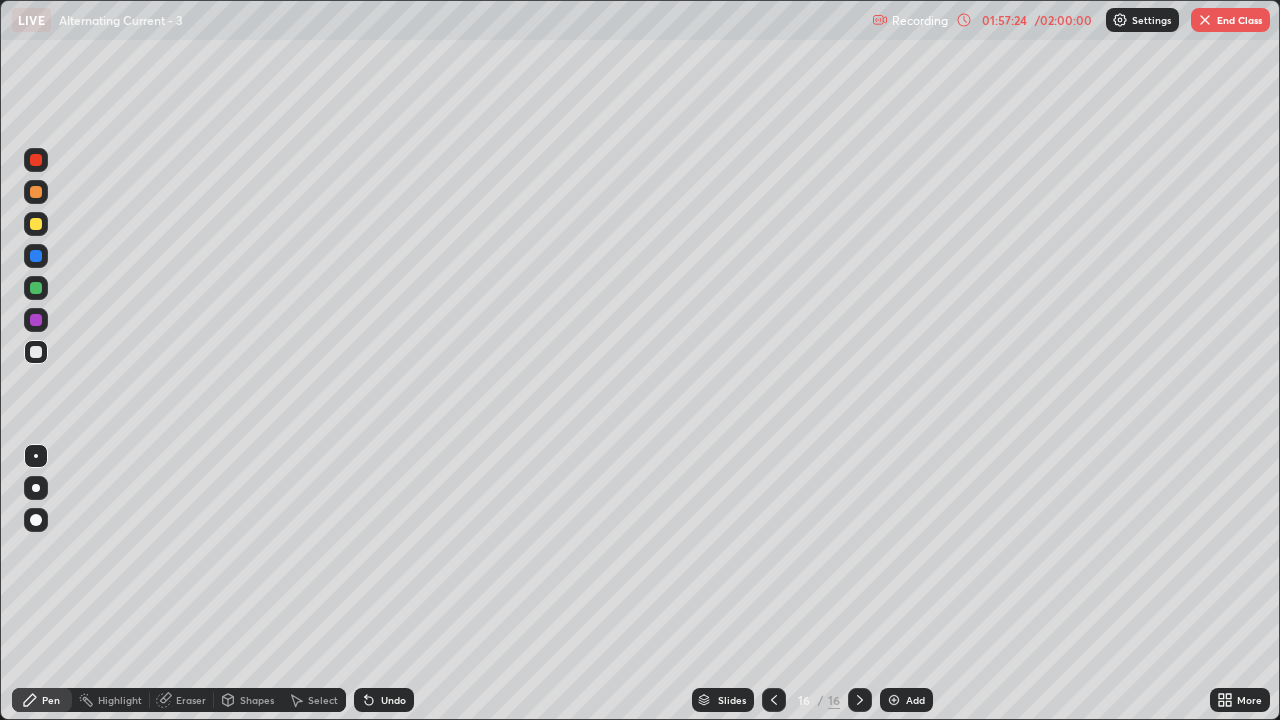 click on "End Class" at bounding box center (1230, 20) 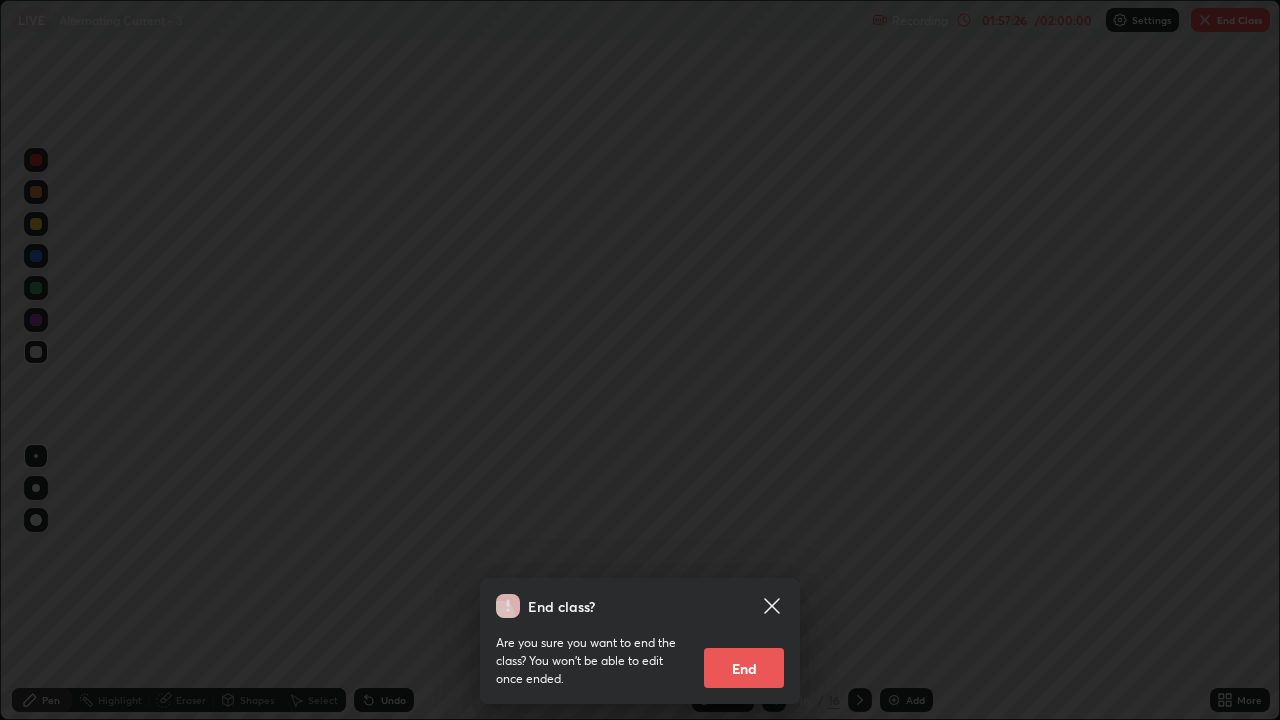 click on "End" at bounding box center [744, 668] 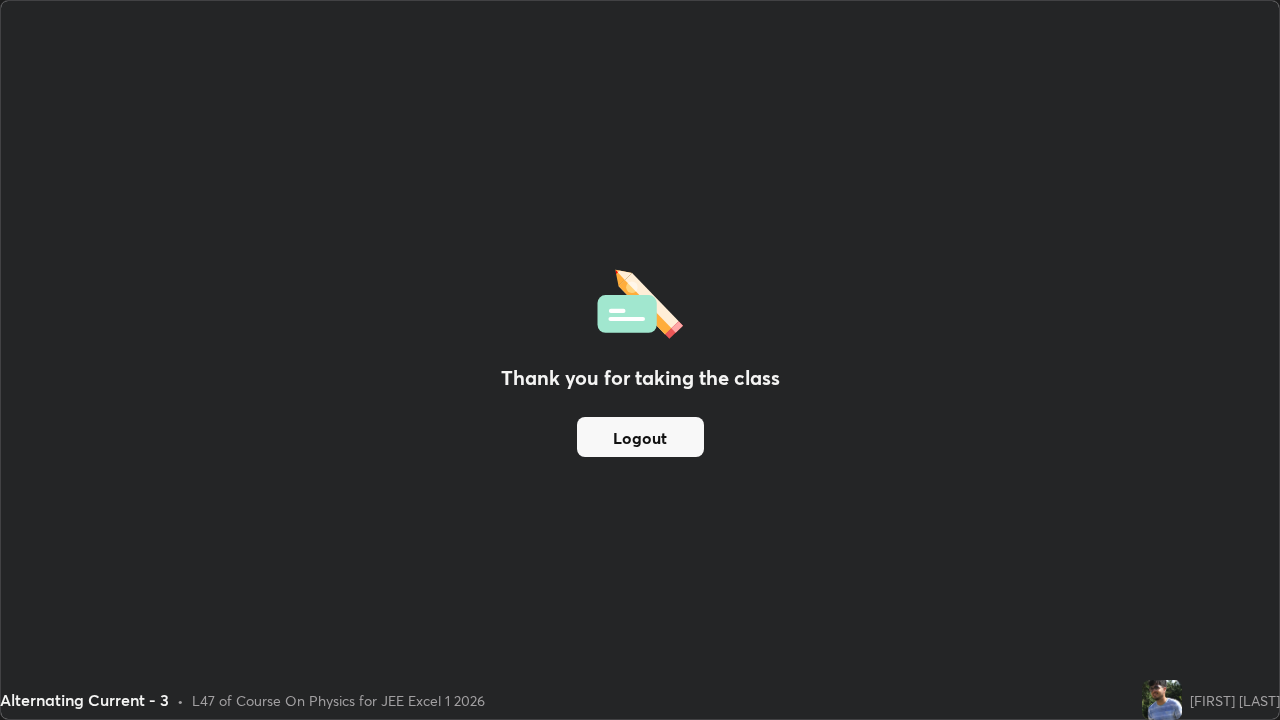click on "Logout" at bounding box center (640, 437) 